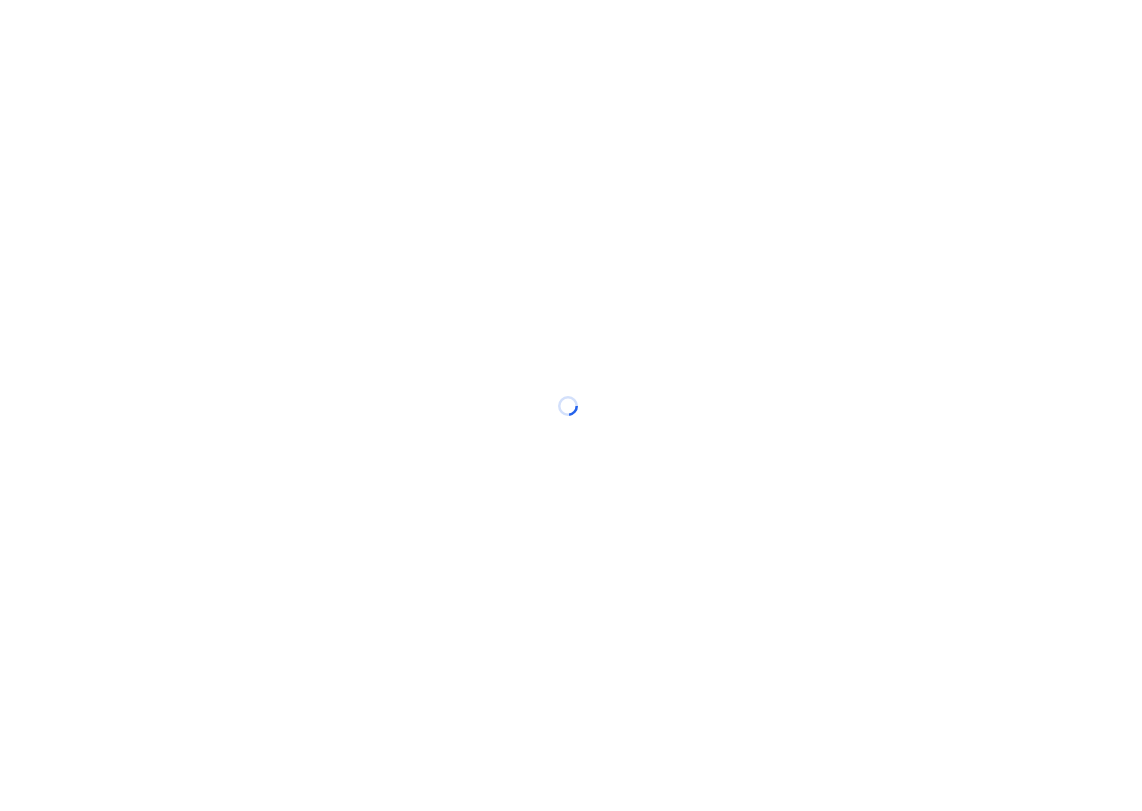 scroll, scrollTop: 0, scrollLeft: 0, axis: both 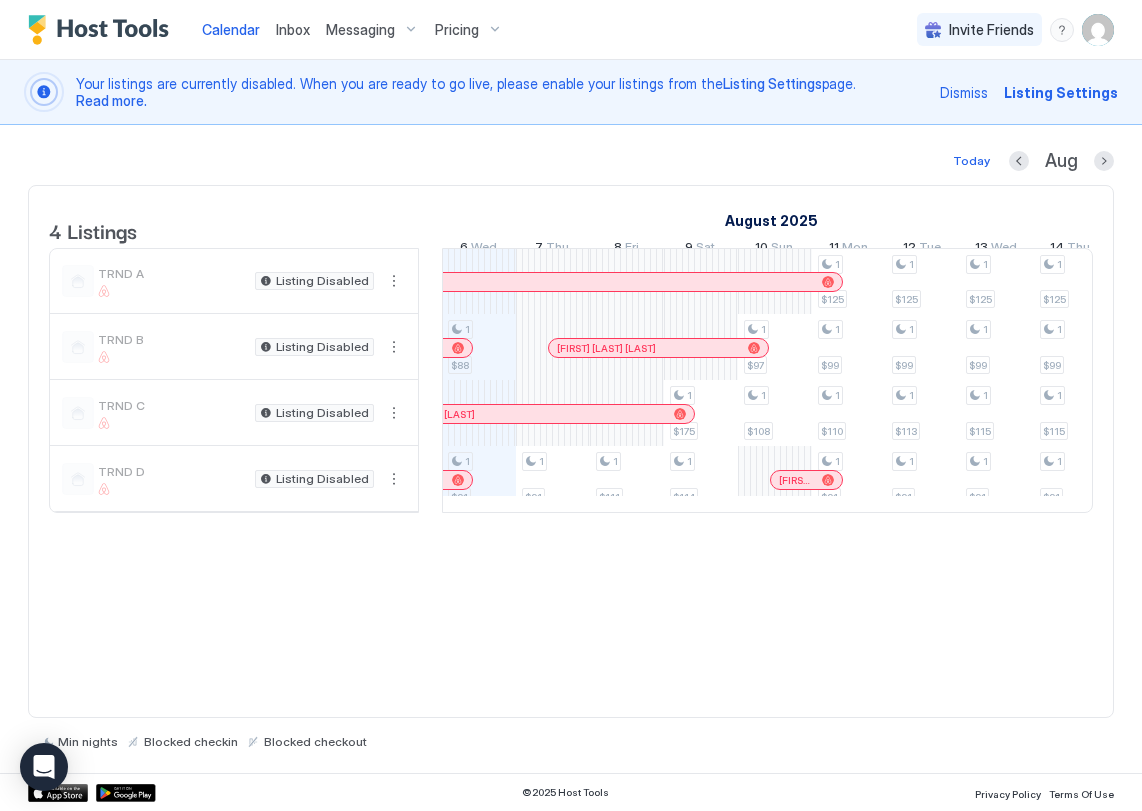 click at bounding box center (1098, 30) 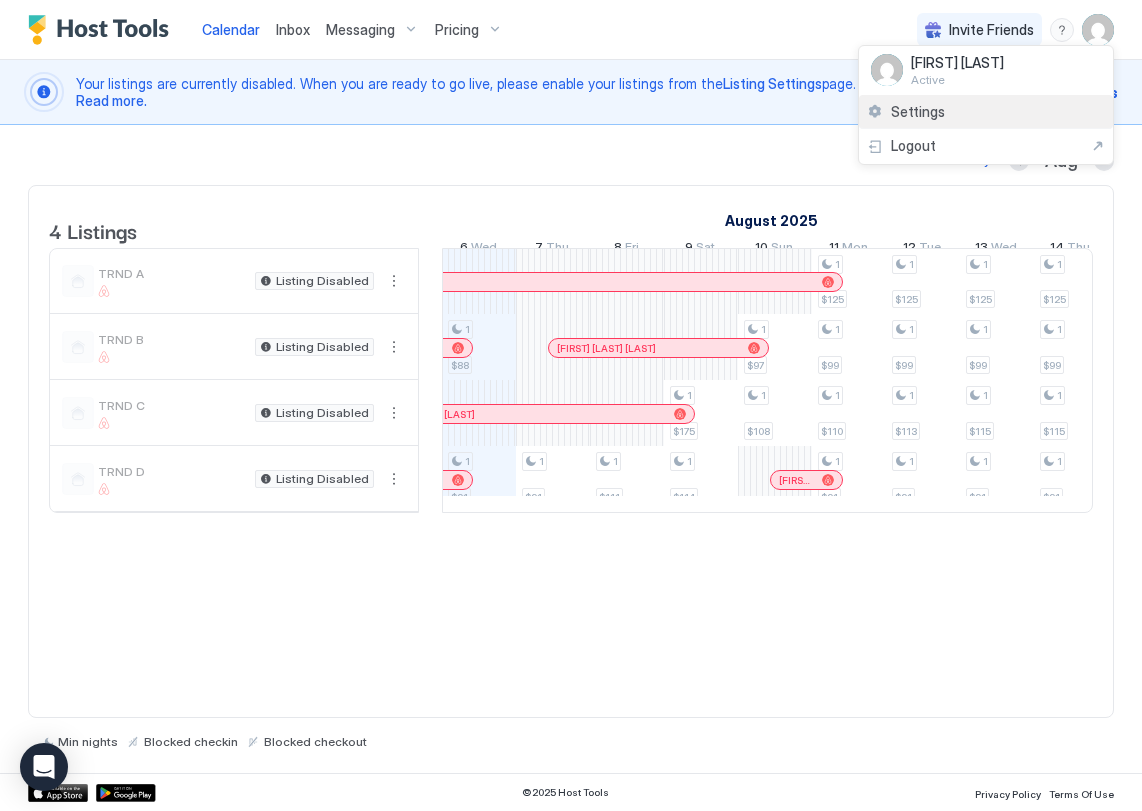 click on "Settings" at bounding box center [986, 112] 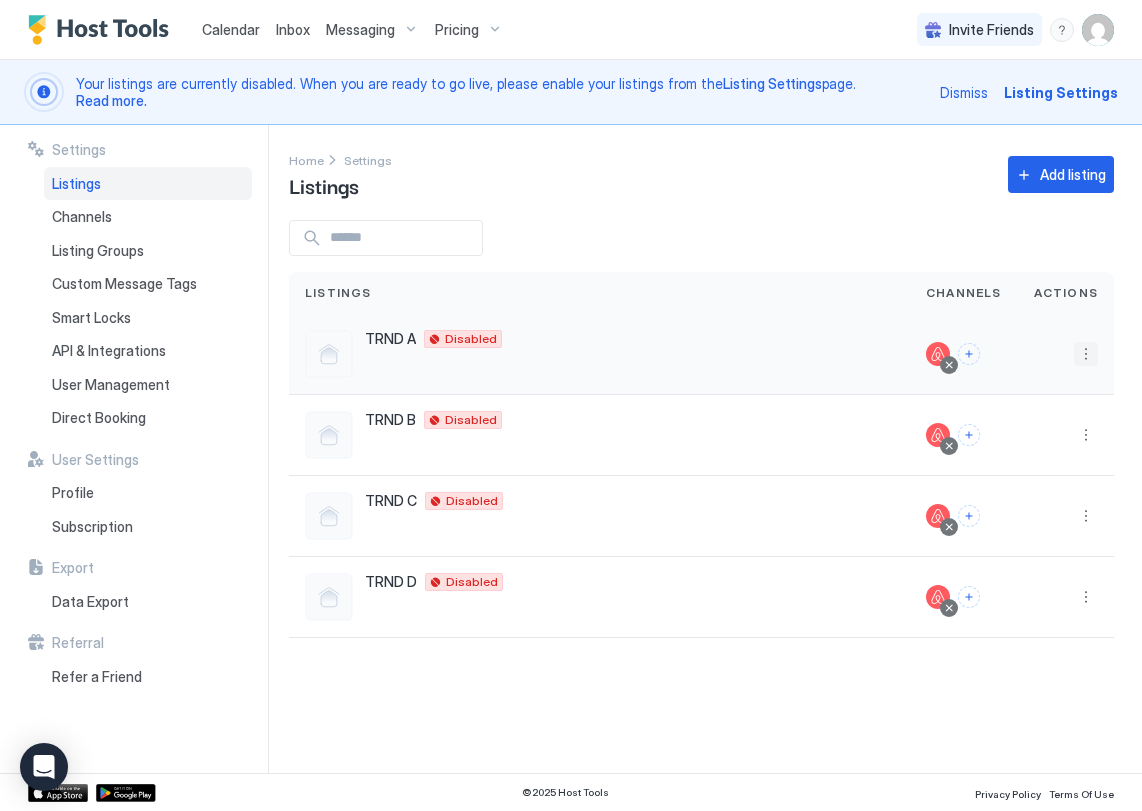 click at bounding box center [1086, 354] 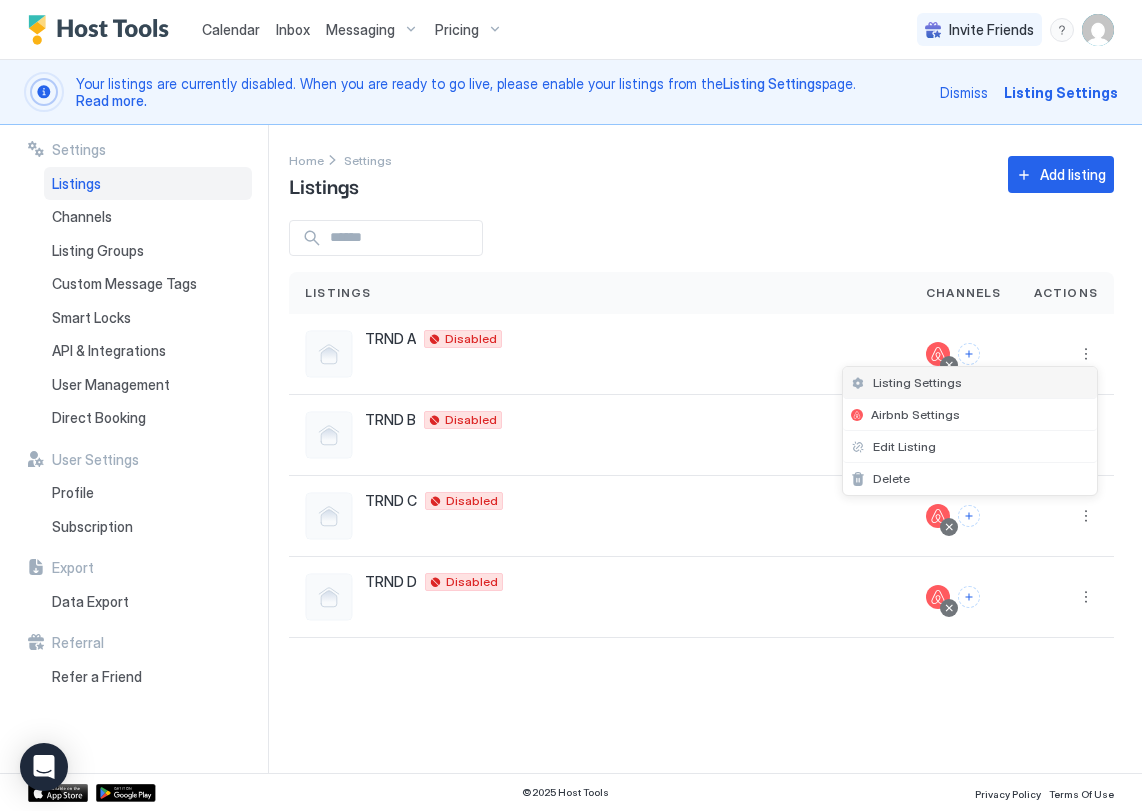 click on "Listing Settings" at bounding box center (970, 383) 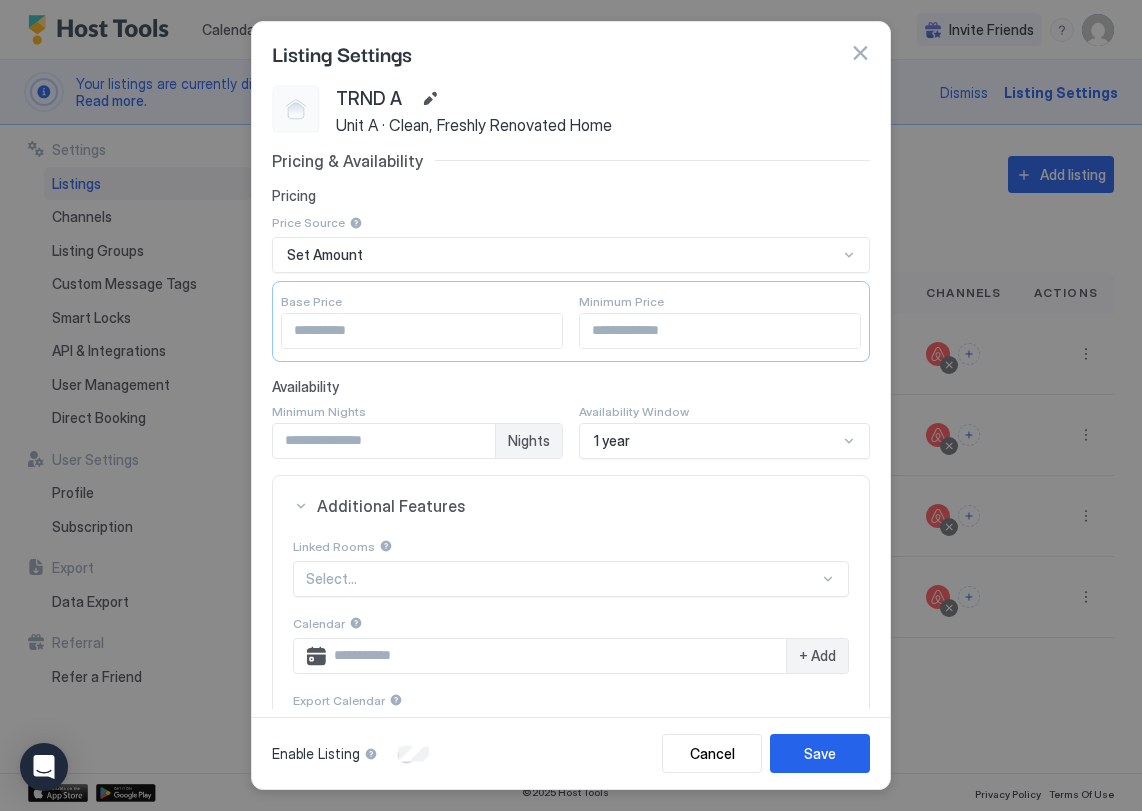 click at bounding box center [860, 53] 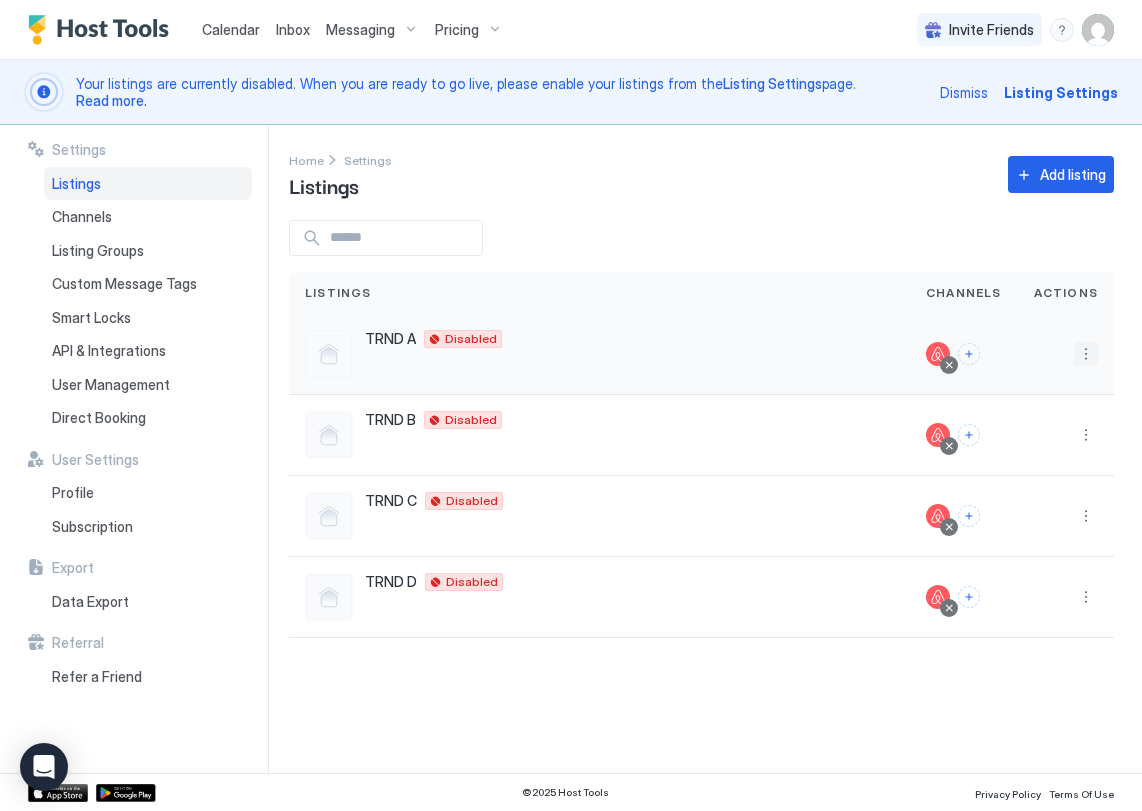 click at bounding box center [1086, 354] 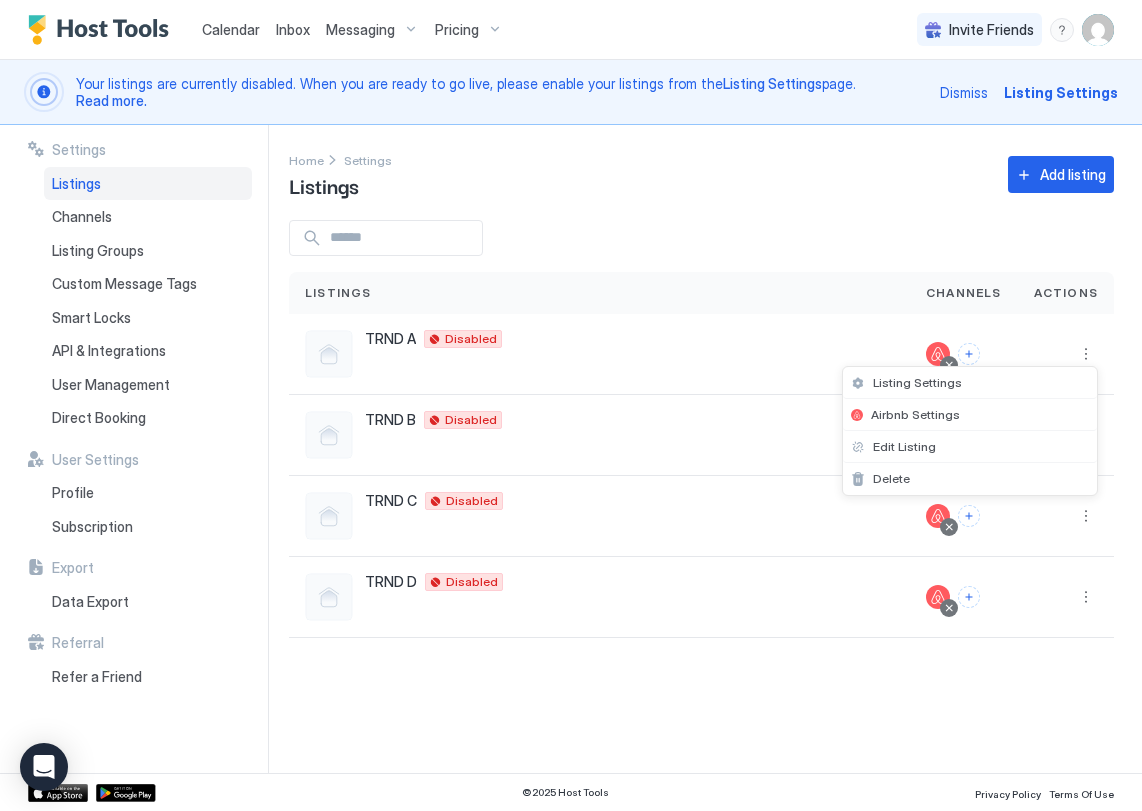 click at bounding box center (571, 405) 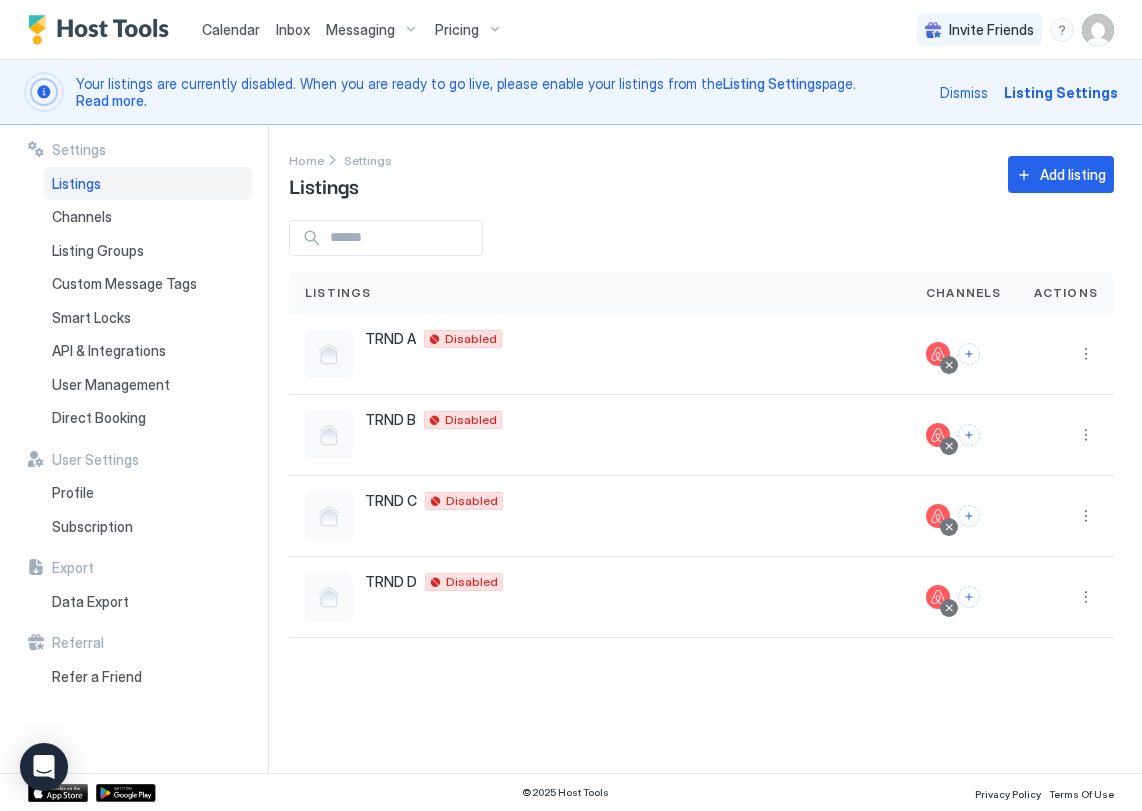 click at bounding box center [1098, 30] 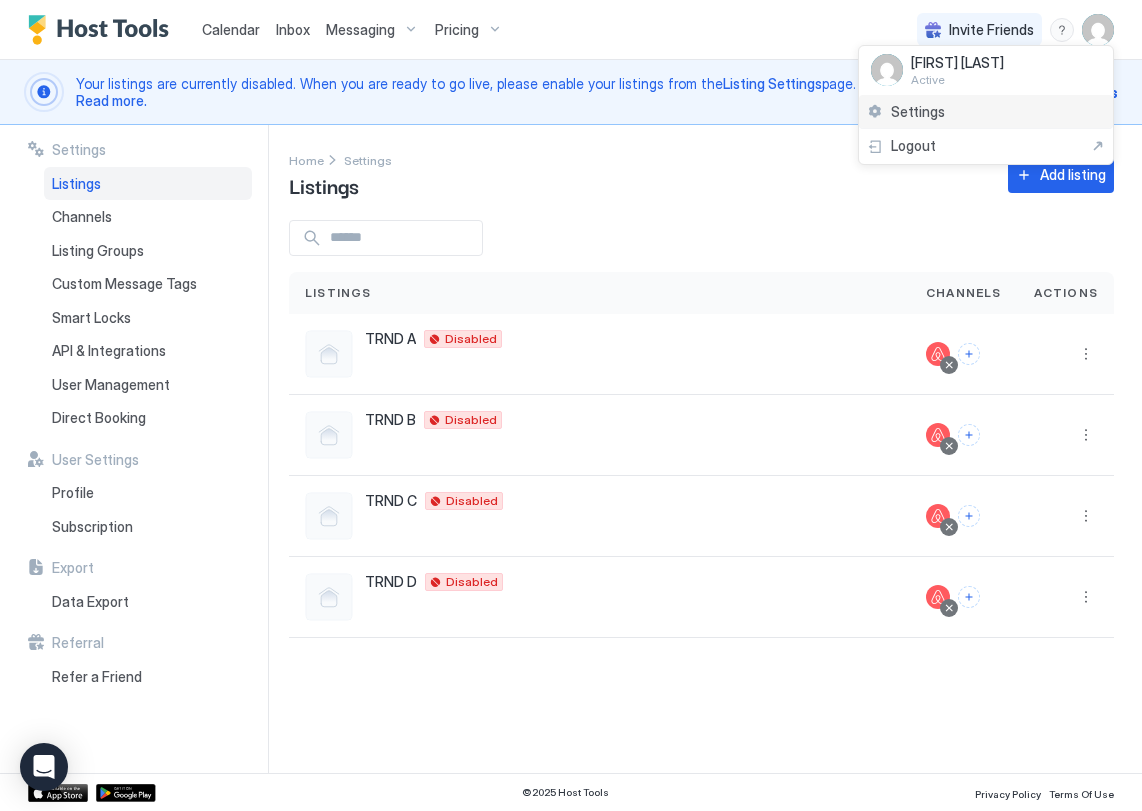 click on "Settings" at bounding box center (986, 112) 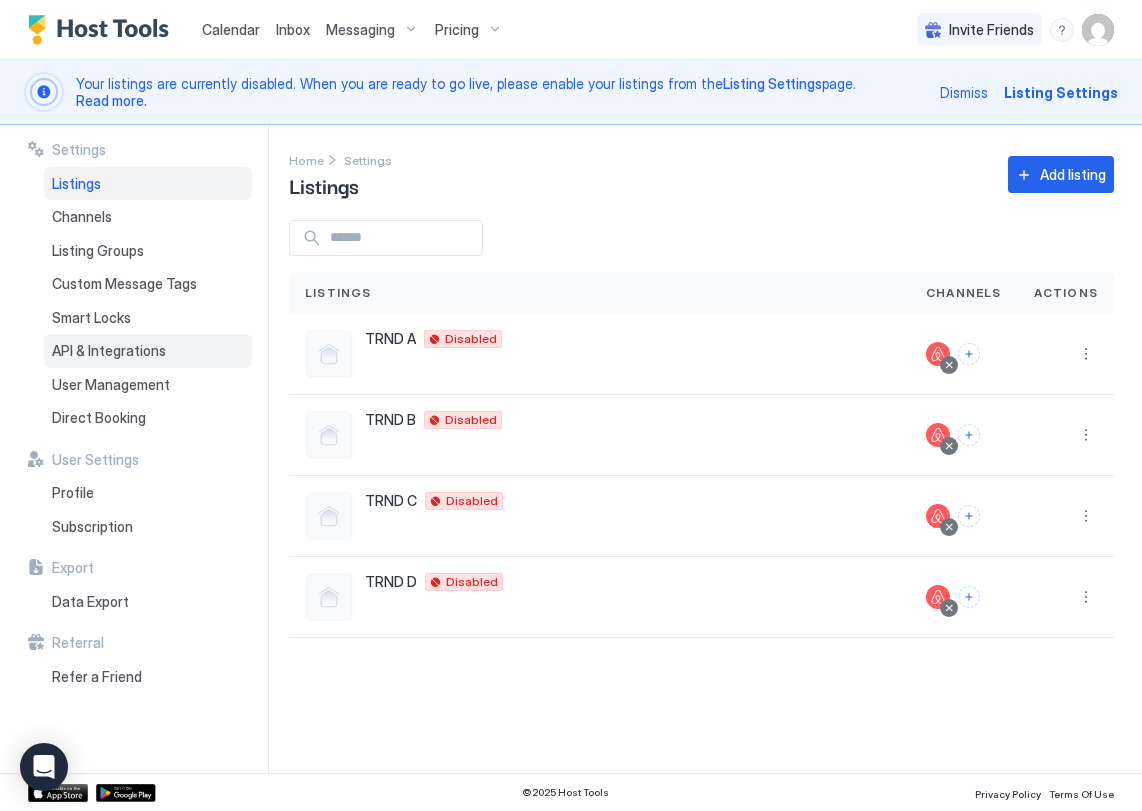 click on "API & Integrations" at bounding box center (109, 351) 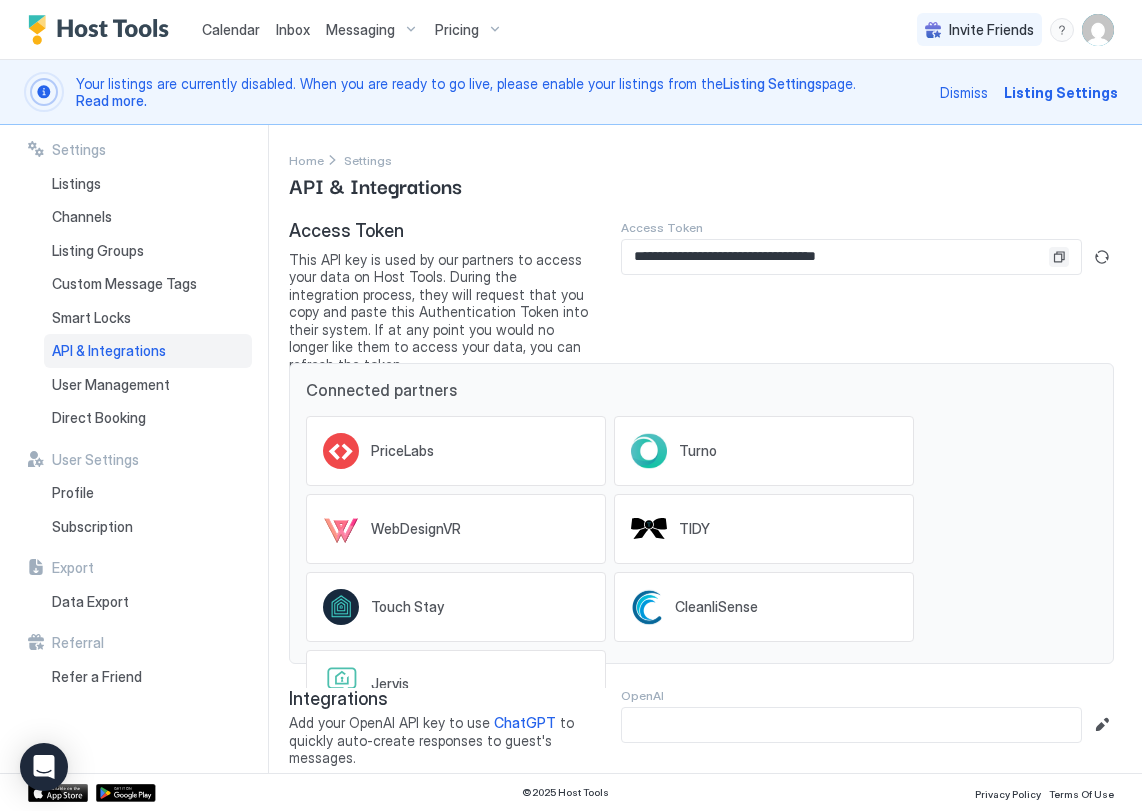 click at bounding box center [1059, 257] 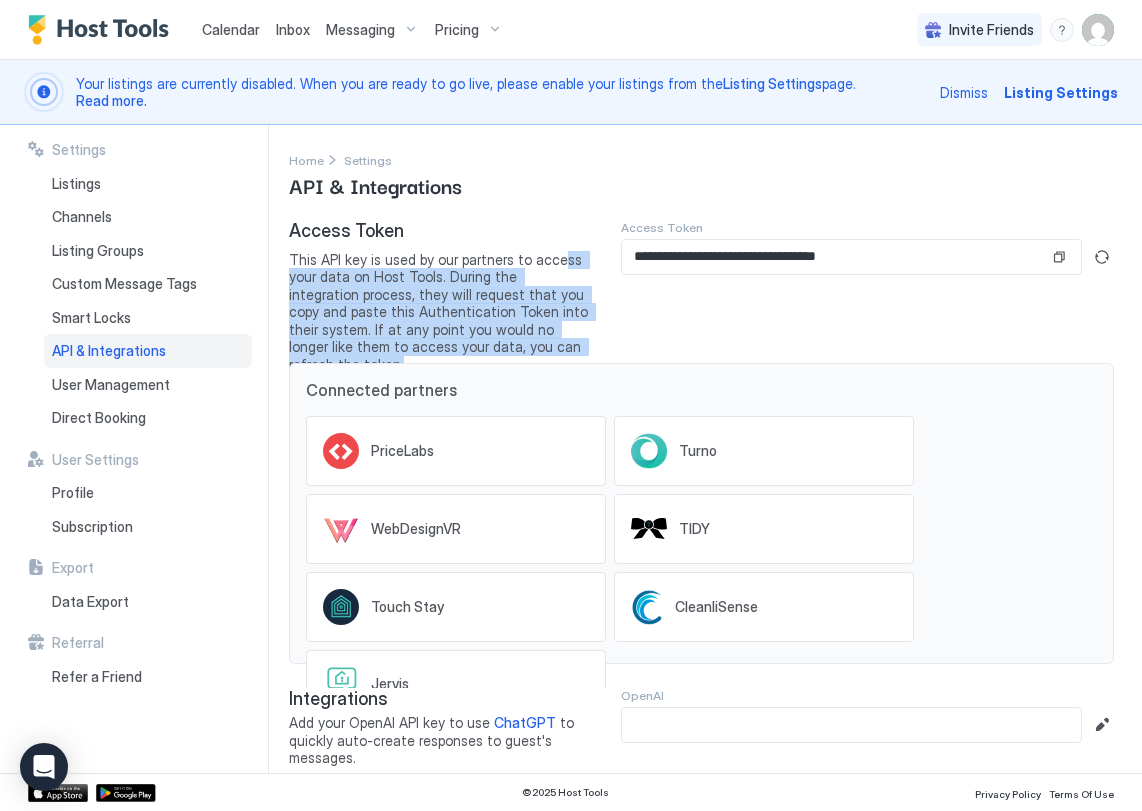 drag, startPoint x: 559, startPoint y: 350, endPoint x: 553, endPoint y: 255, distance: 95.189285 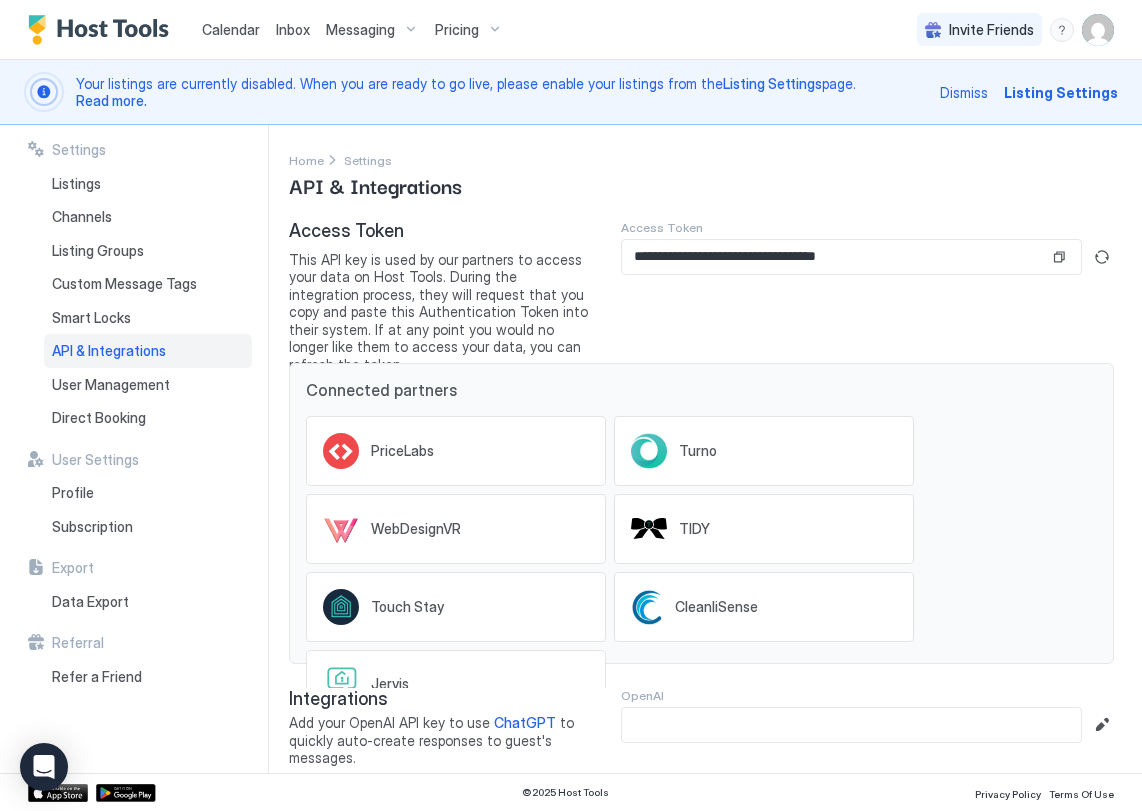 click at bounding box center [851, 725] 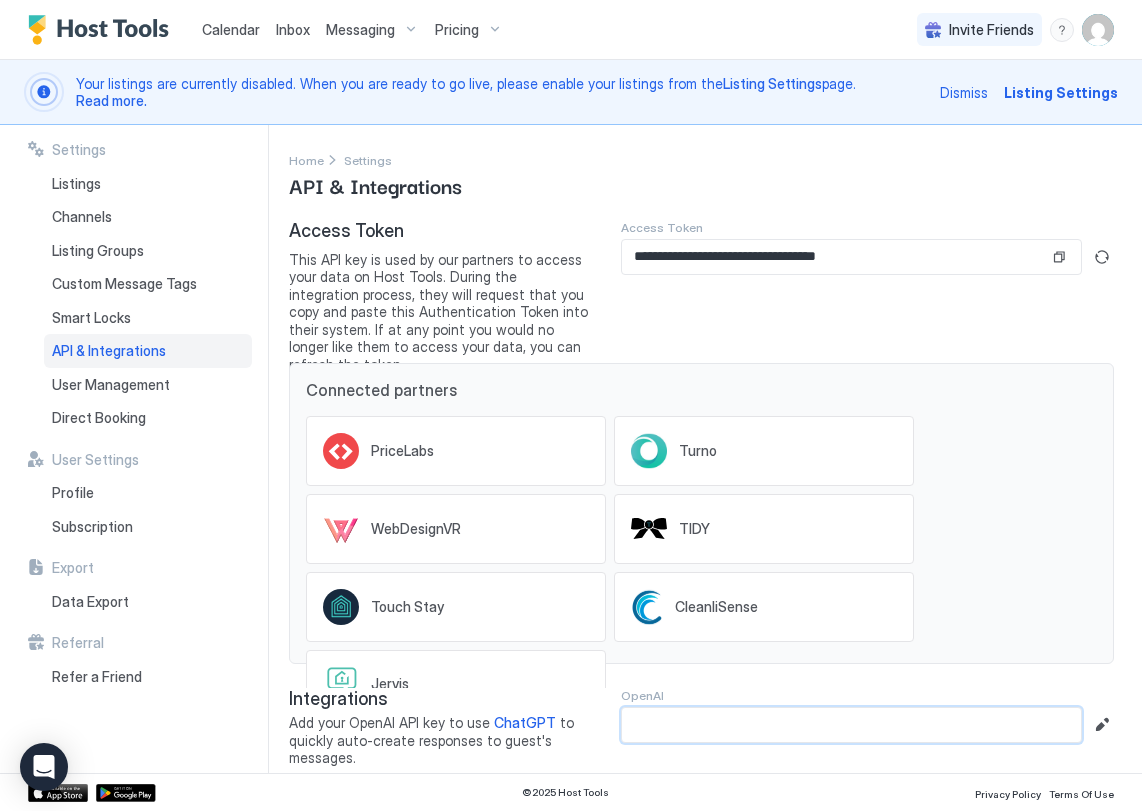 click on "OpenAI" at bounding box center [867, 695] 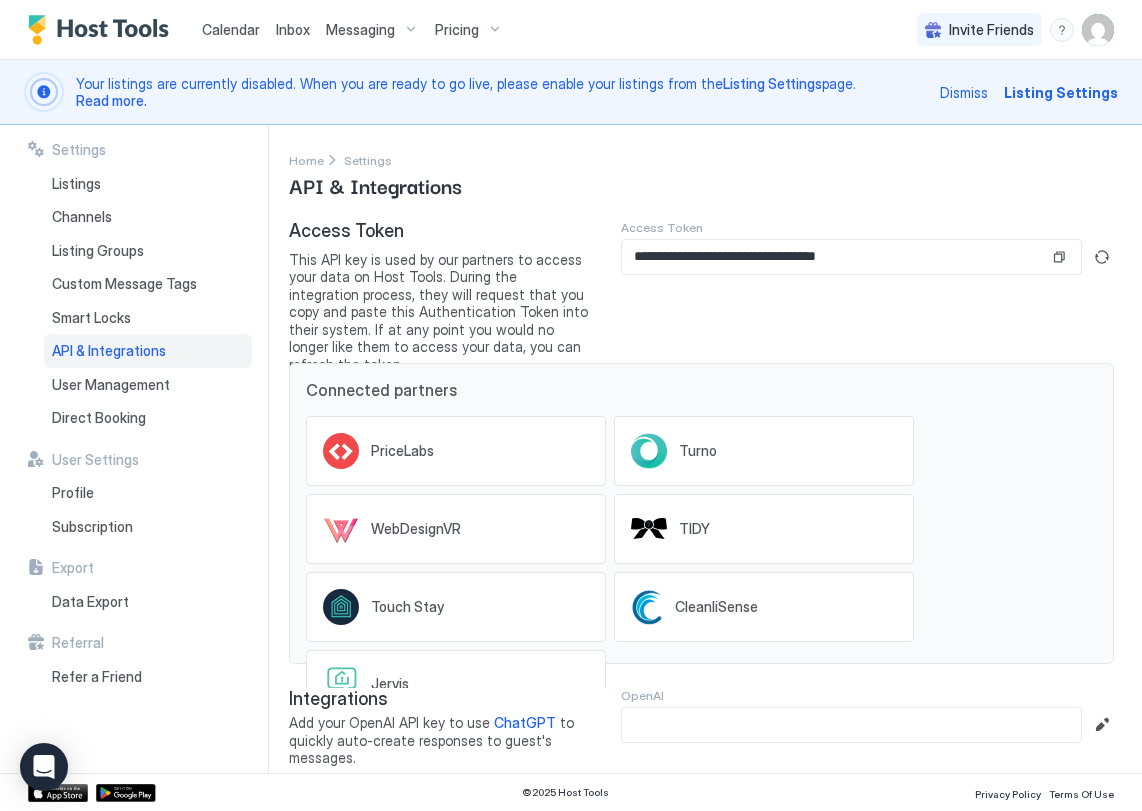 click on "Add your OpenAI API key to use   ChatGPT   to quickly auto-create responses to guest's messages." at bounding box center (439, 740) 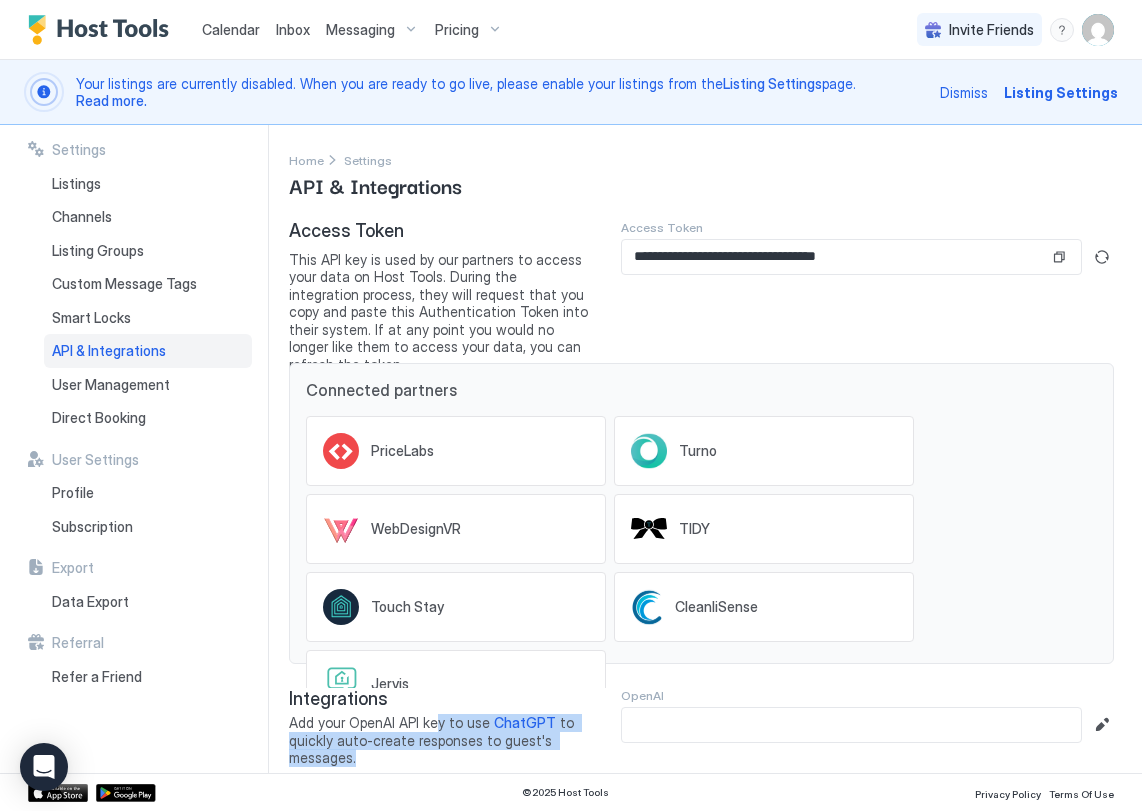 drag, startPoint x: 444, startPoint y: 752, endPoint x: 431, endPoint y: 722, distance: 32.695564 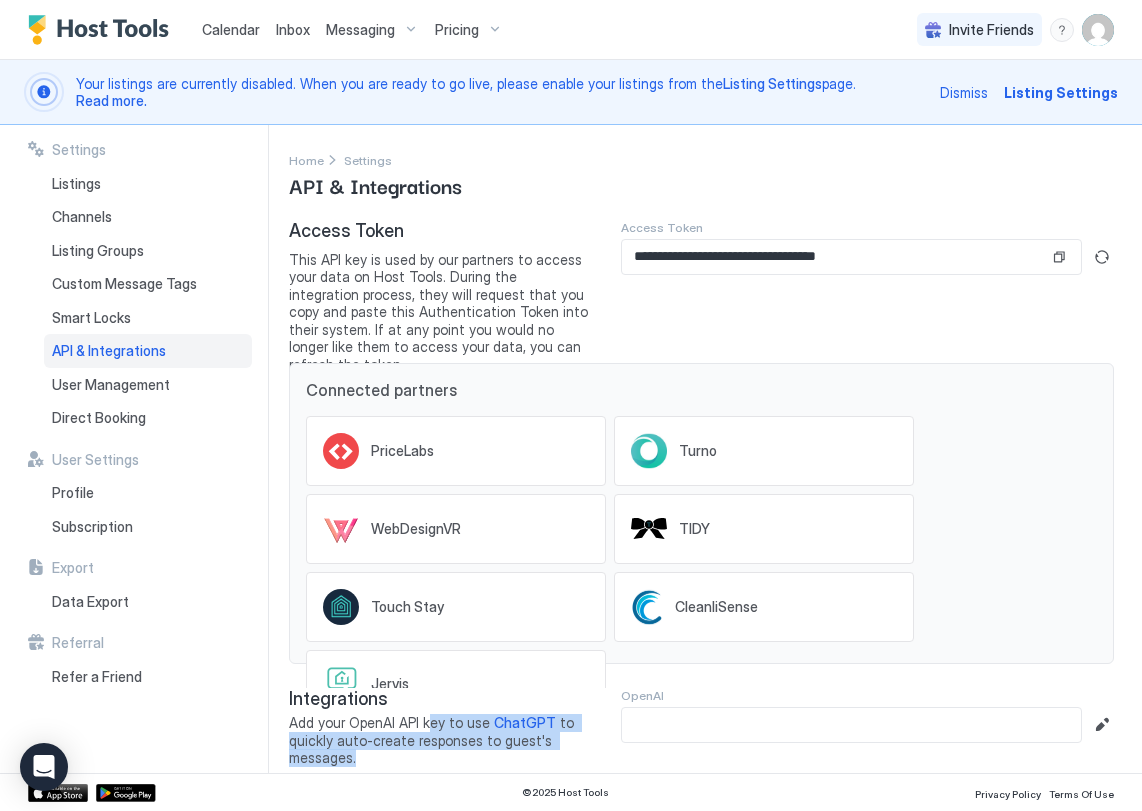 click on "Add your OpenAI API key to use   ChatGPT   to quickly auto-create responses to guest's messages." at bounding box center [439, 740] 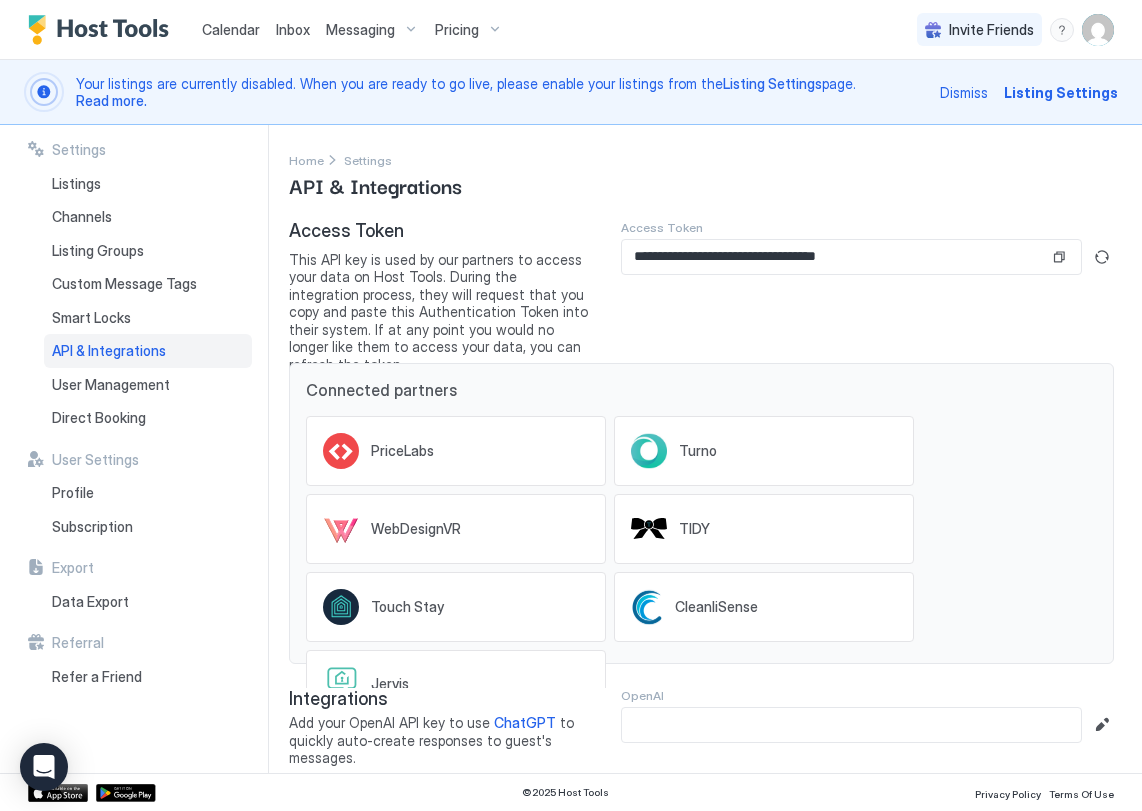 click on "Integrations" at bounding box center [439, 699] 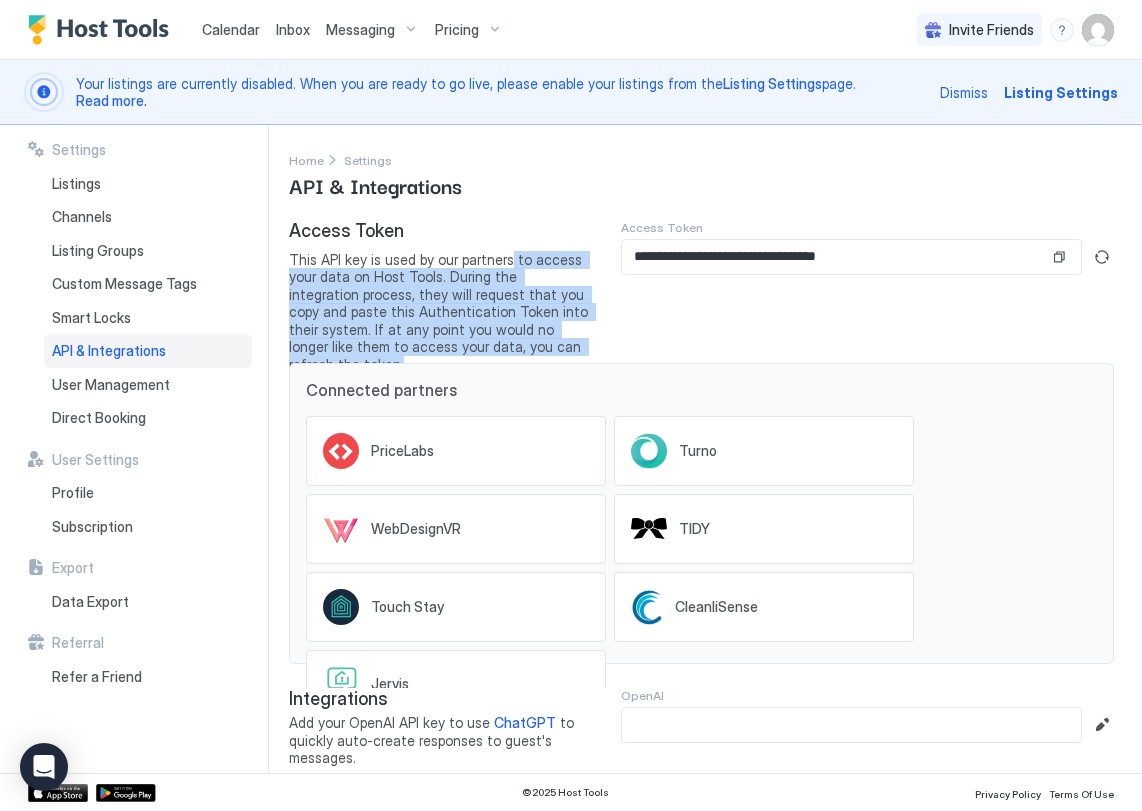 drag, startPoint x: 567, startPoint y: 347, endPoint x: 505, endPoint y: 259, distance: 107.647575 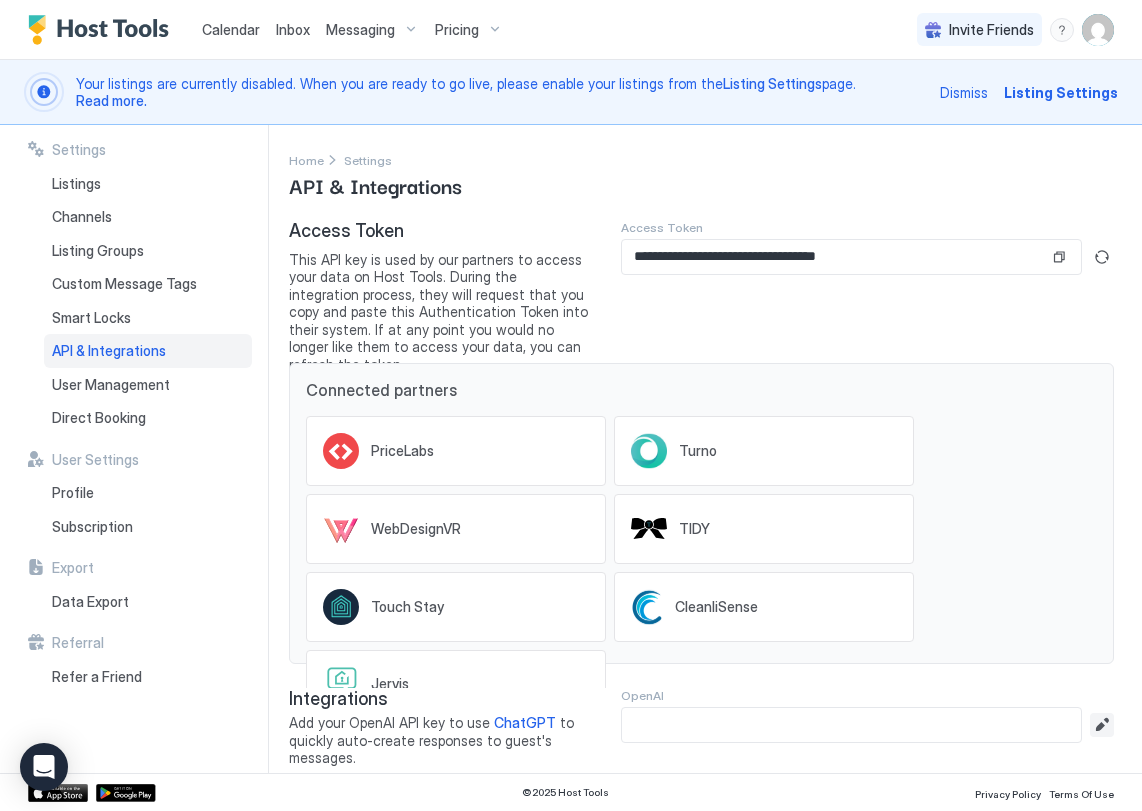 click at bounding box center [1102, 725] 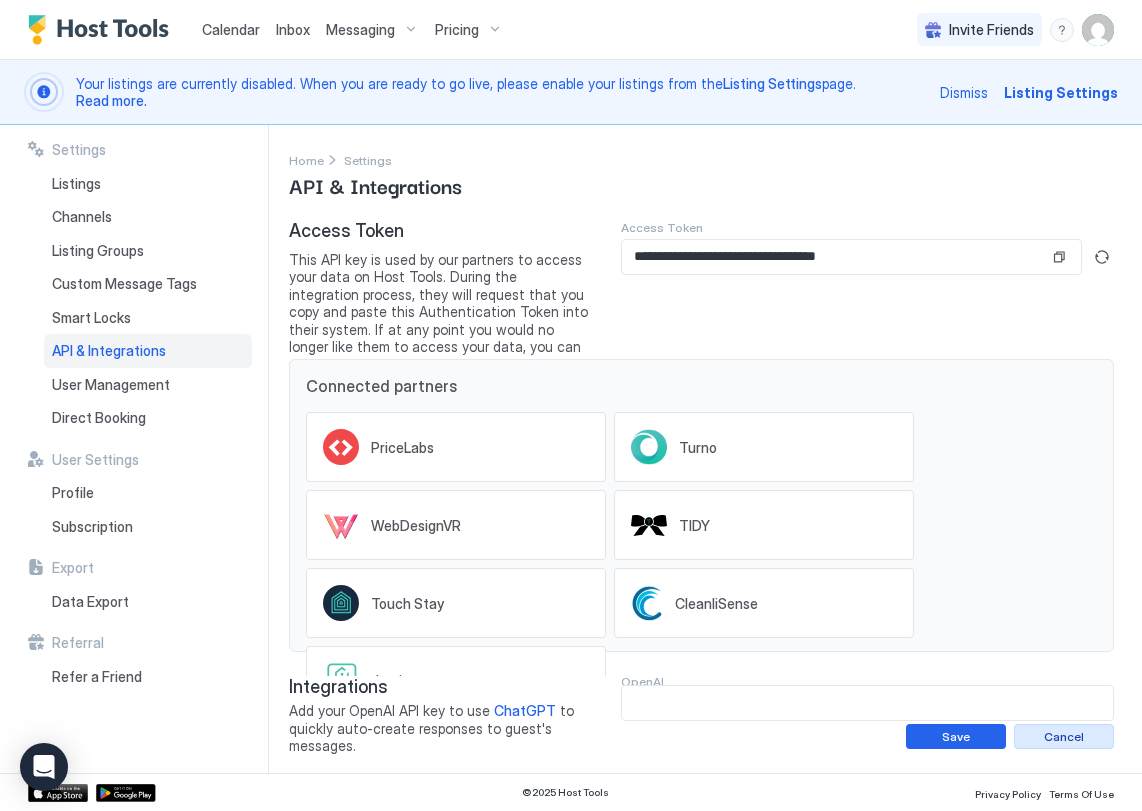 click on "Cancel" at bounding box center [1064, 737] 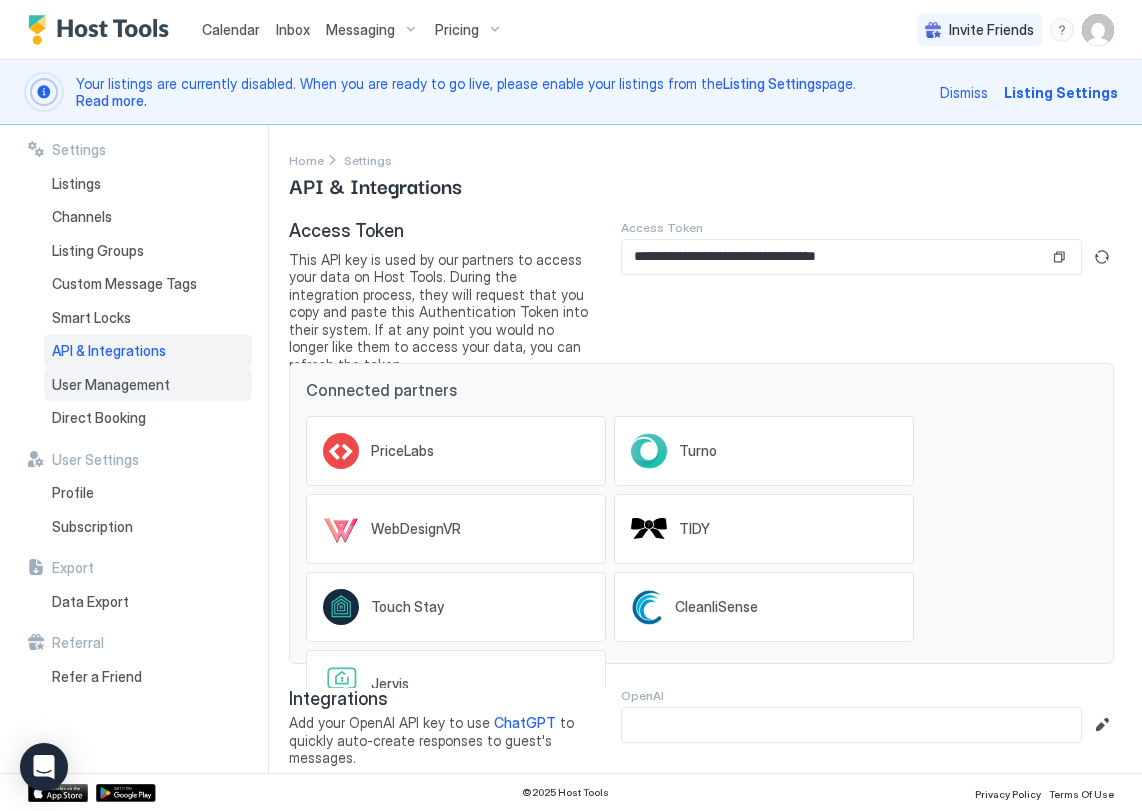 click on "User Management" at bounding box center [111, 385] 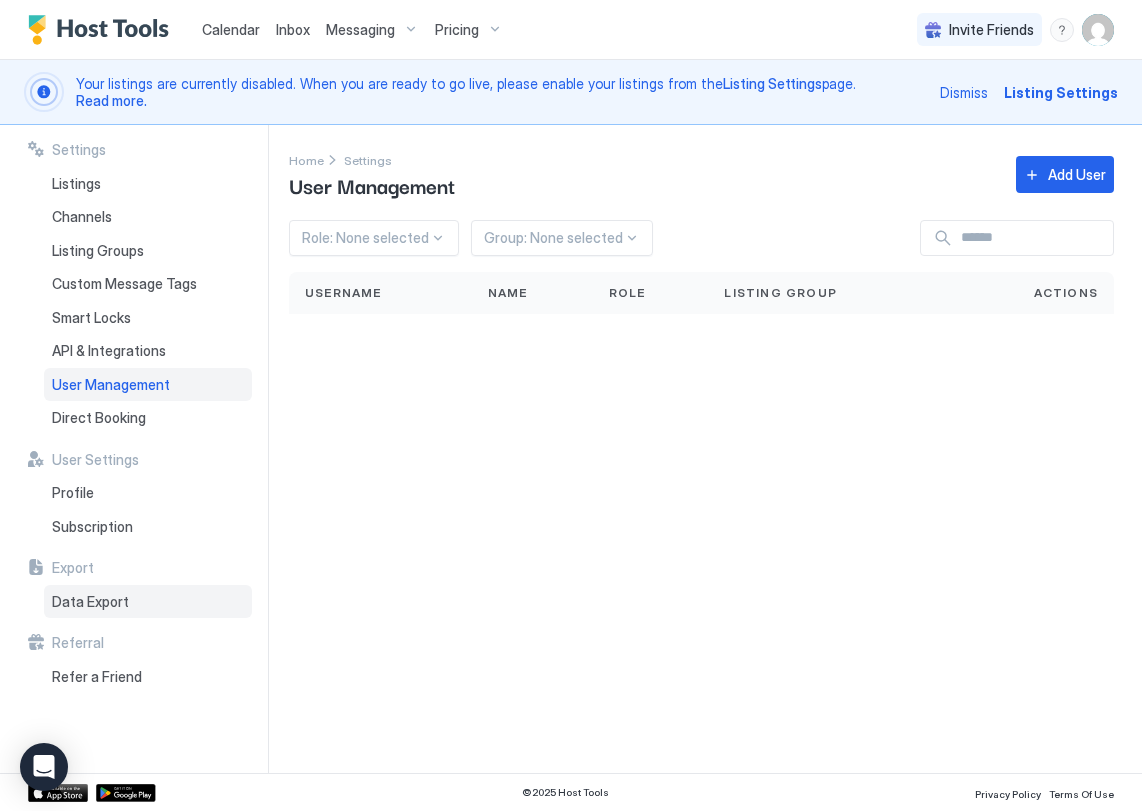 click on "Data Export" at bounding box center [148, 602] 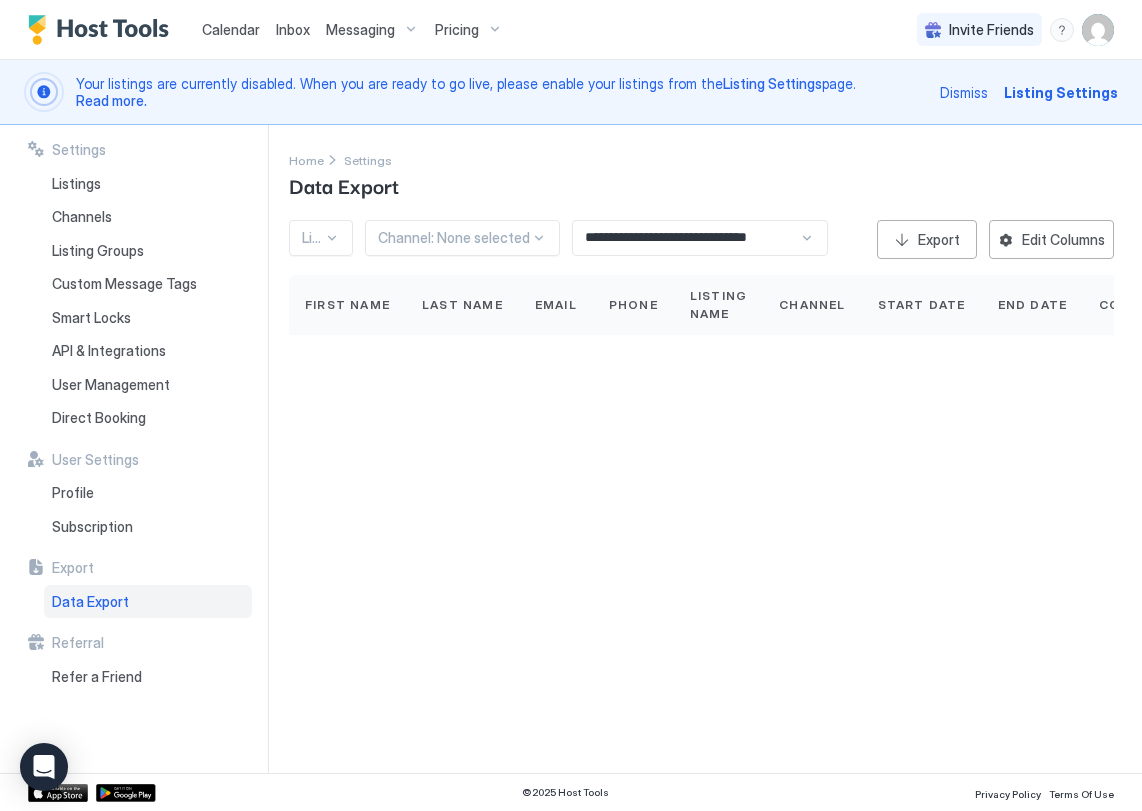 click on "Channel: None selected" at bounding box center (462, 238) 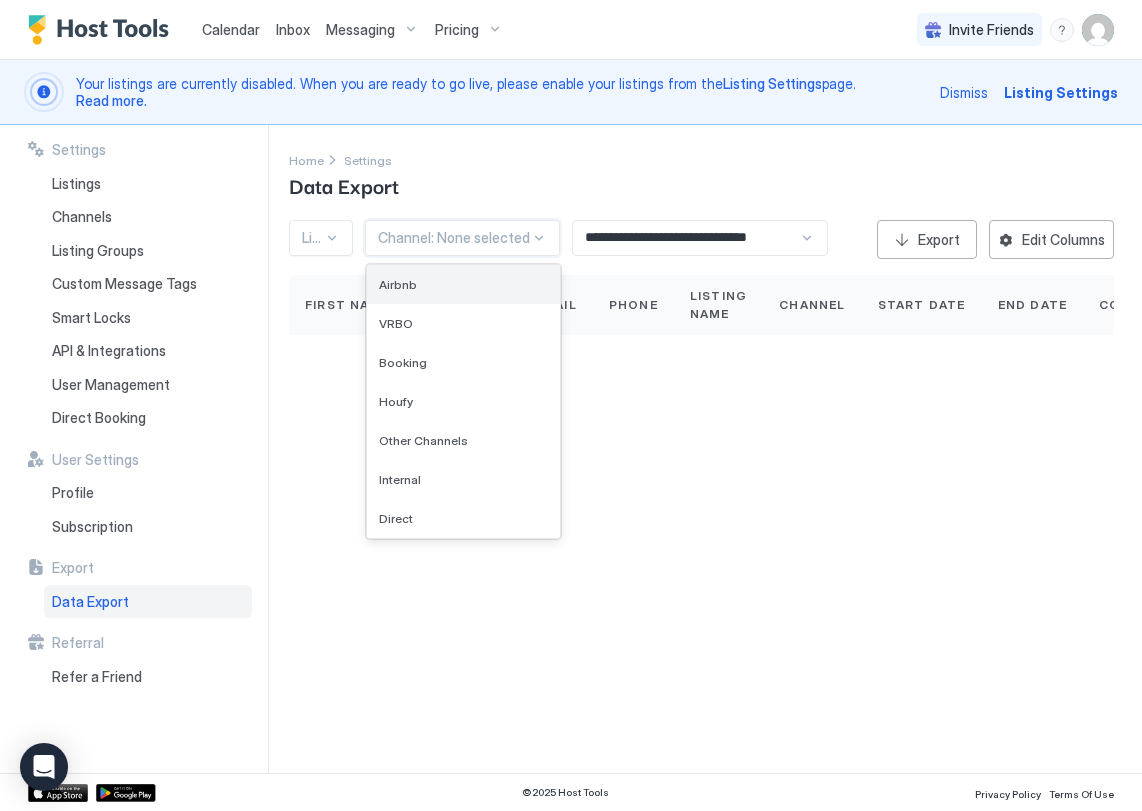 click on "Airbnb" at bounding box center (463, 284) 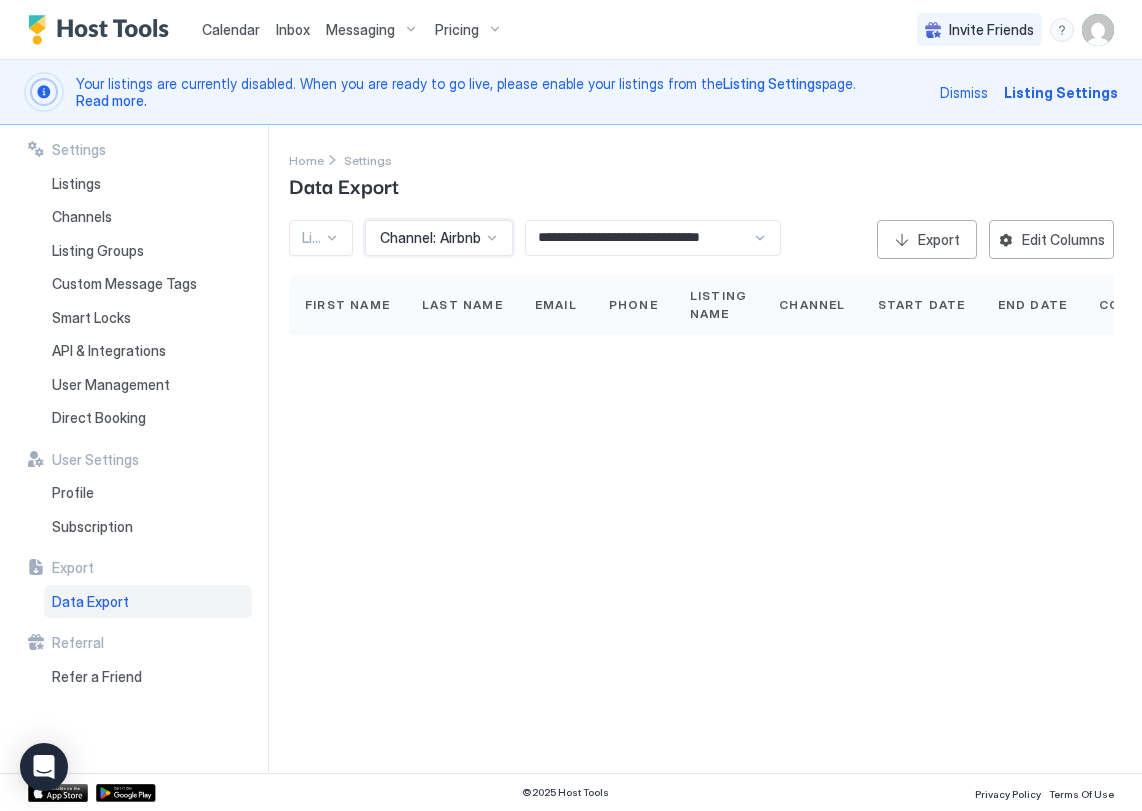 click on "**********" at bounding box center [639, 238] 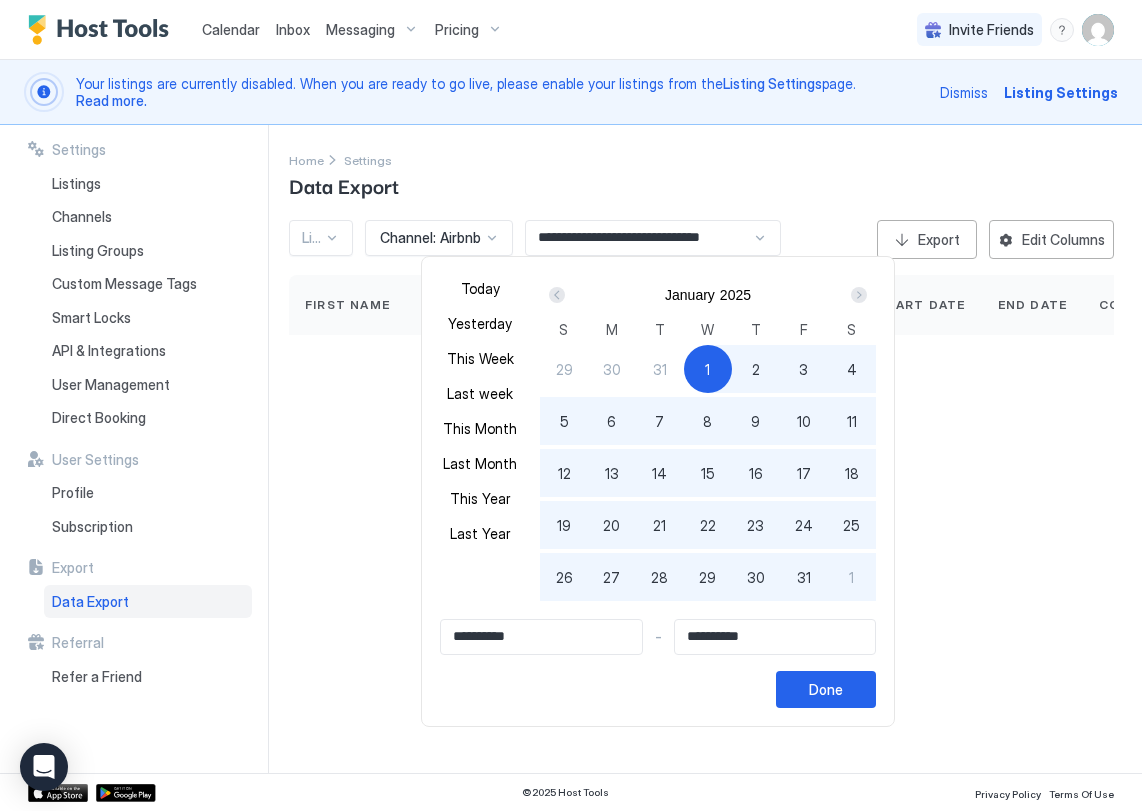 click at bounding box center [571, 405] 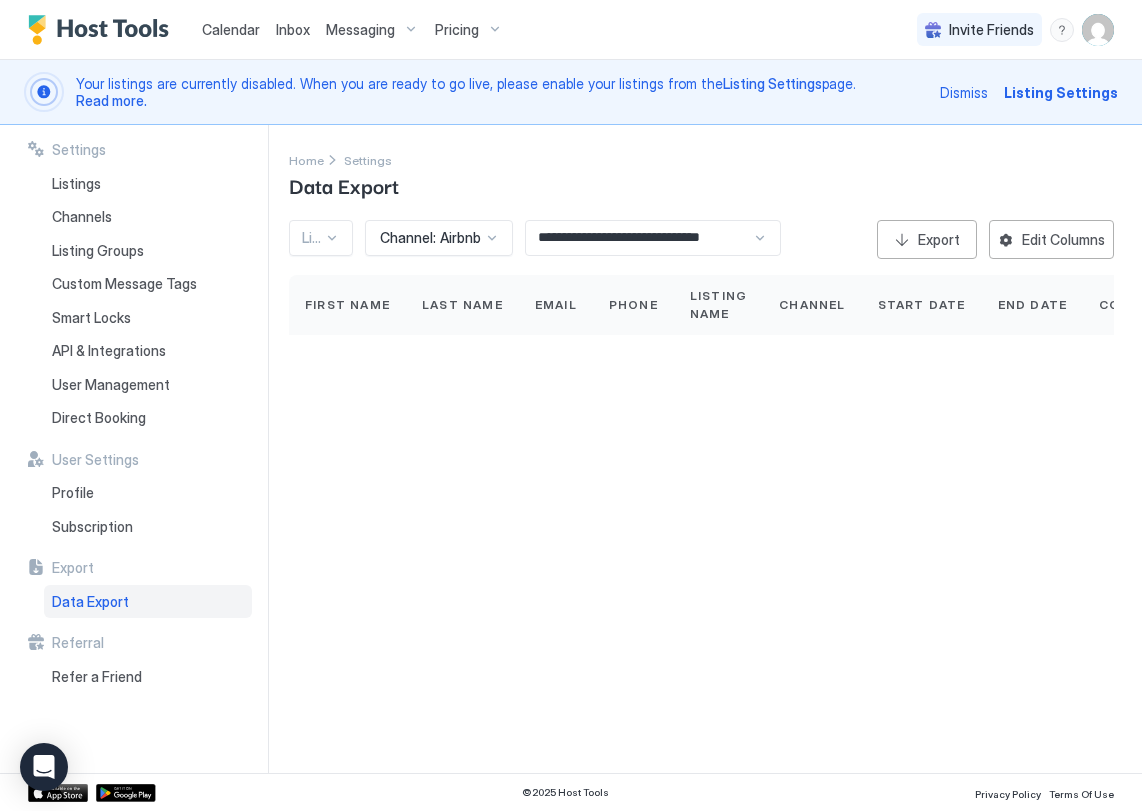 click at bounding box center [312, 238] 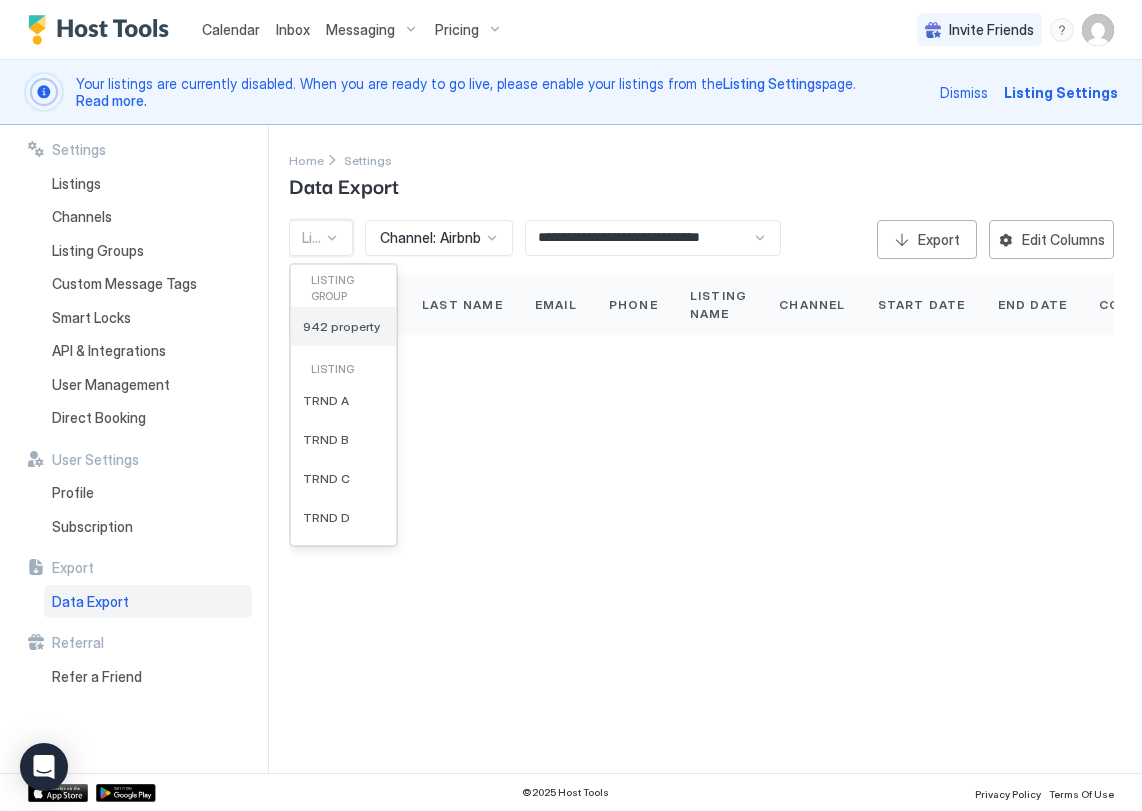 click on "942 property" at bounding box center (341, 326) 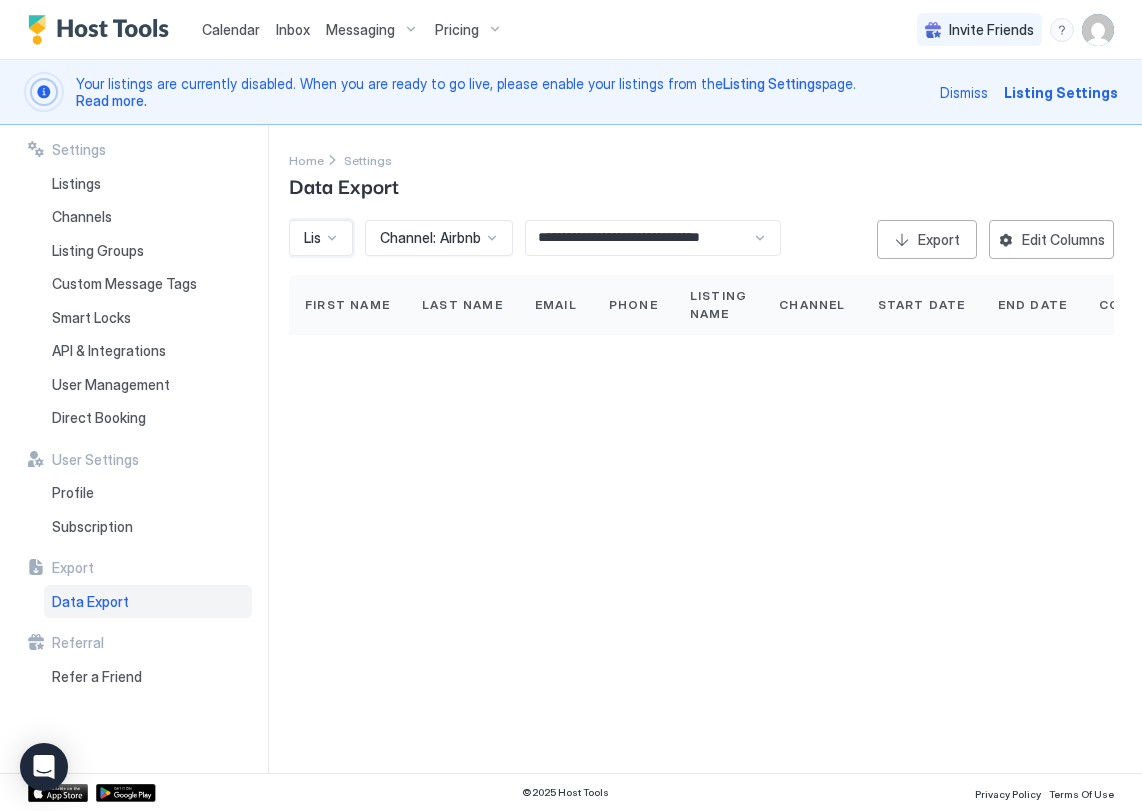 click at bounding box center (331, 238) 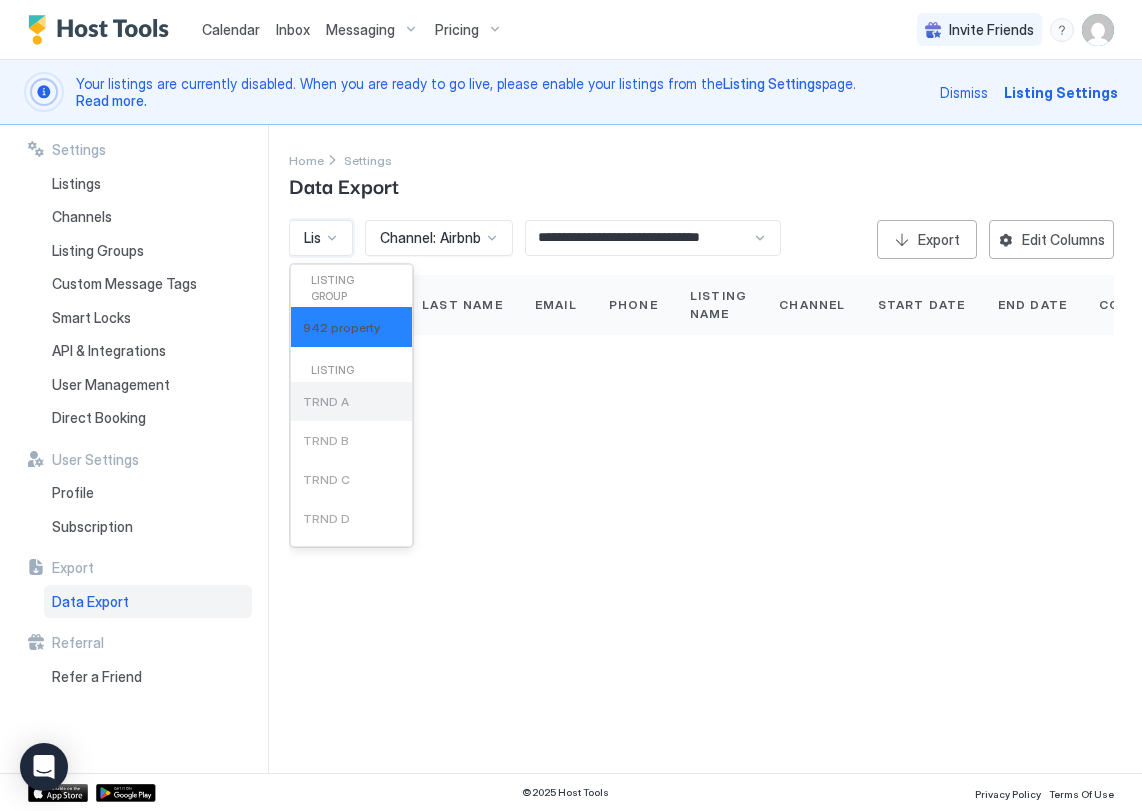 click on "TRND A" at bounding box center [351, 401] 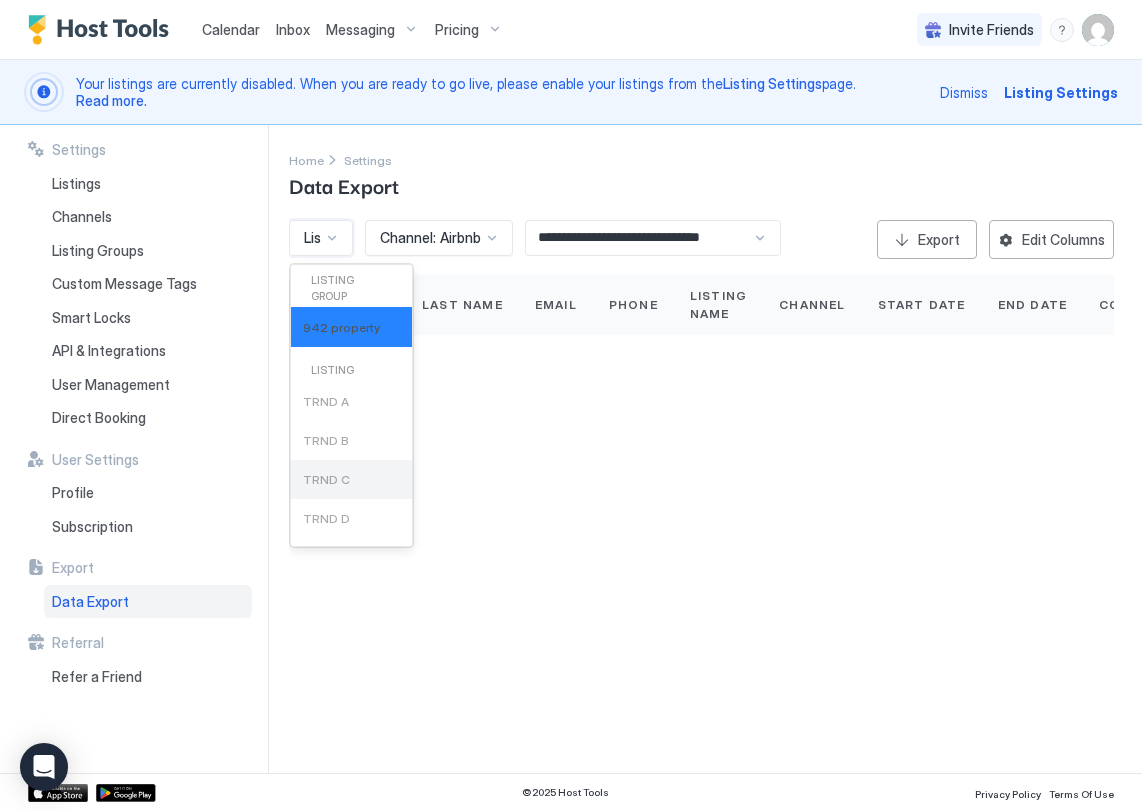 click on "TRND C" at bounding box center [351, 479] 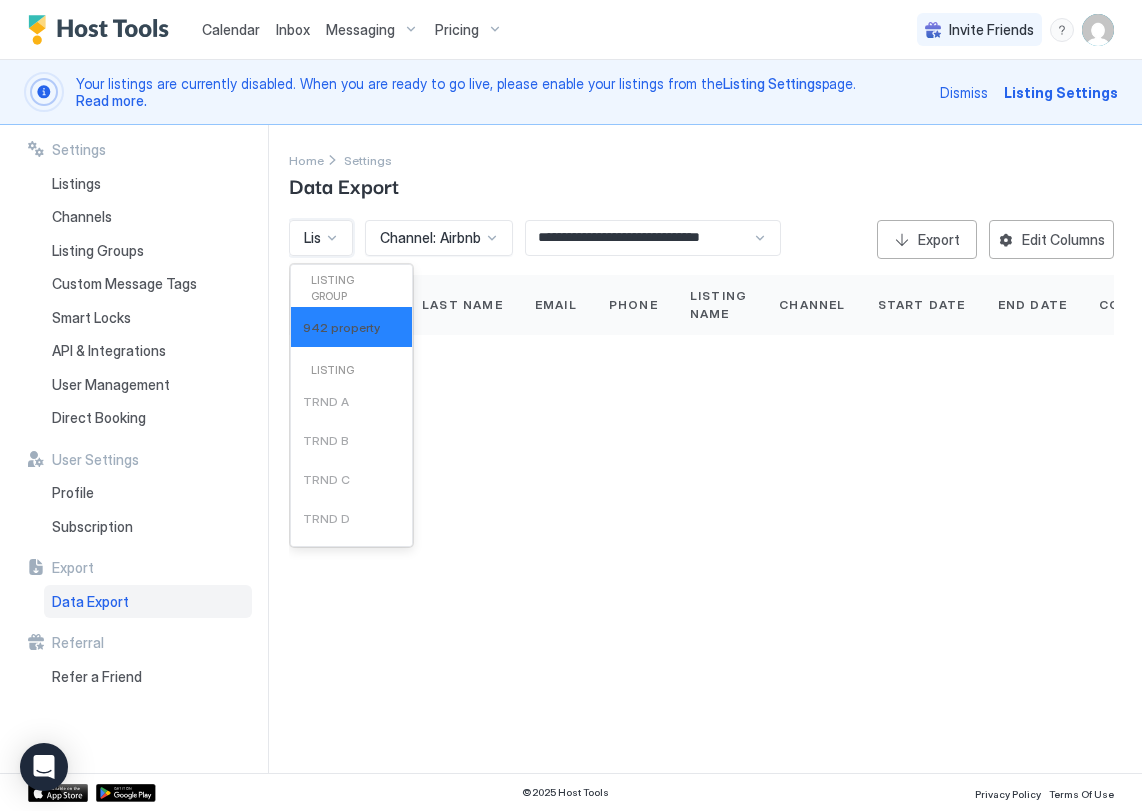 click on "Home Settings Data Export" at bounding box center (701, 174) 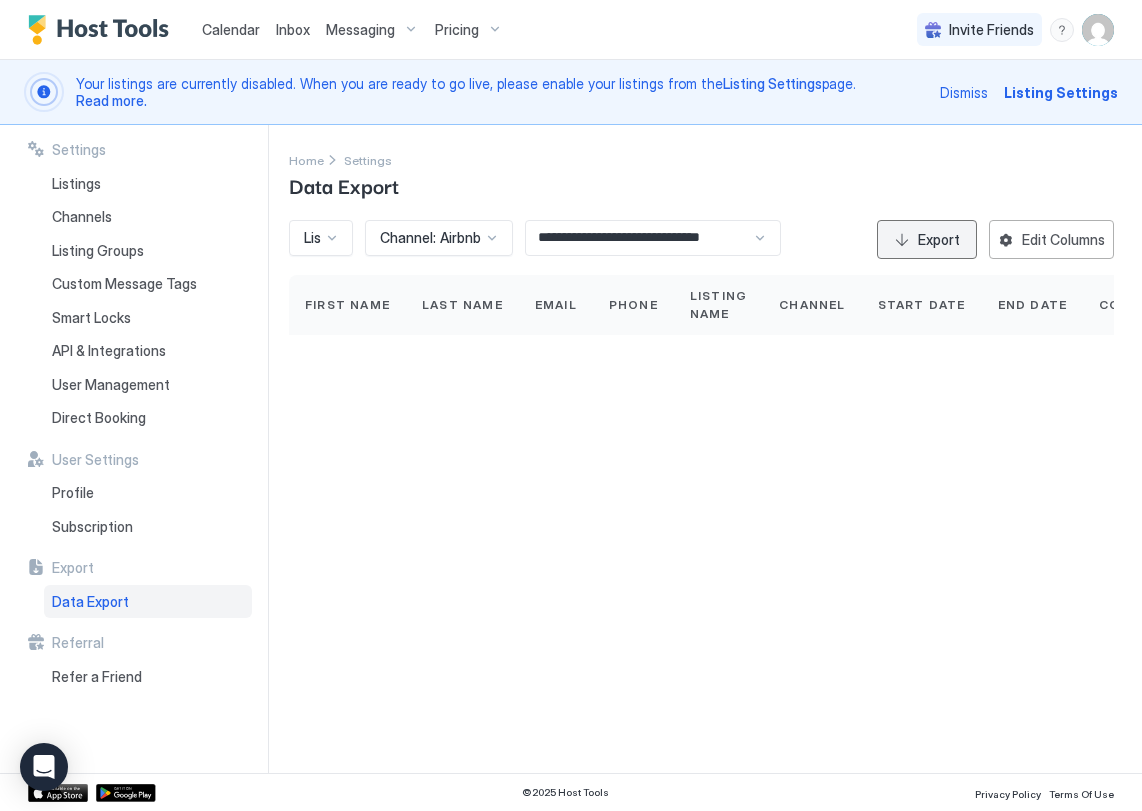 click on "Export" at bounding box center (927, 239) 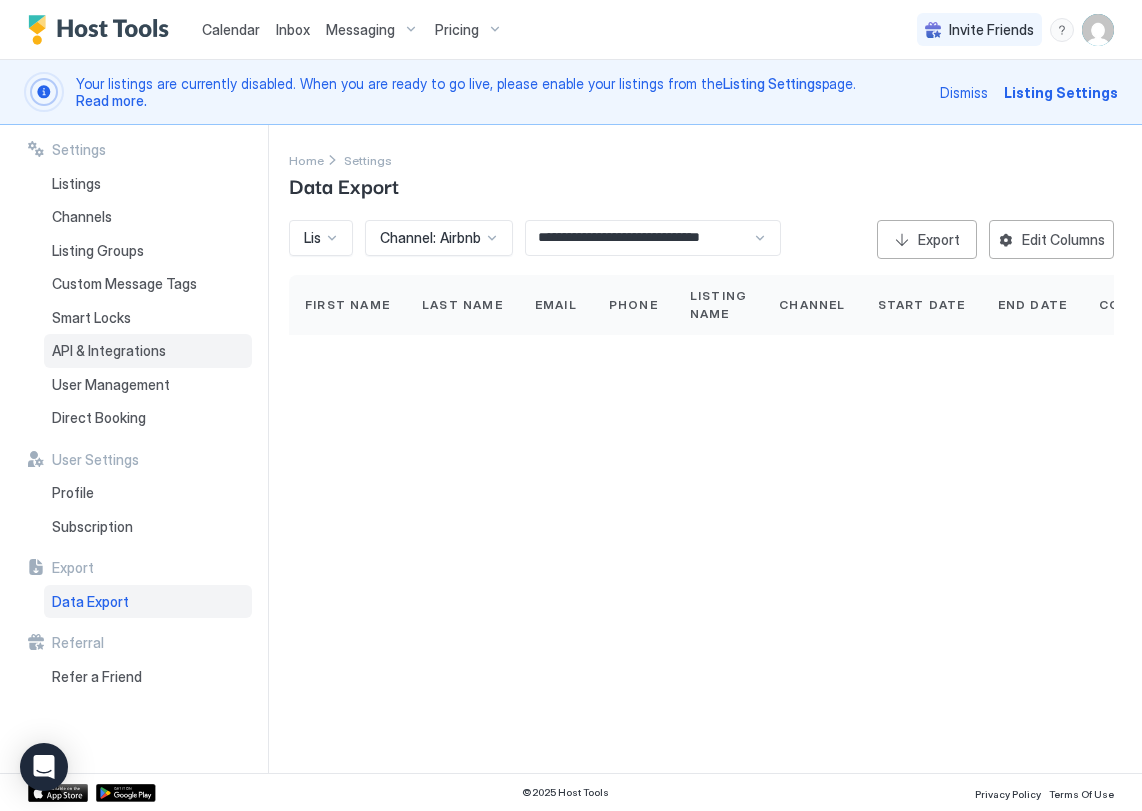 click on "API & Integrations" at bounding box center (148, 351) 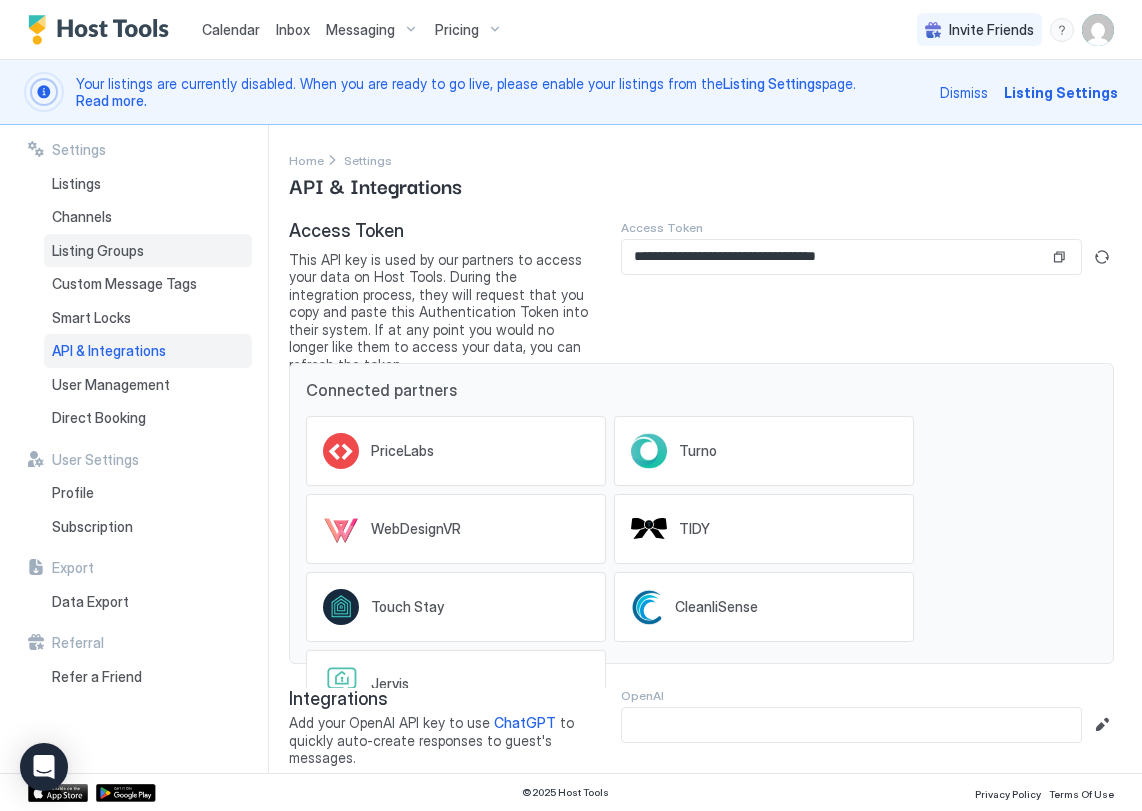 click on "Listing Groups" at bounding box center [148, 251] 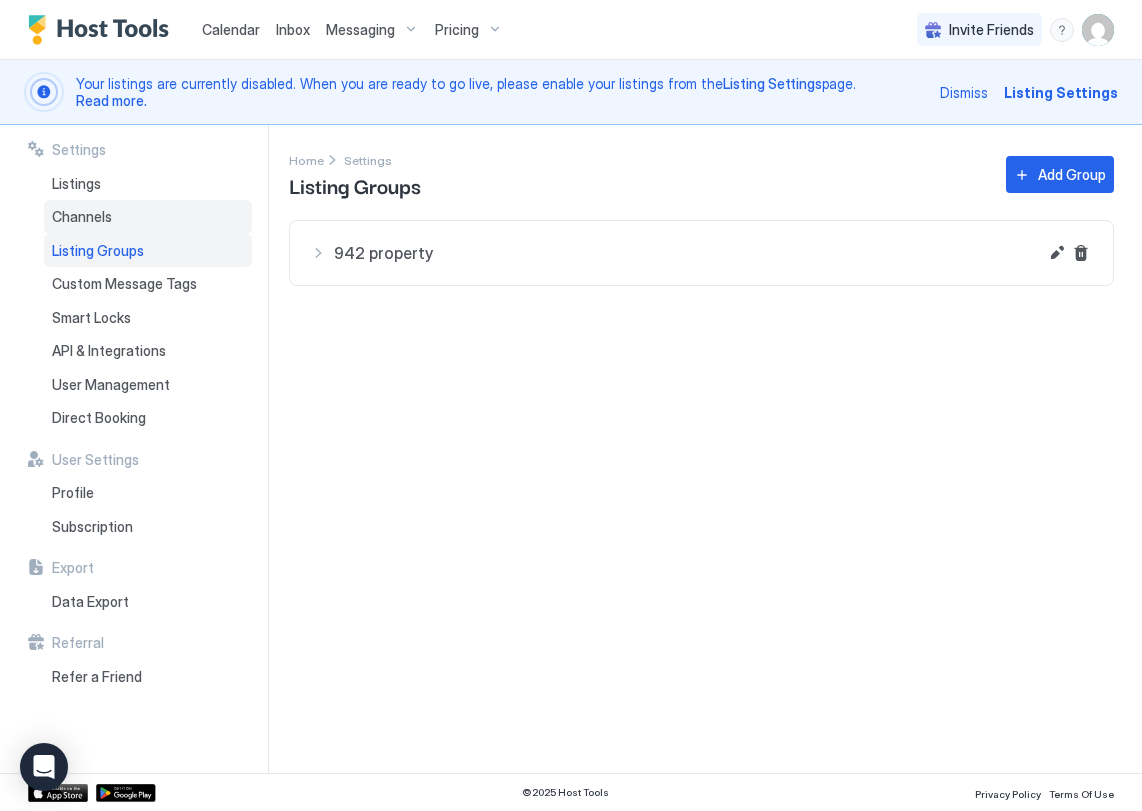 click on "Channels" at bounding box center (148, 217) 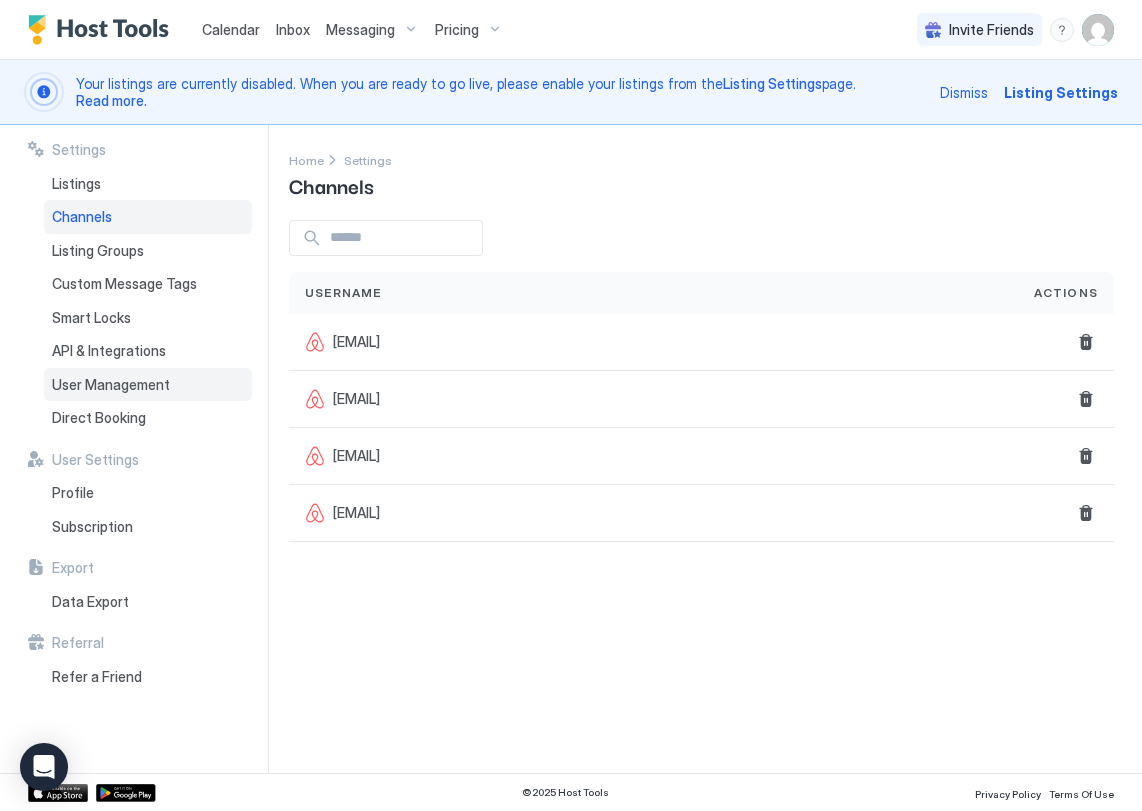 click on "User Management" at bounding box center [111, 385] 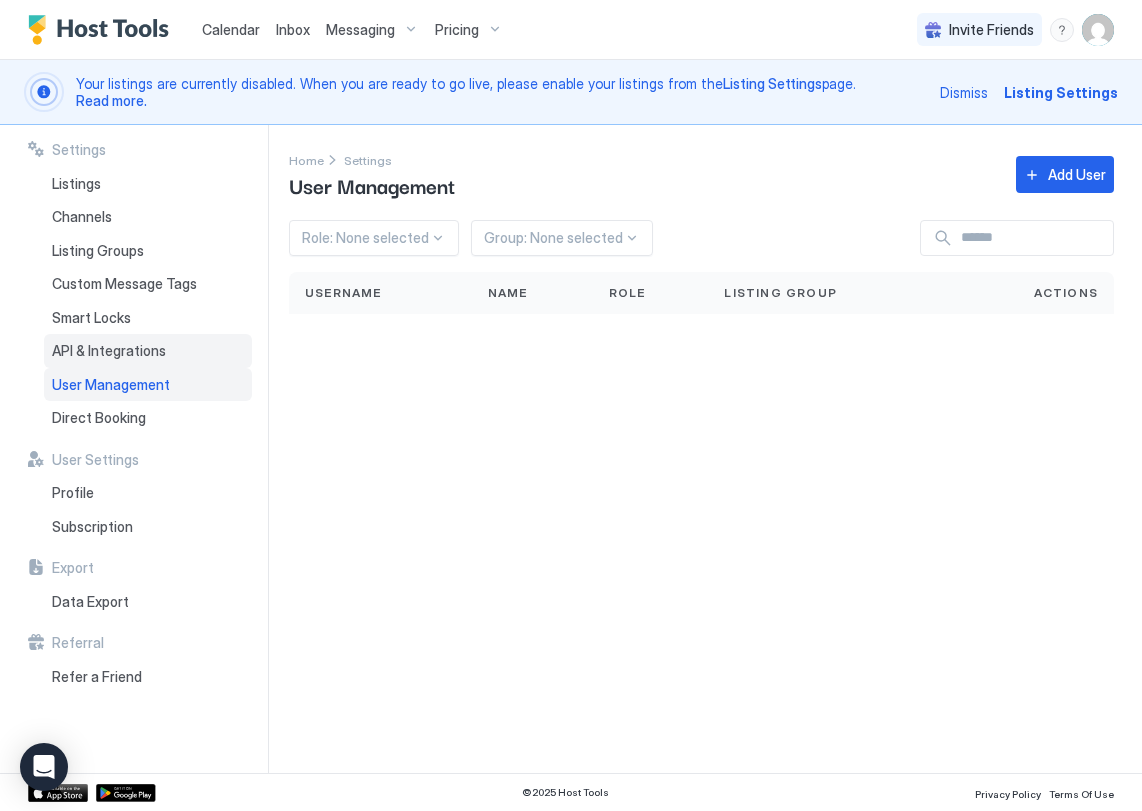 click on "API & Integrations" at bounding box center [148, 351] 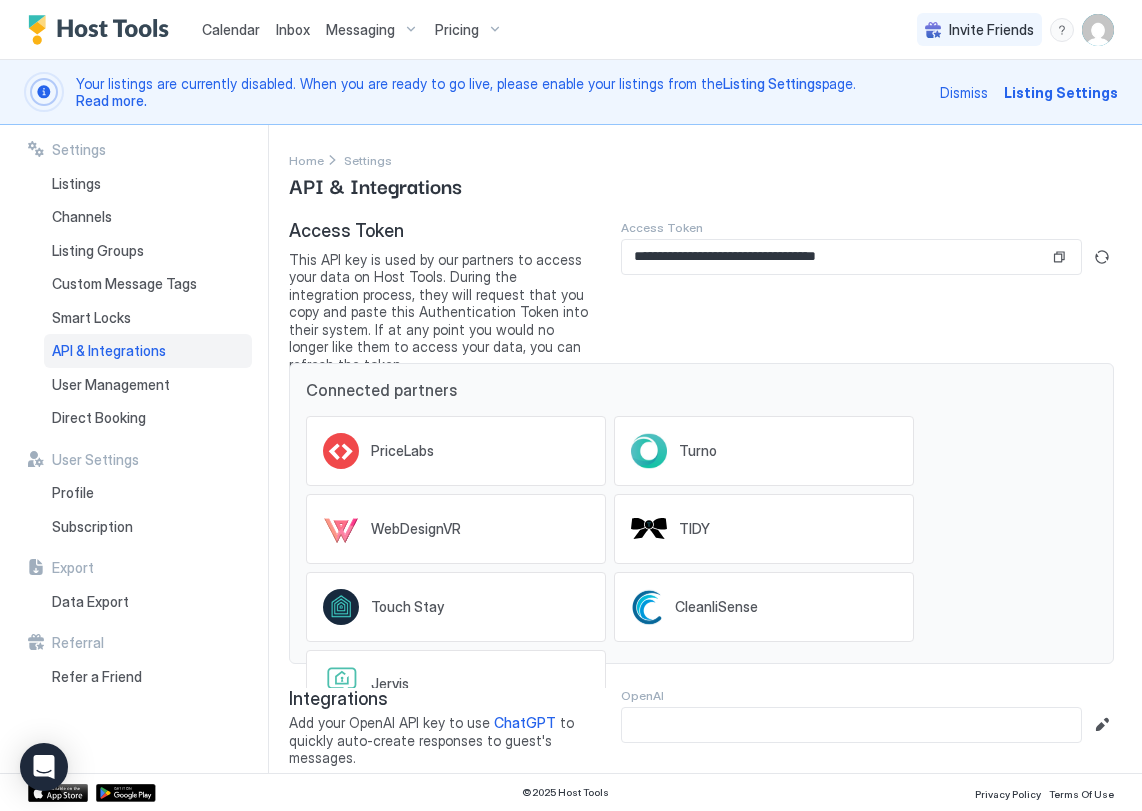 click on "Dismiss" at bounding box center (964, 92) 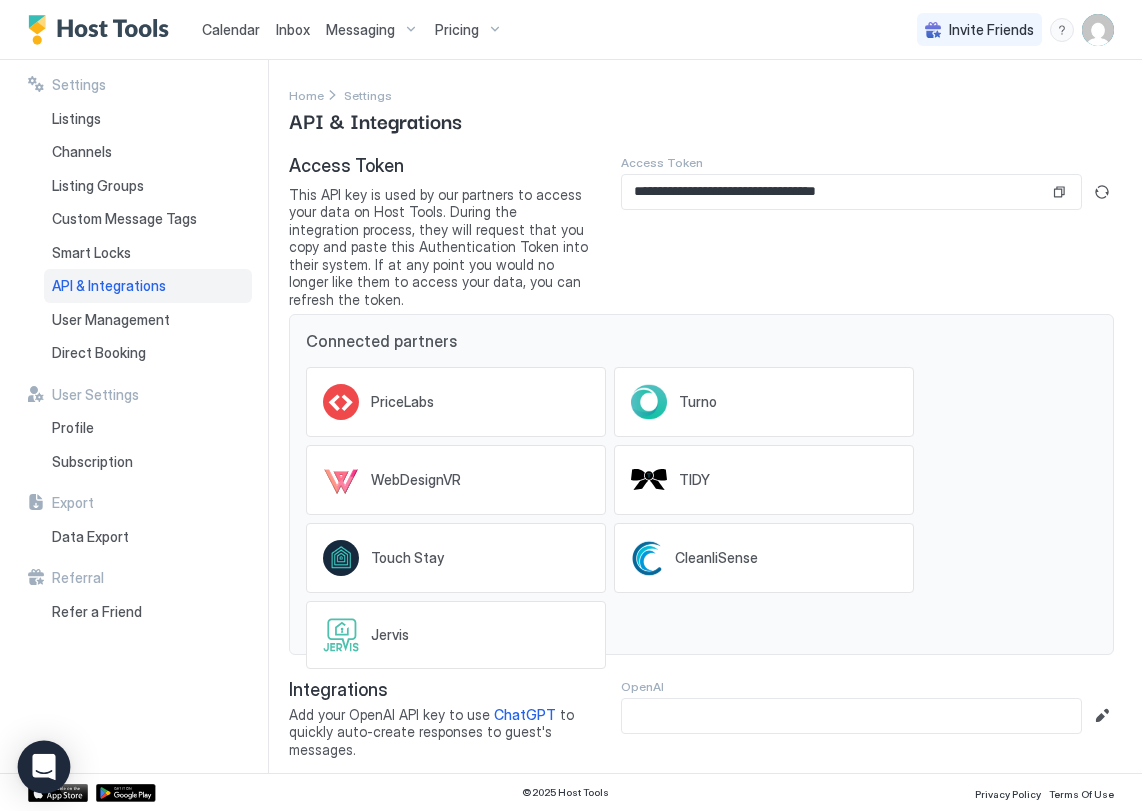 click 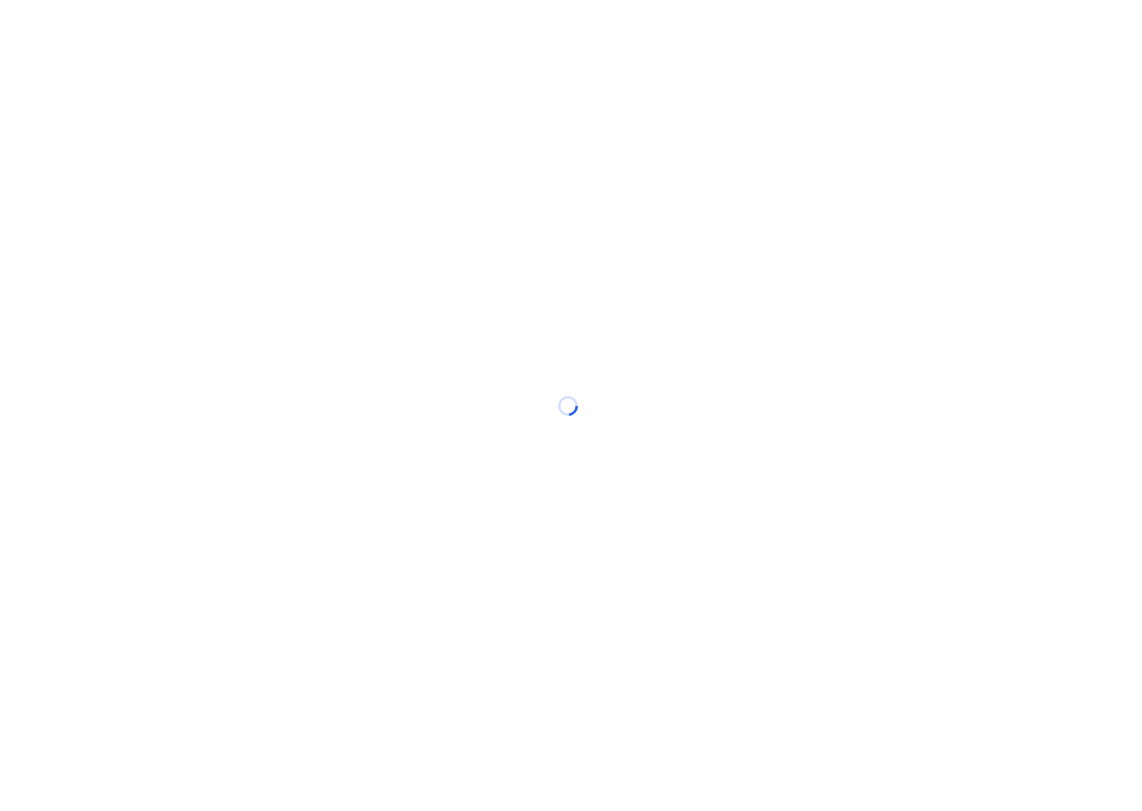 scroll, scrollTop: 0, scrollLeft: 0, axis: both 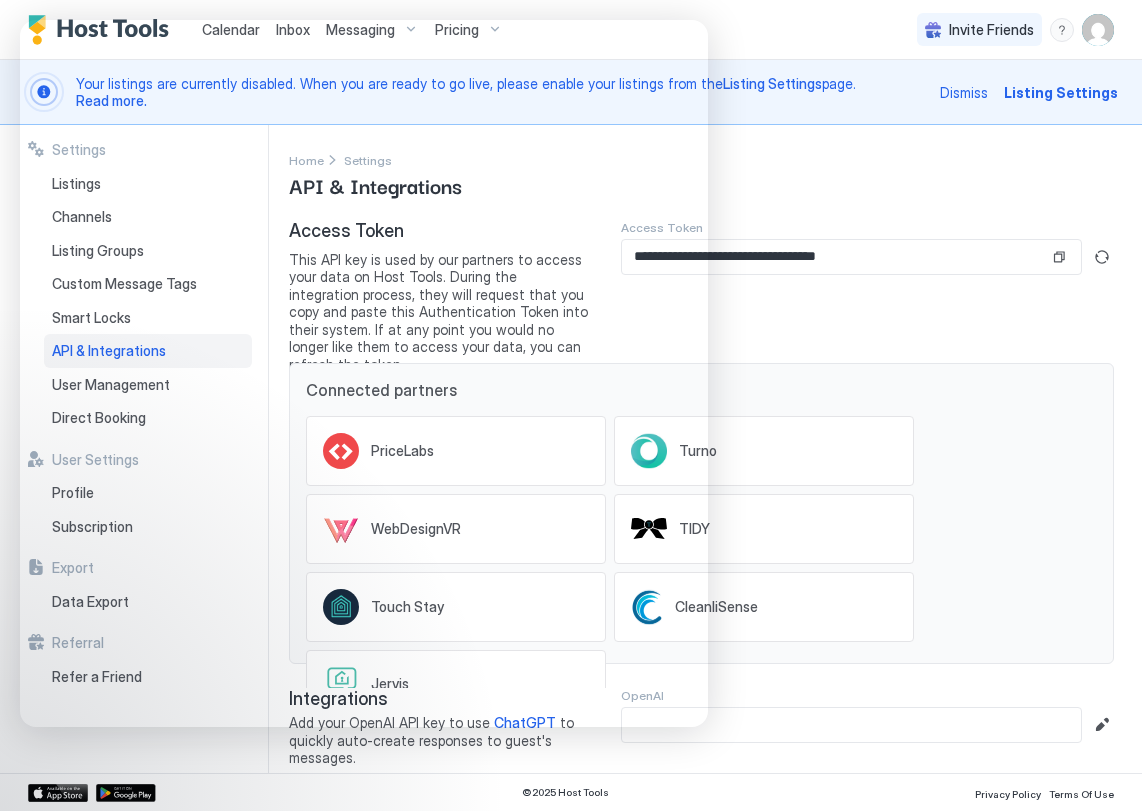click at bounding box center [1062, 30] 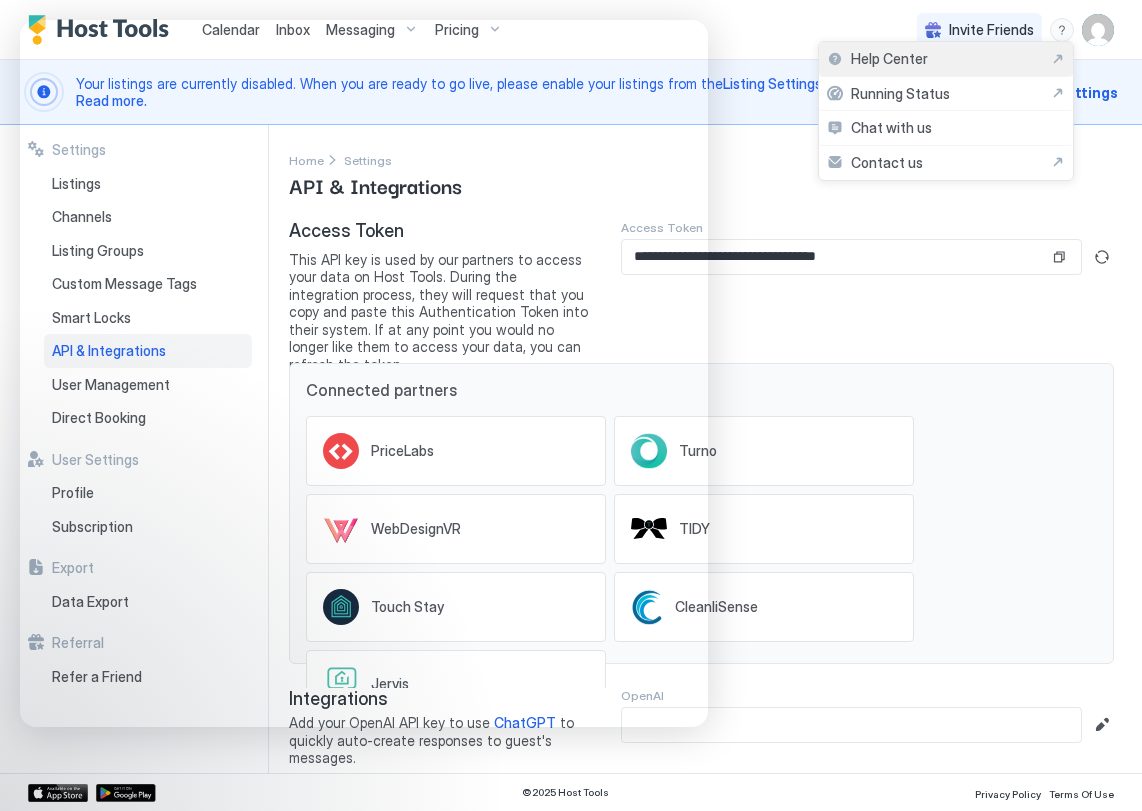 click on "Help Center" at bounding box center [946, 59] 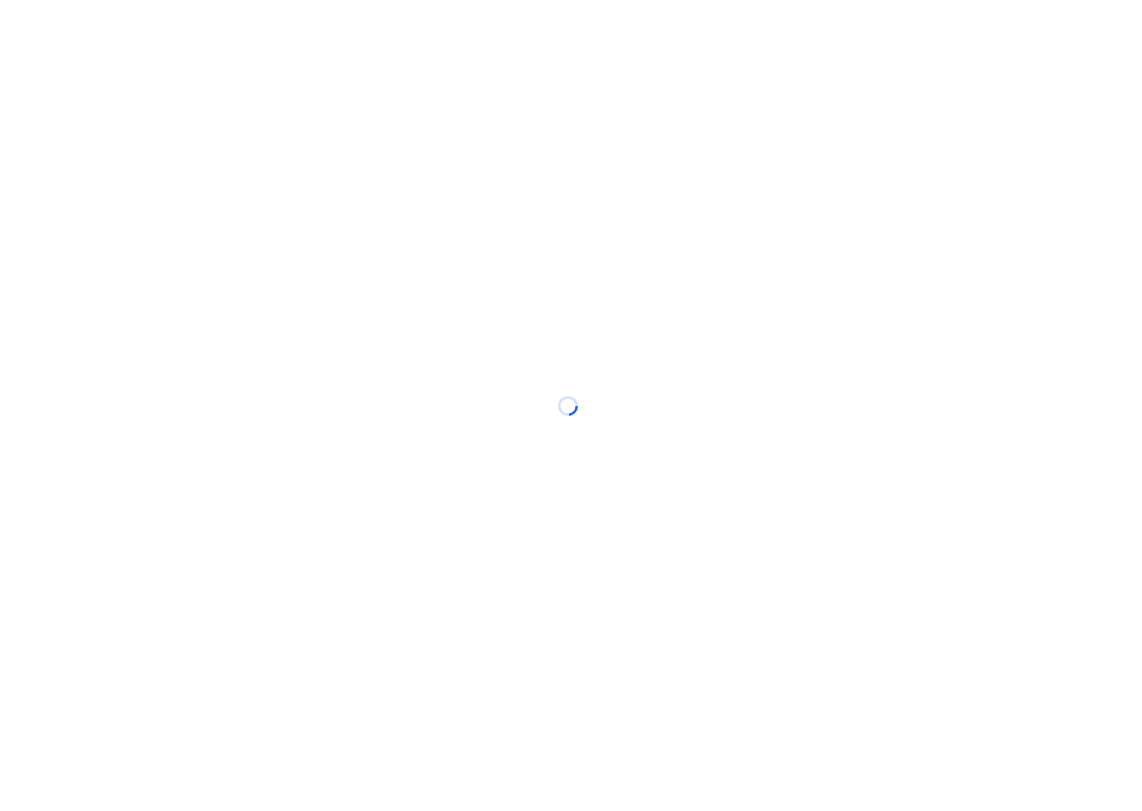 scroll, scrollTop: 0, scrollLeft: 0, axis: both 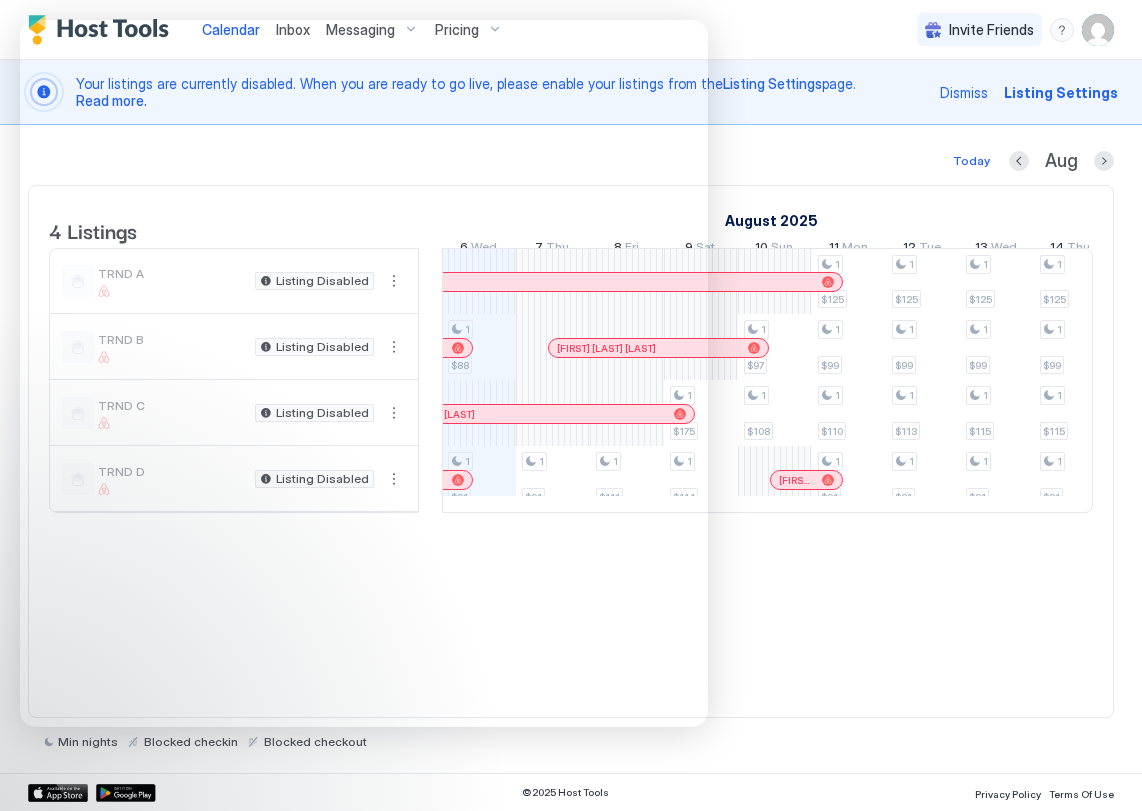 click on "Calendar Inbox Messaging Pricing Invite Friends JS" at bounding box center (571, 30) 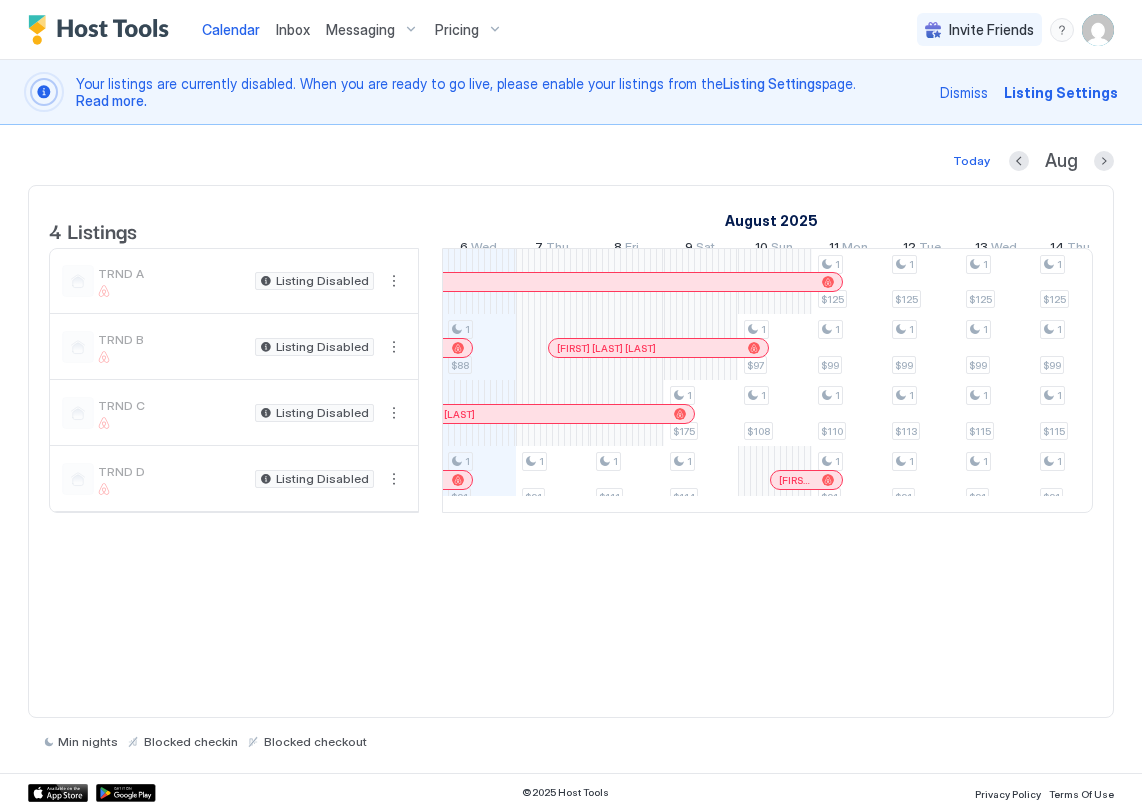 click at bounding box center (1062, 30) 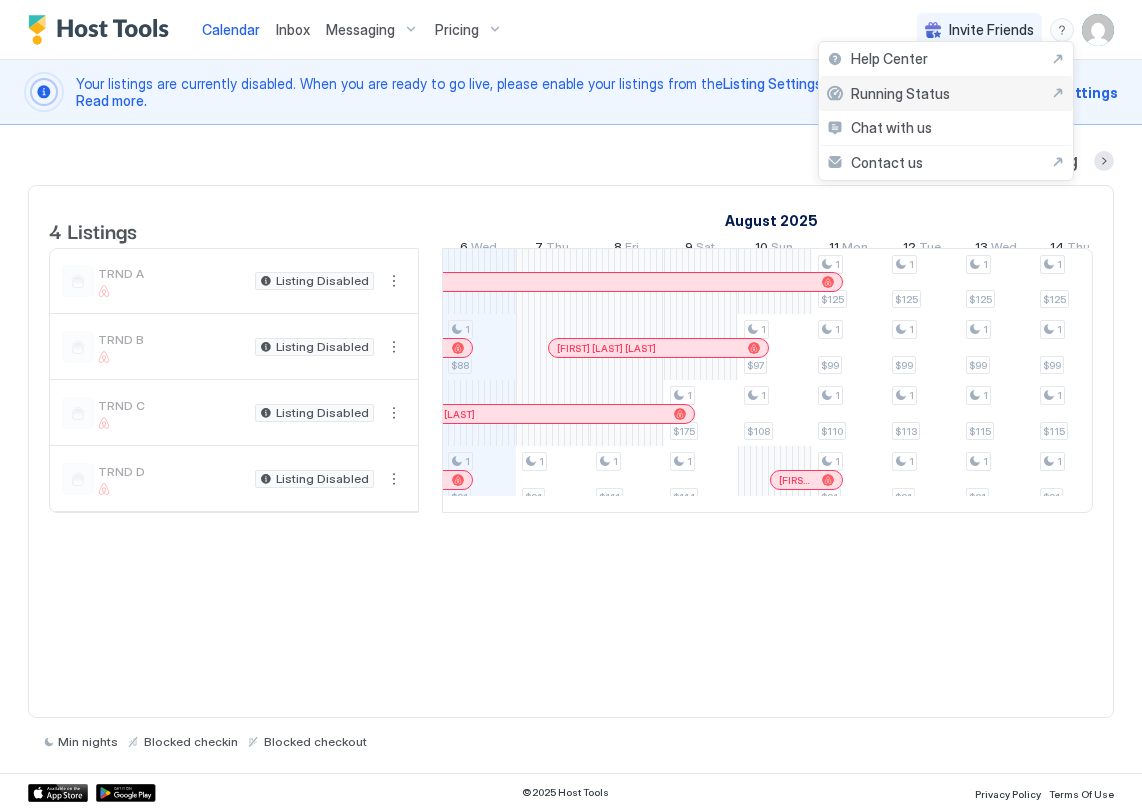 click on "Help Center" at bounding box center (946, 59) 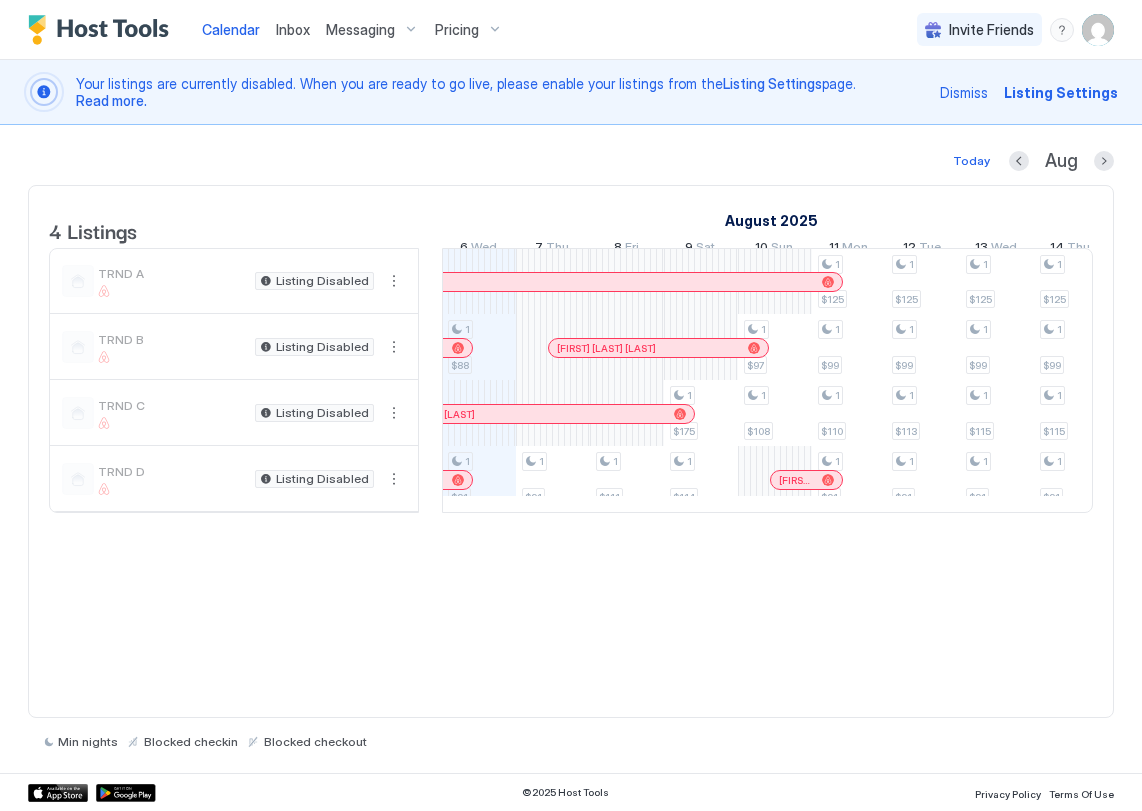 click at bounding box center [1098, 30] 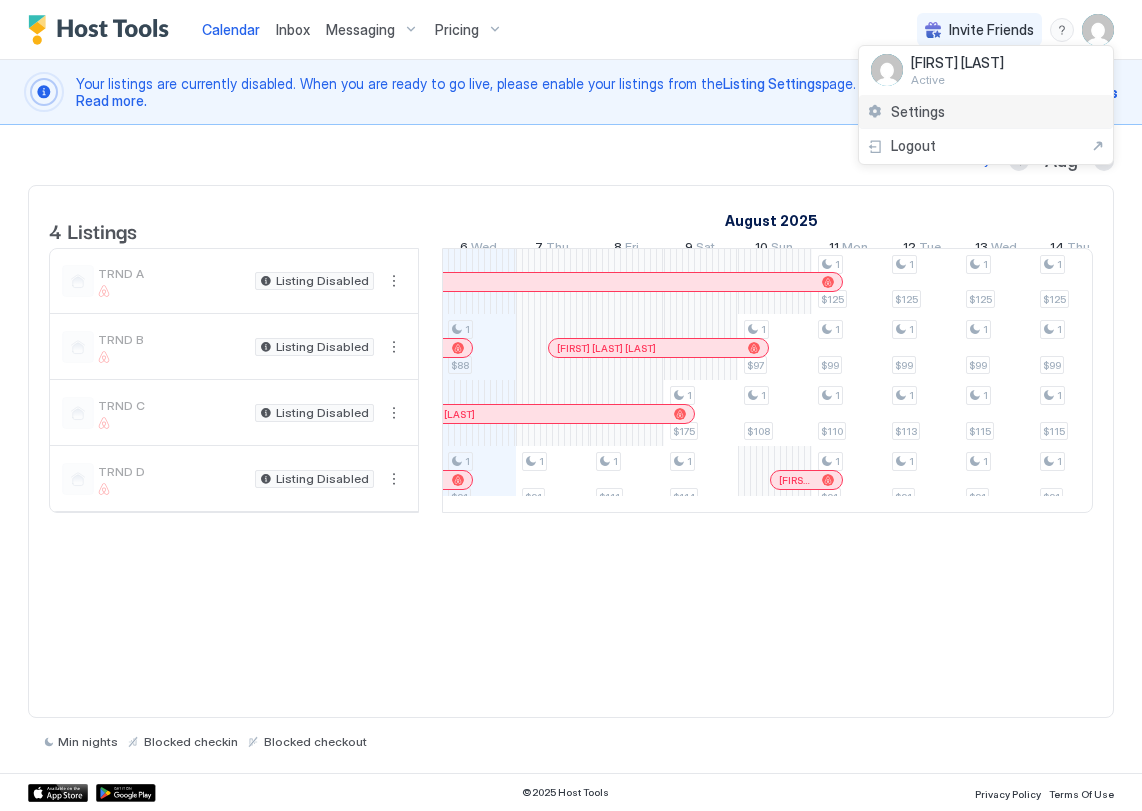 click on "Settings" at bounding box center [918, 112] 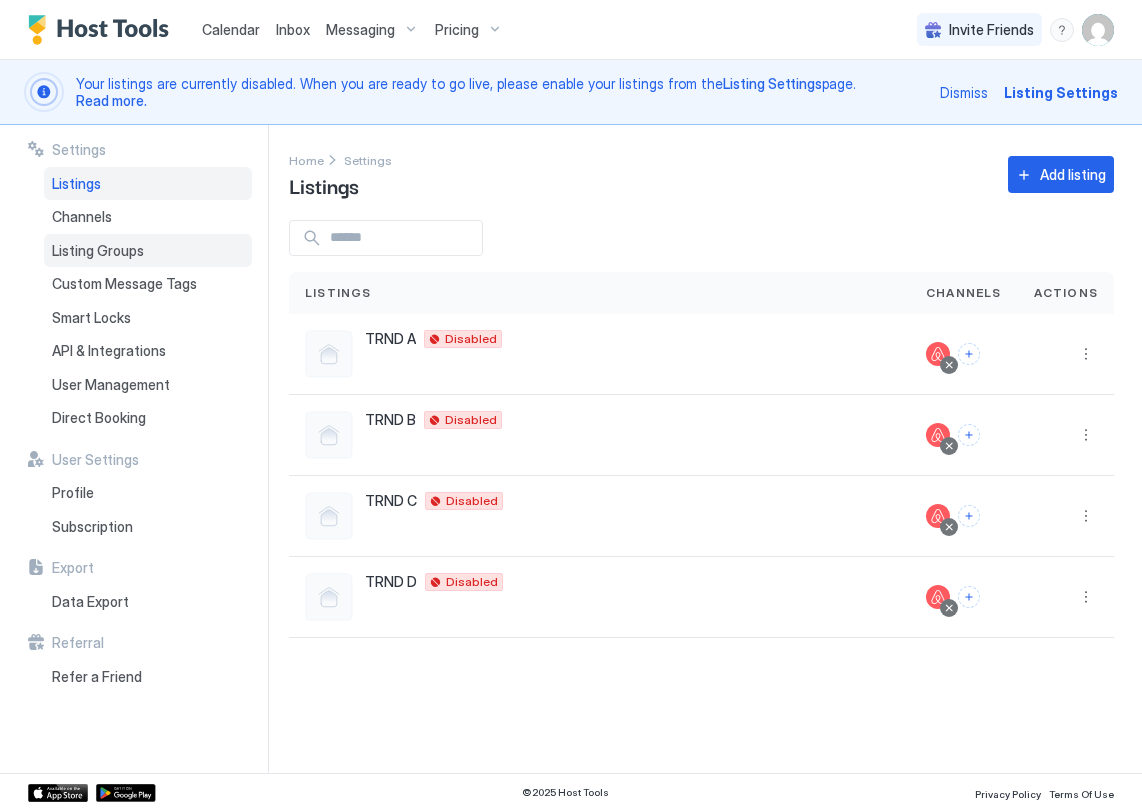 click on "Listing Groups" at bounding box center (148, 251) 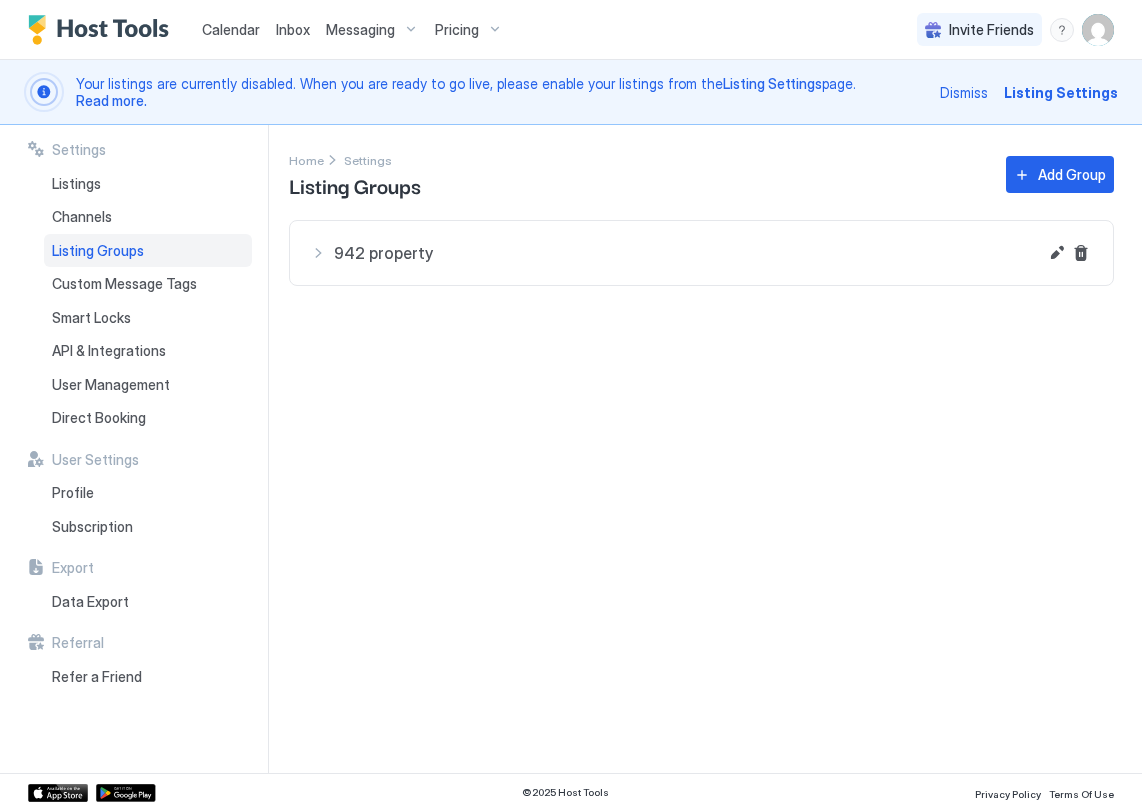 click on "942 property" at bounding box center [701, 253] 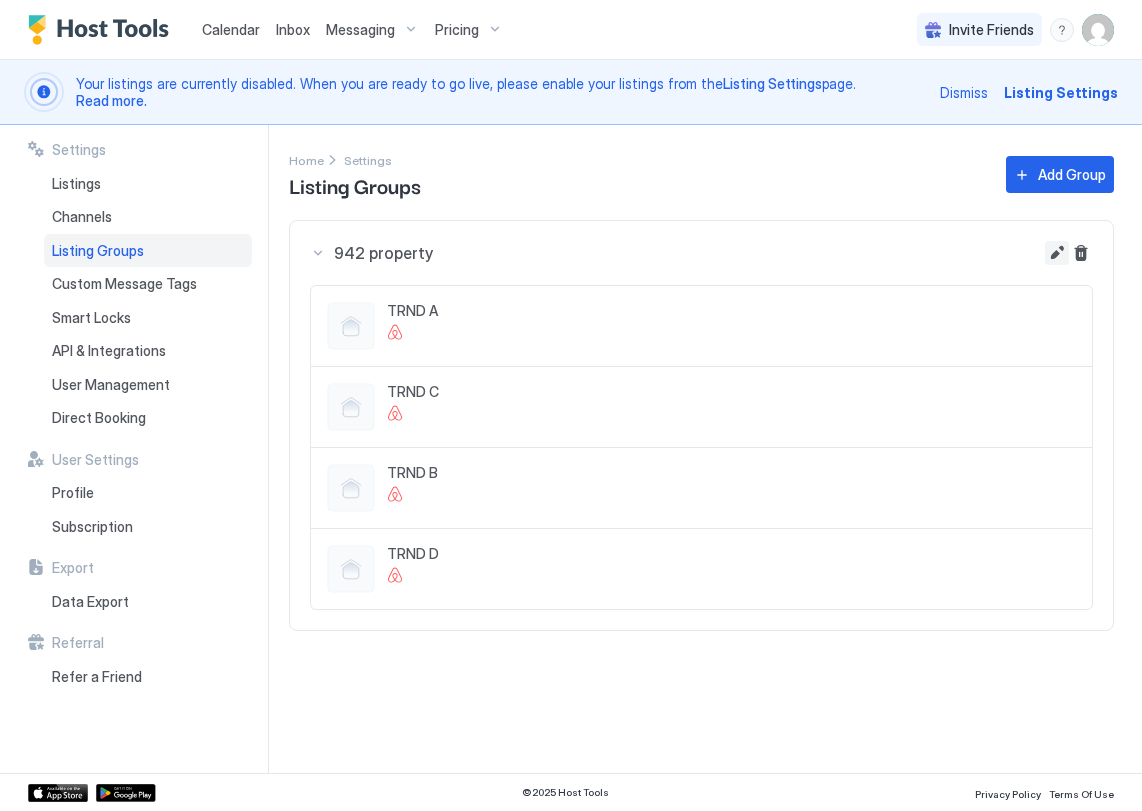 click at bounding box center (1057, 253) 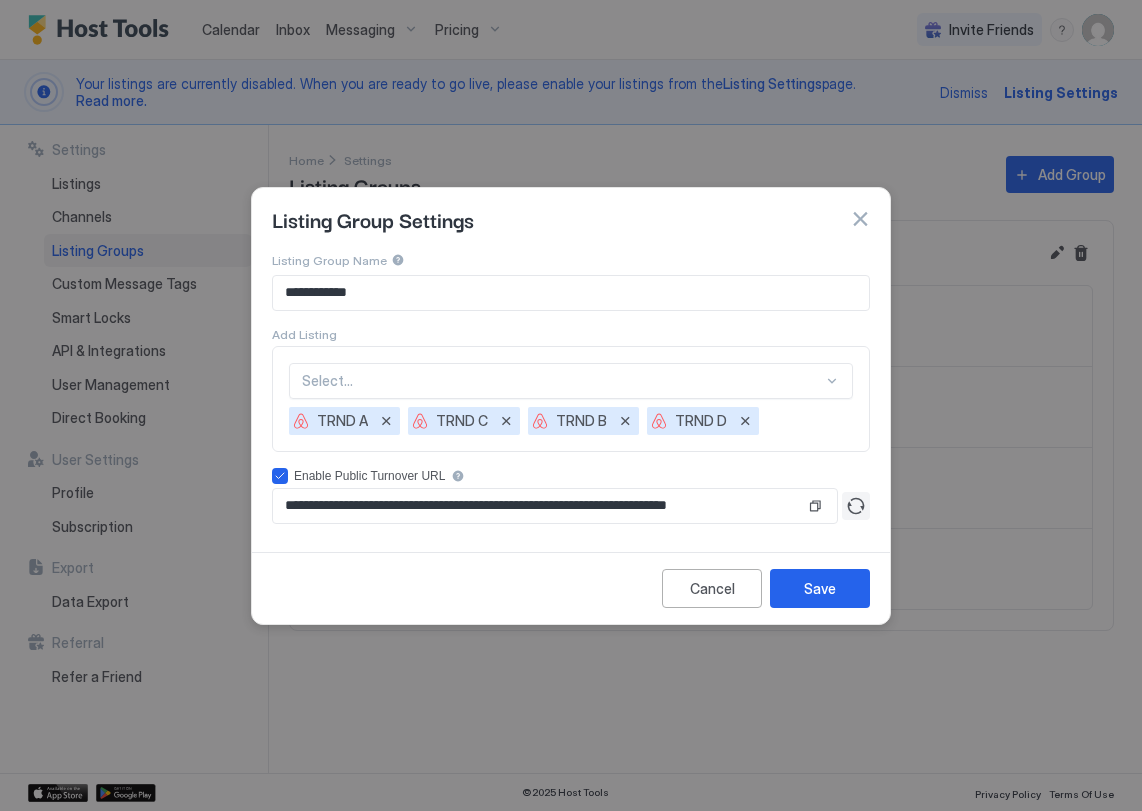 click at bounding box center [856, 506] 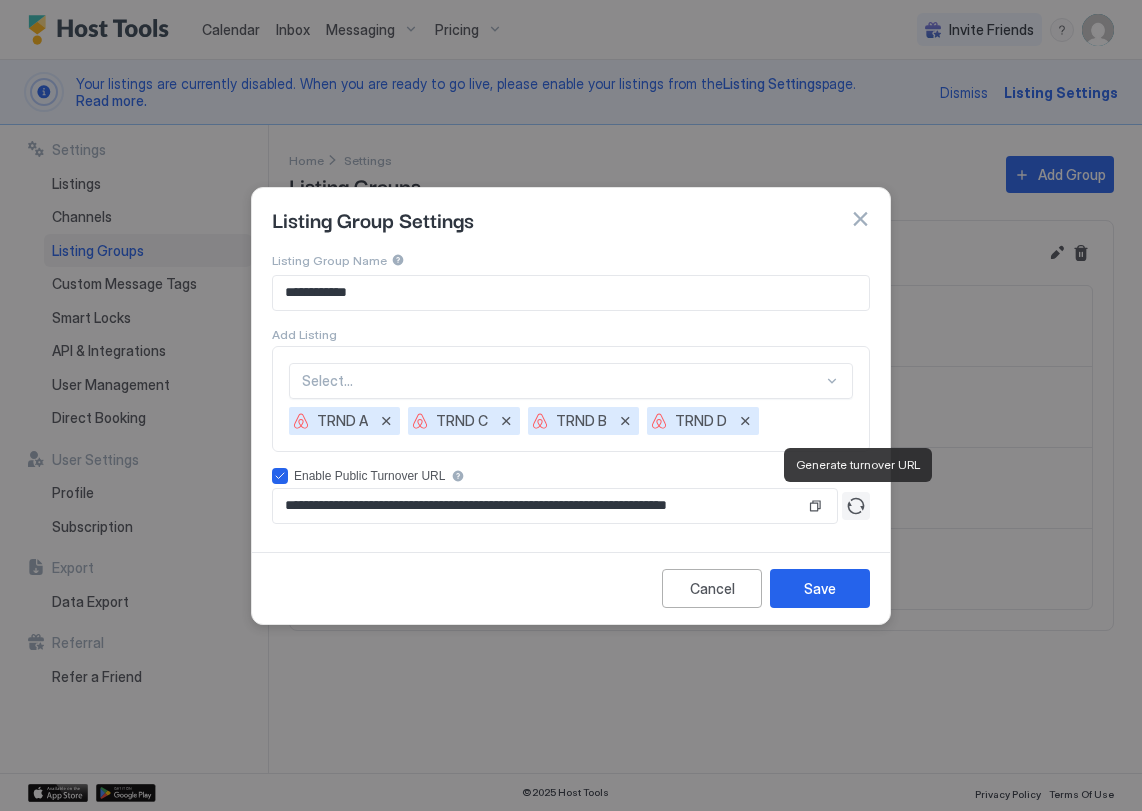 click at bounding box center (856, 506) 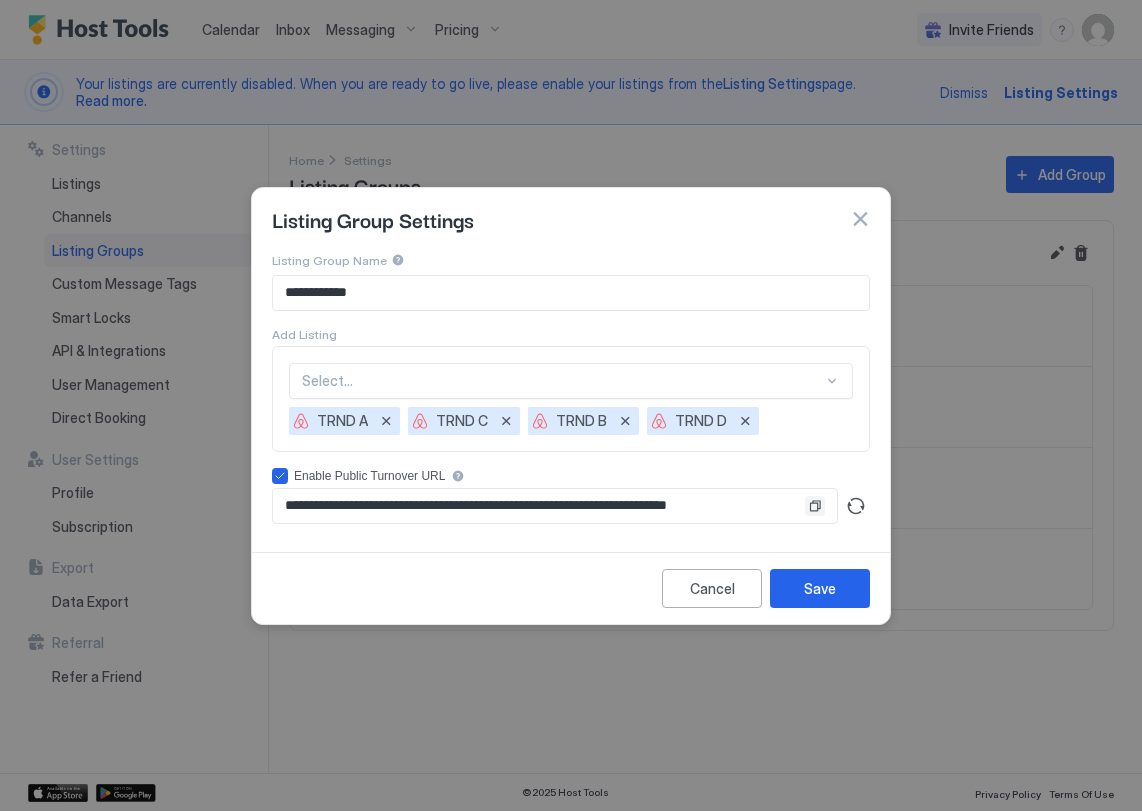 click at bounding box center (815, 506) 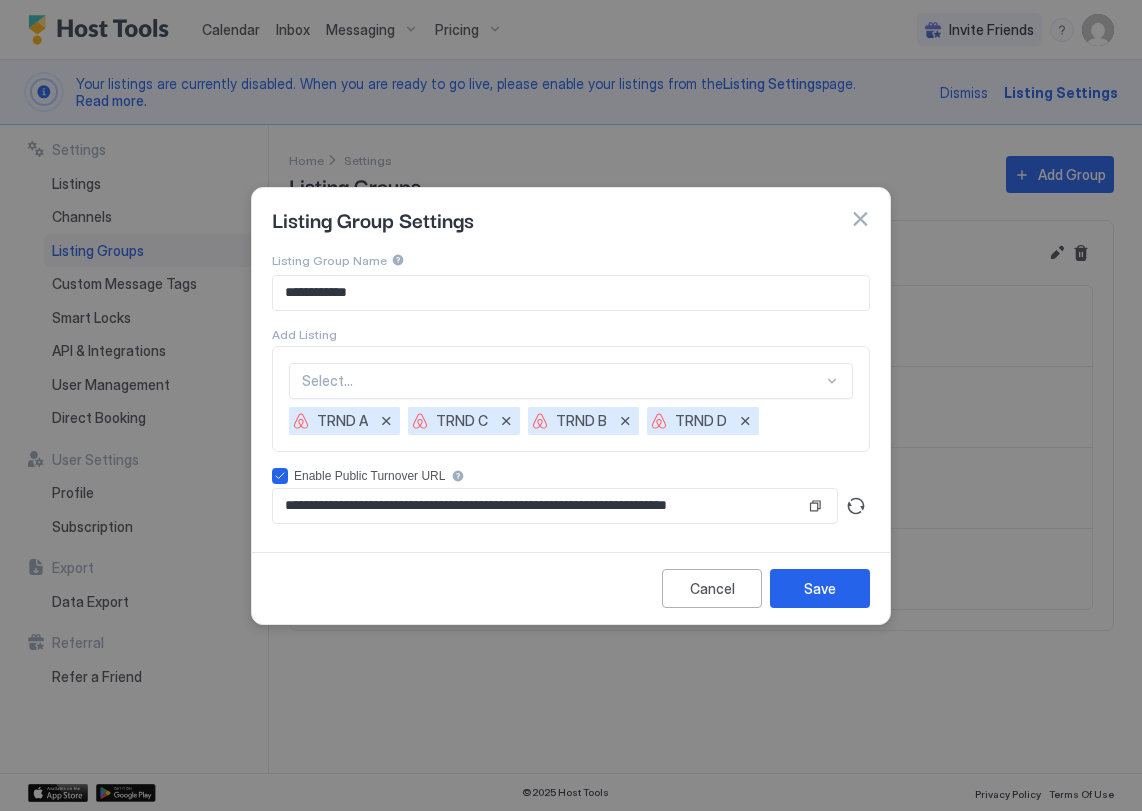 click at bounding box center (860, 219) 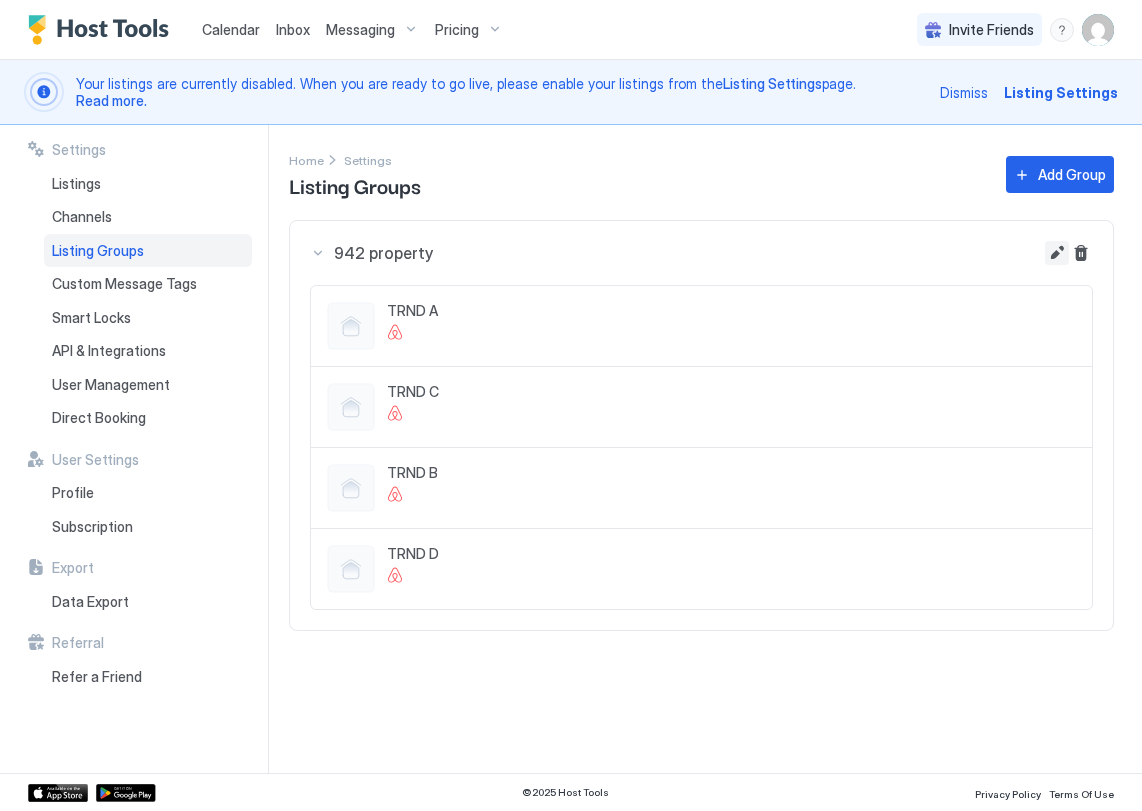 click at bounding box center (1057, 253) 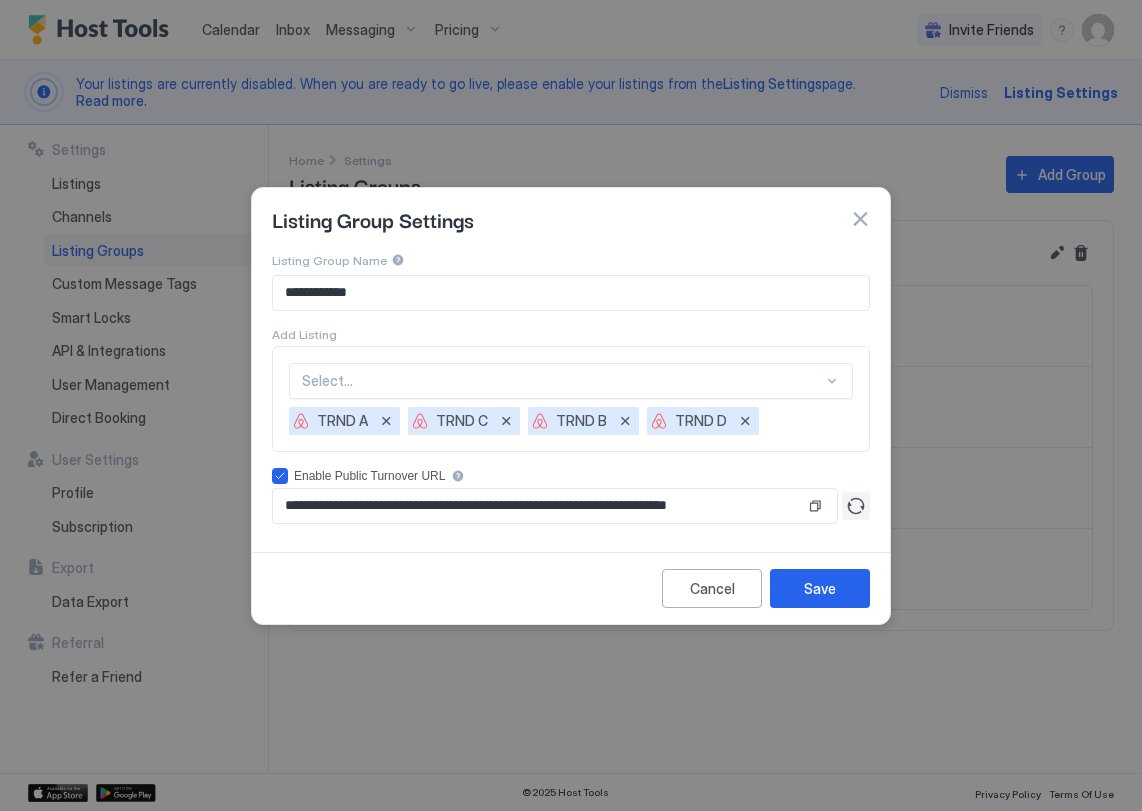click at bounding box center (856, 506) 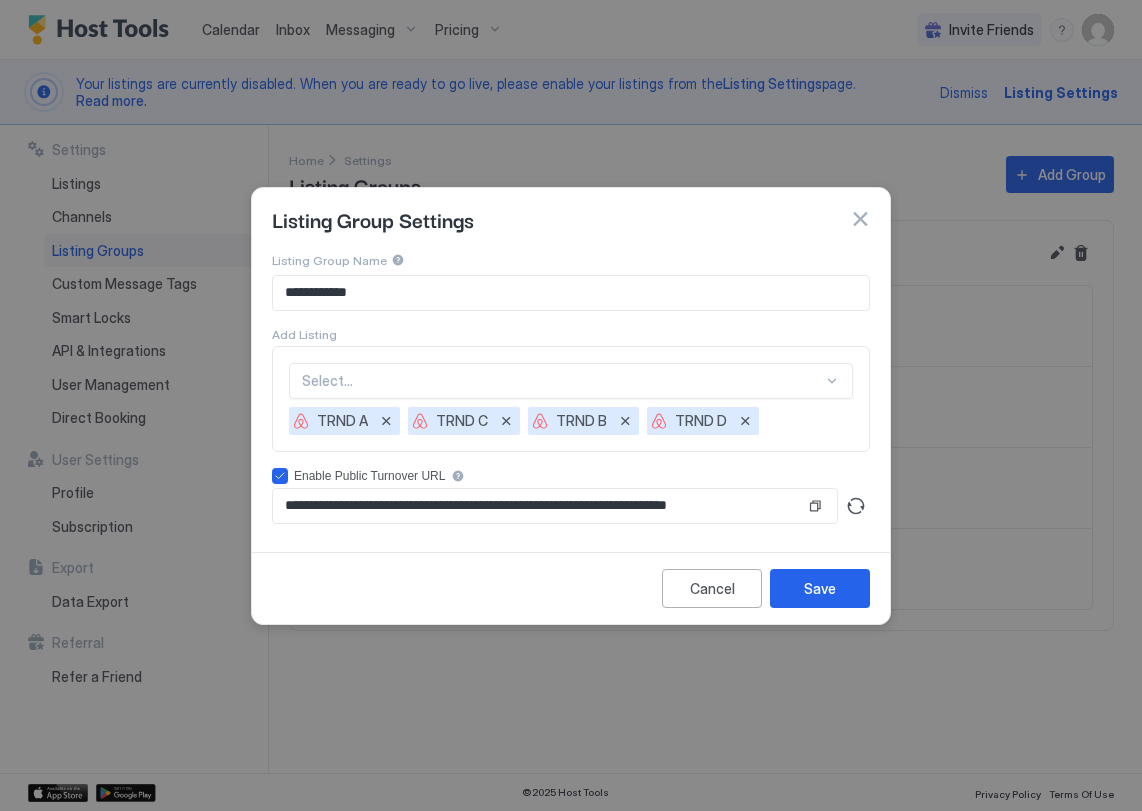 click on "Cancel Save" at bounding box center [571, 588] 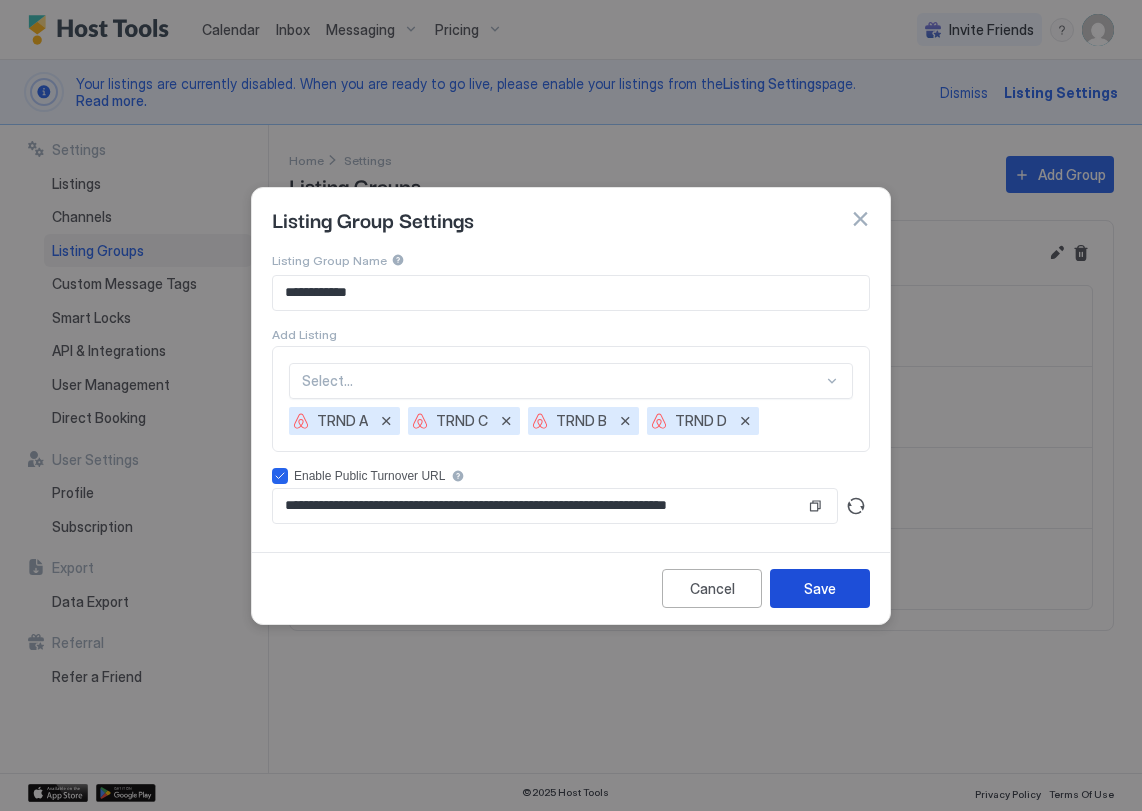 click on "Save" at bounding box center (820, 588) 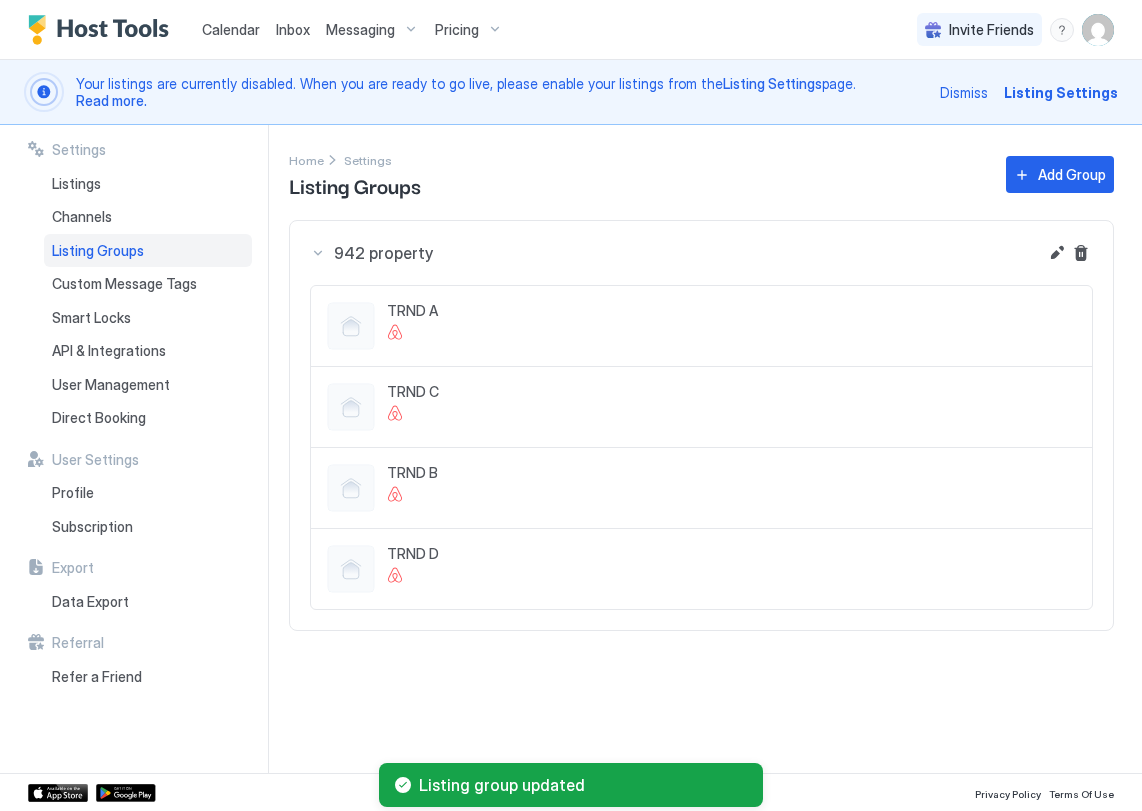 click at bounding box center [1057, 253] 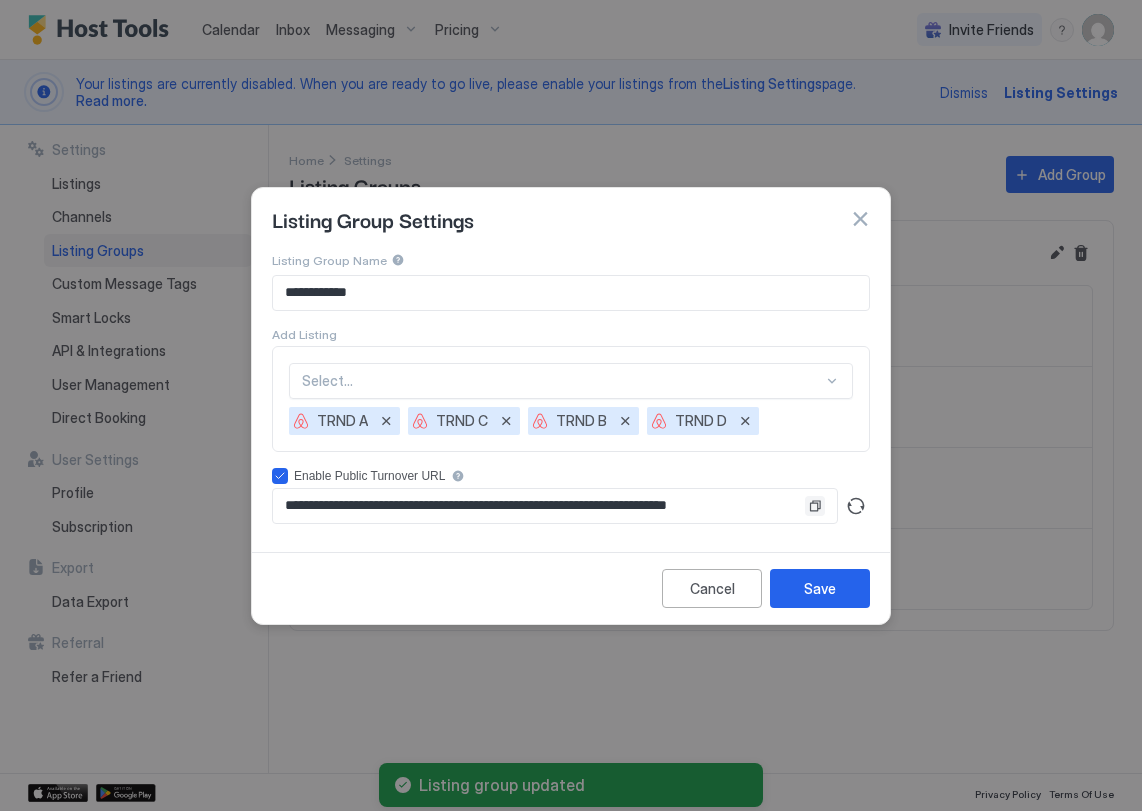 click at bounding box center (815, 506) 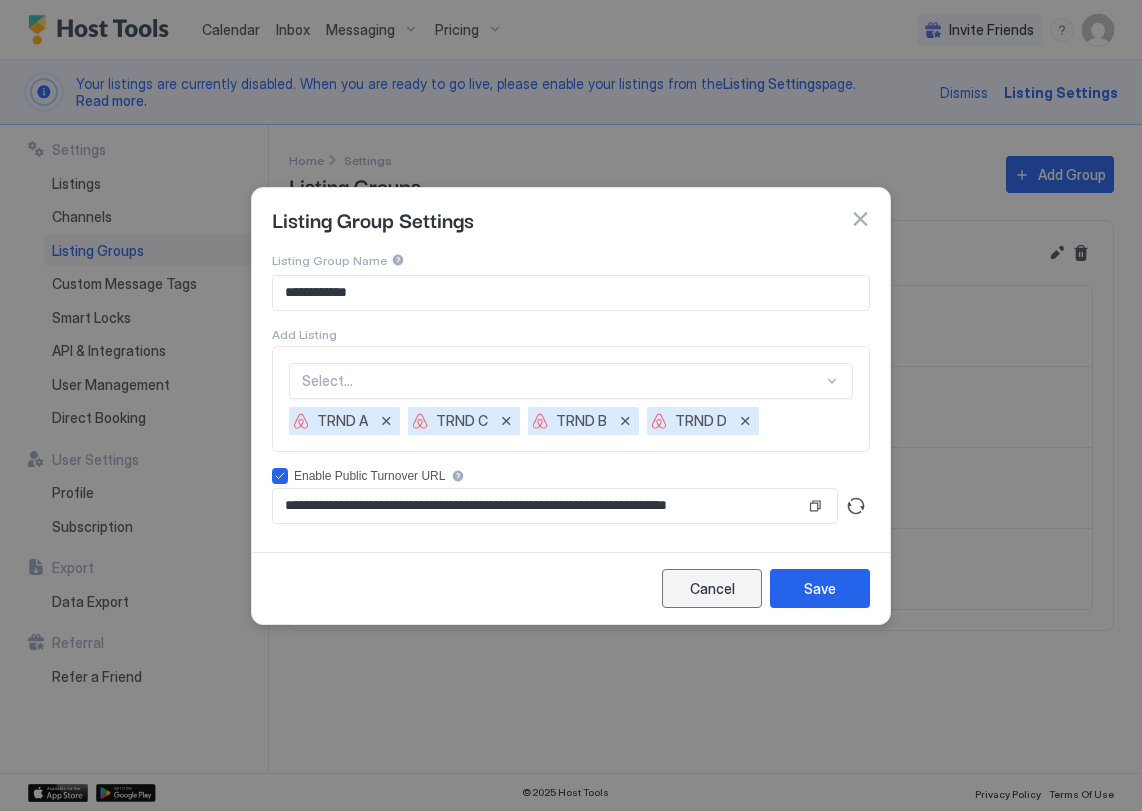 click on "Cancel" at bounding box center [712, 588] 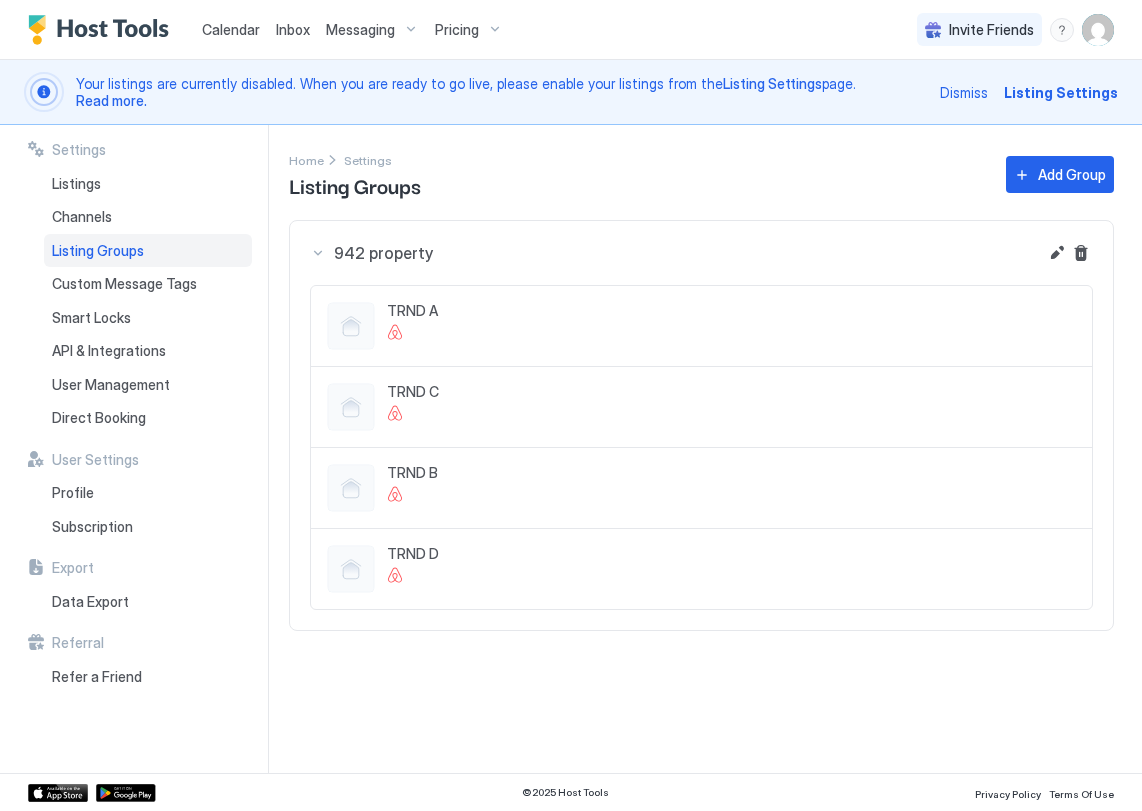 click on "Inbox" at bounding box center [293, 29] 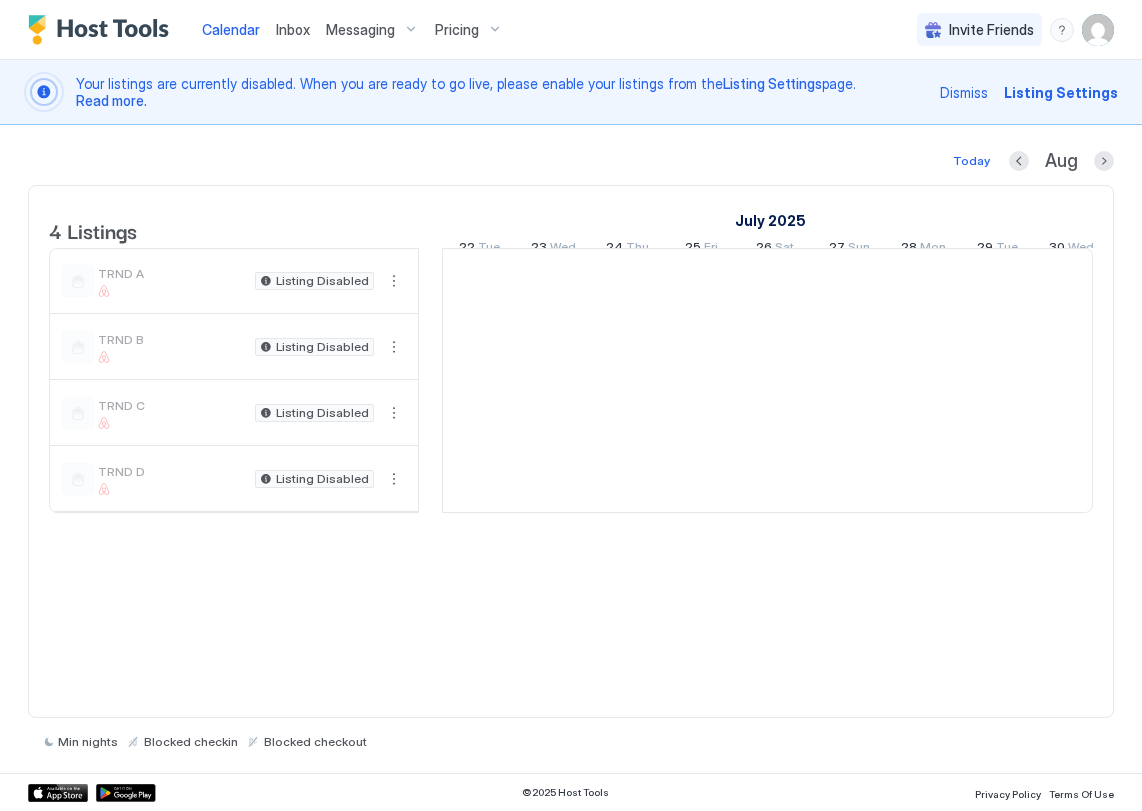 scroll, scrollTop: 0, scrollLeft: 1111, axis: horizontal 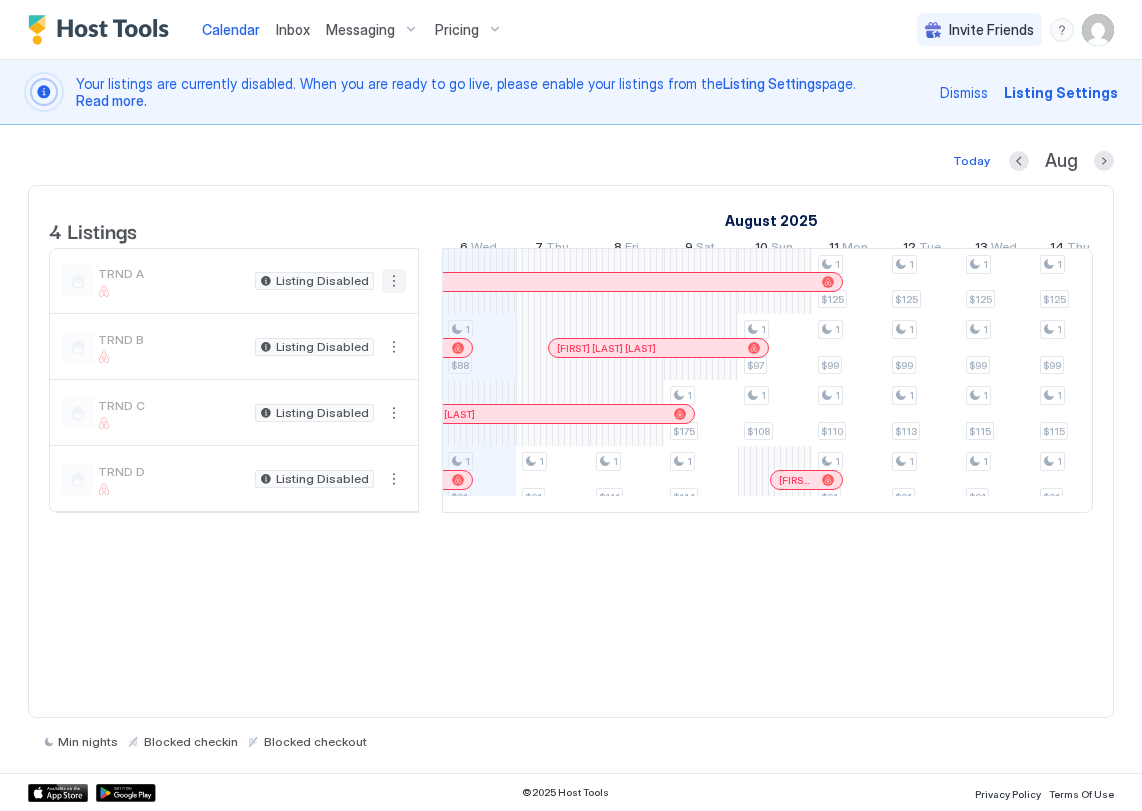 click at bounding box center (394, 281) 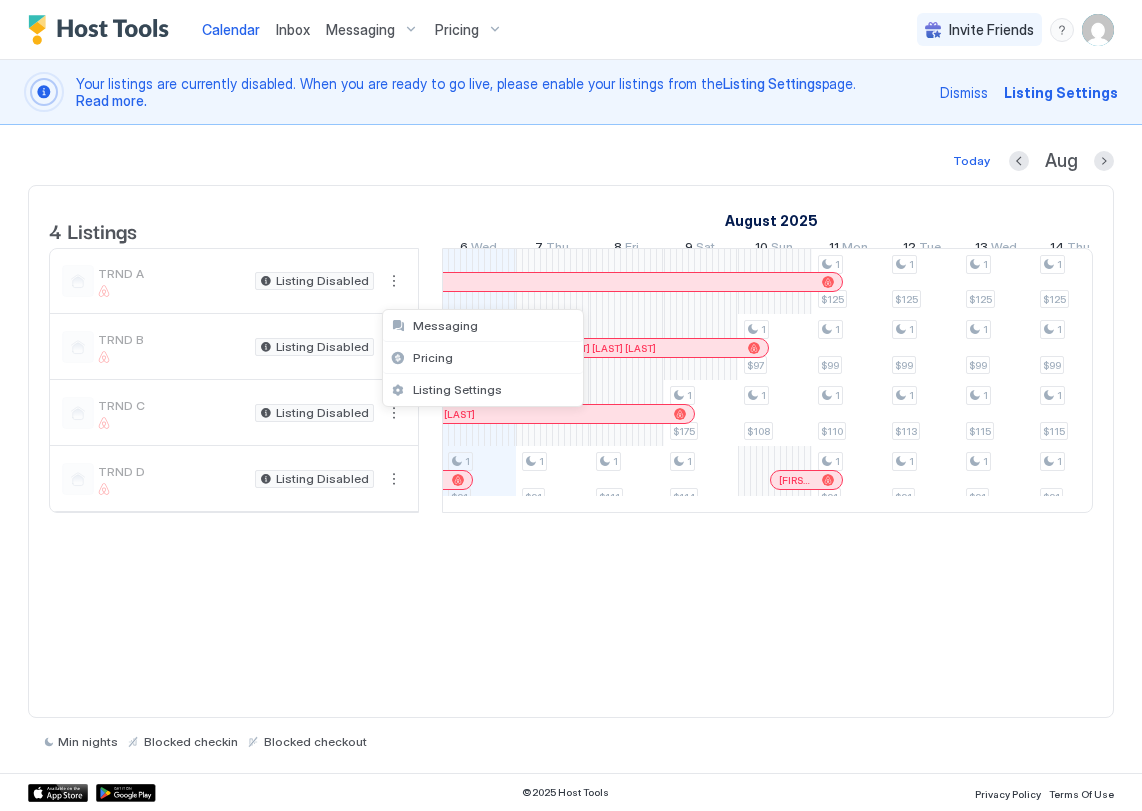 click at bounding box center [571, 405] 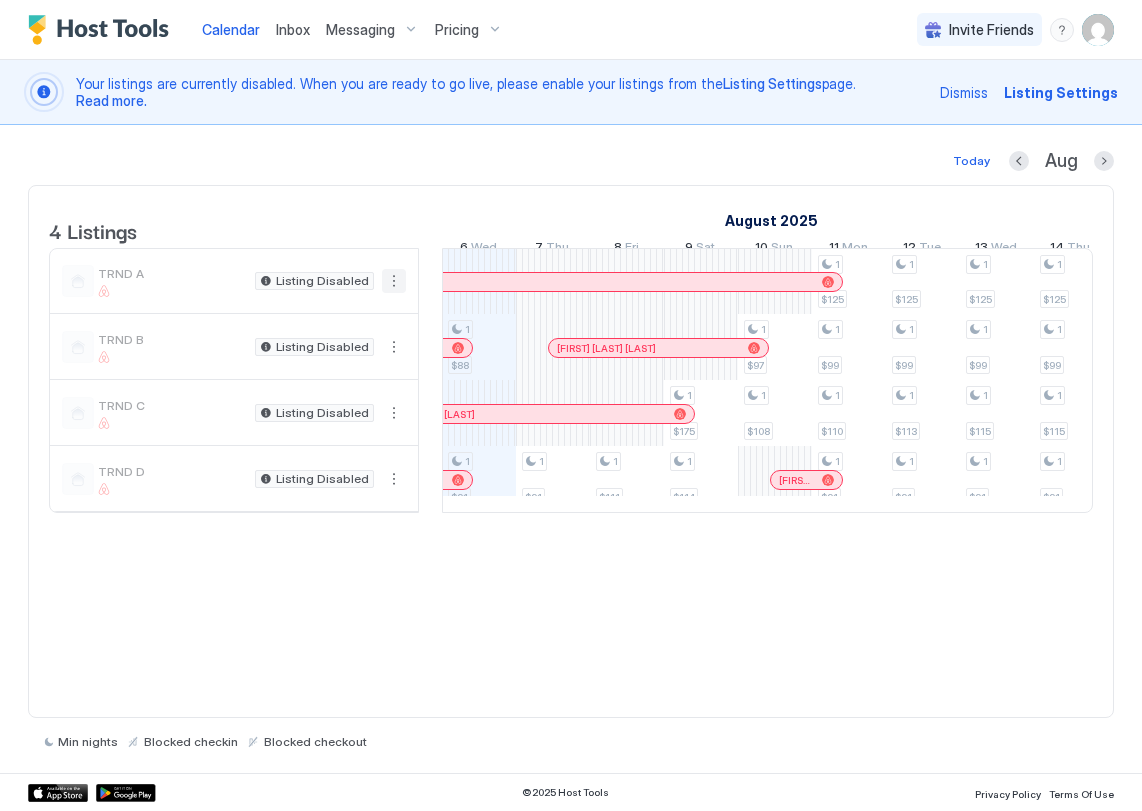 click at bounding box center (394, 281) 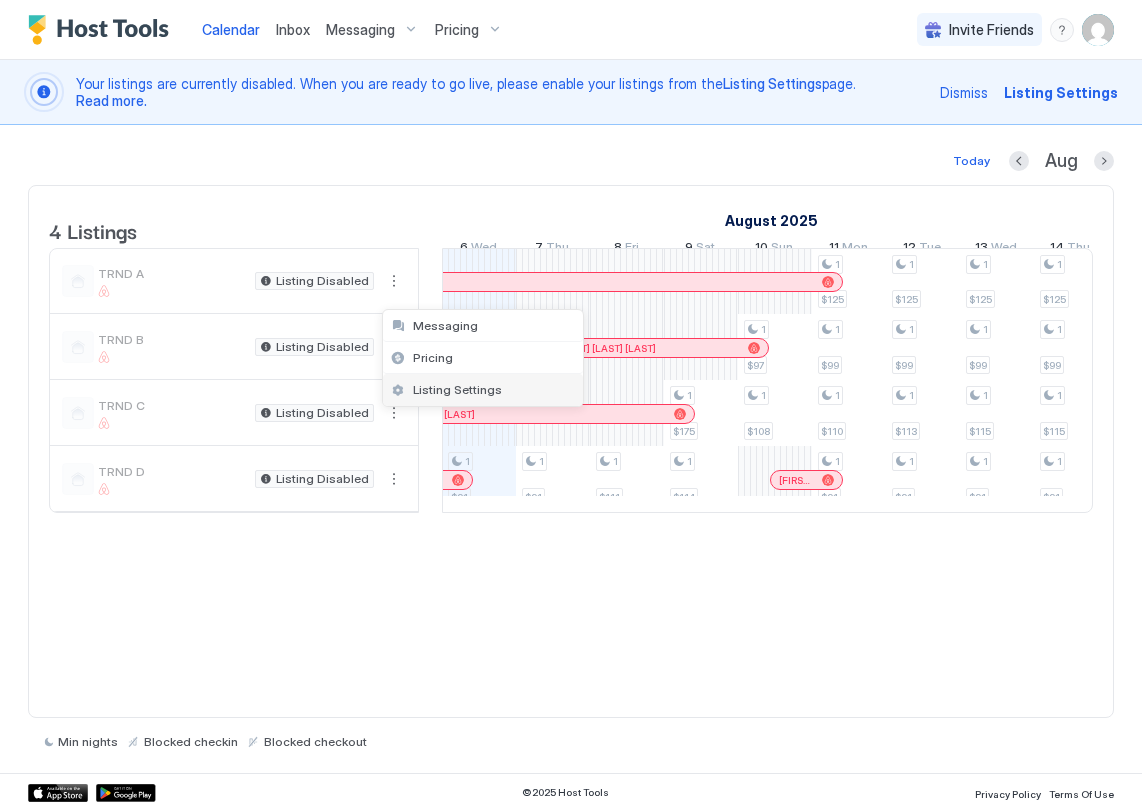 click on "Listing Settings" at bounding box center [457, 389] 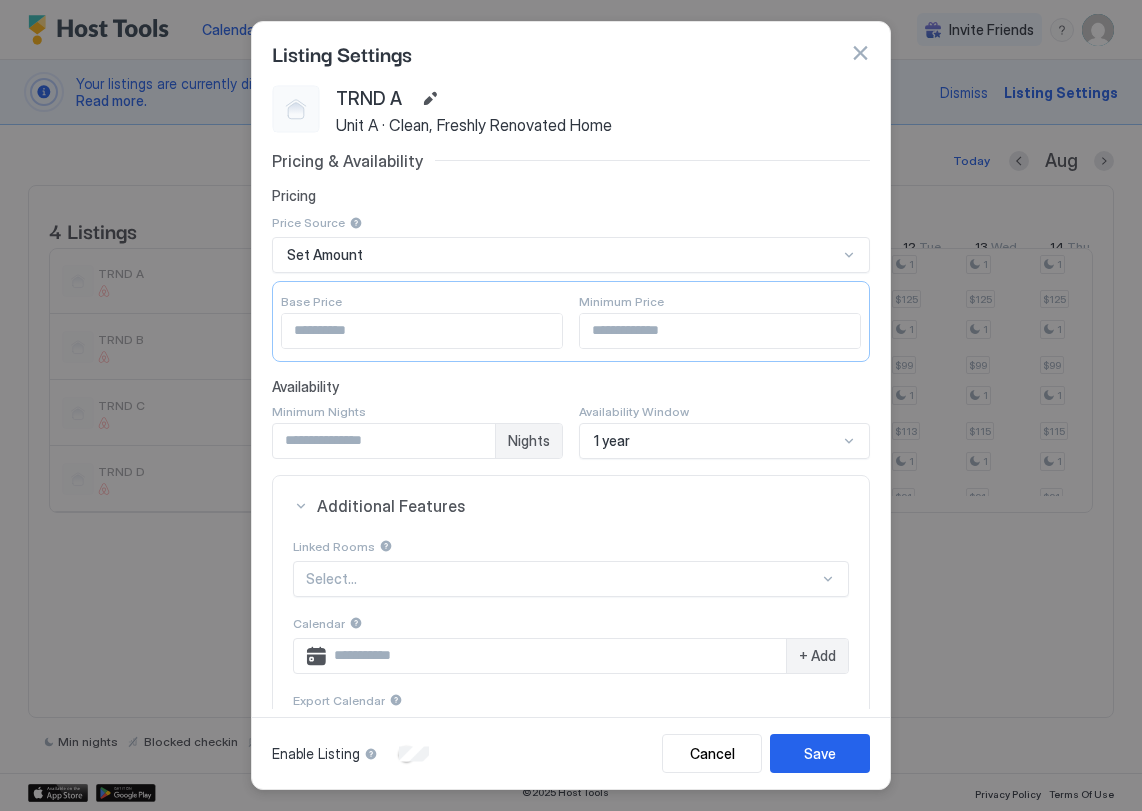 scroll, scrollTop: 271, scrollLeft: 0, axis: vertical 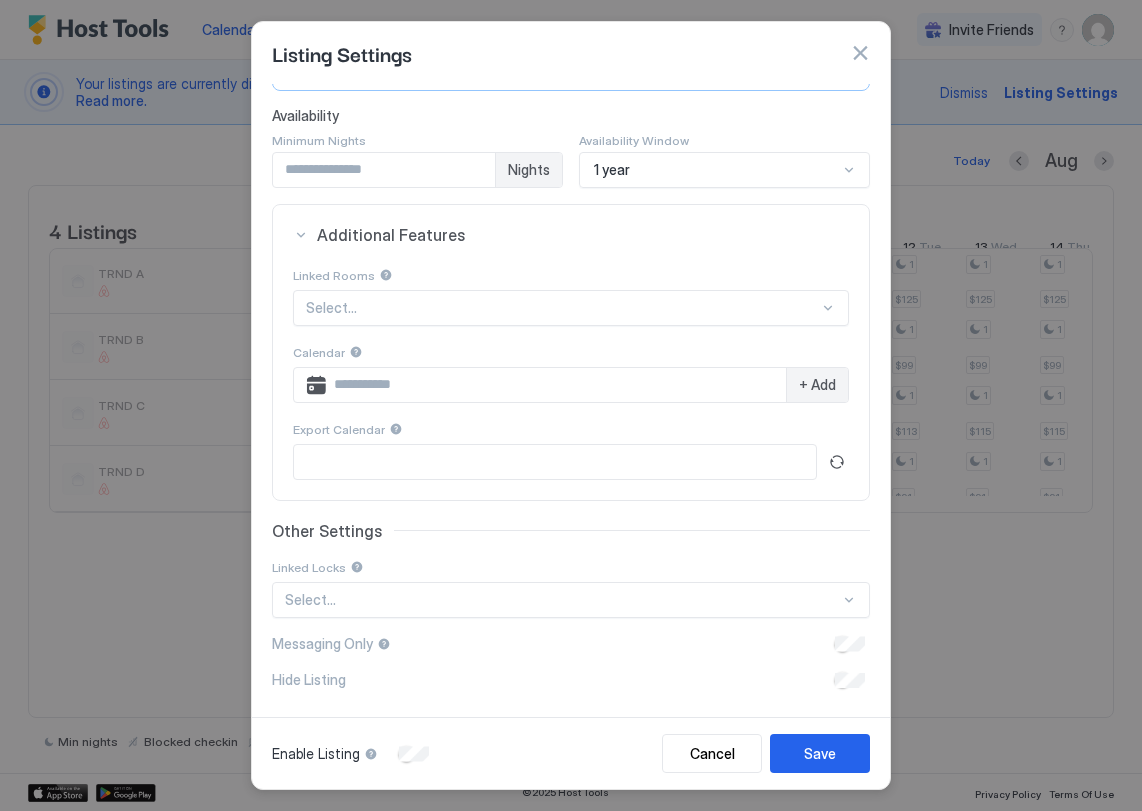 click at bounding box center [371, 754] 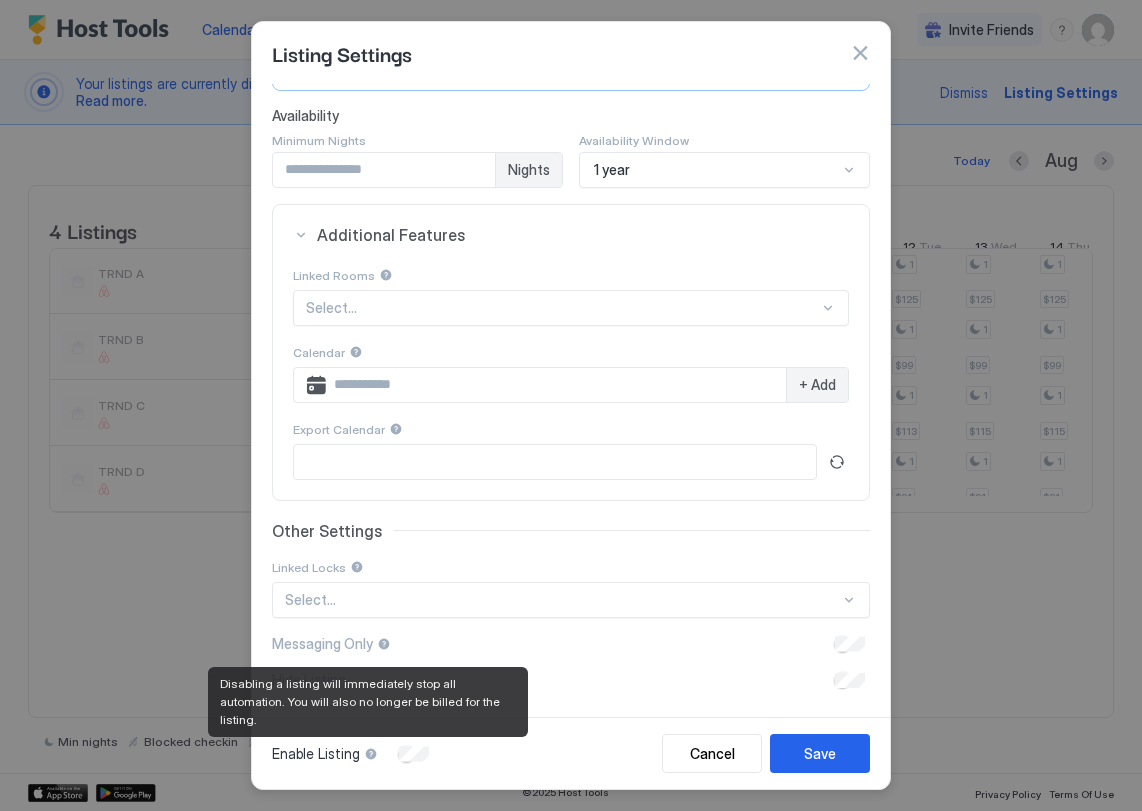 drag, startPoint x: 465, startPoint y: 731, endPoint x: 354, endPoint y: 667, distance: 128.12885 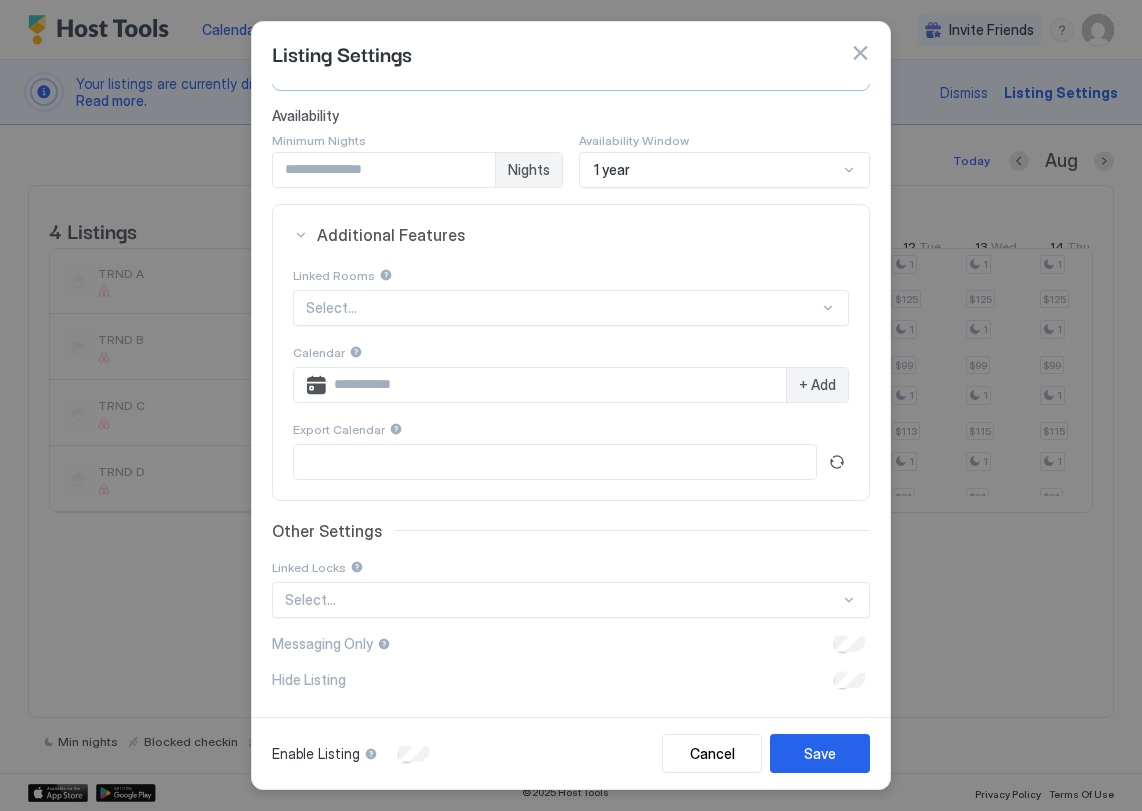 click on "TRND A Unit A · Clean, Freshly Renovated Home Pricing & Availability Pricing Price Source   Set Amount Base Price *** Minimum Price ** Availability Minimum Nights * Nights Availability Window 1 year Additional Features Linked Rooms   Select... Calendar   + Add Export Calendar   Other Settings Linked Locks   Select... Messaging Only Hide Listing" at bounding box center [571, 396] 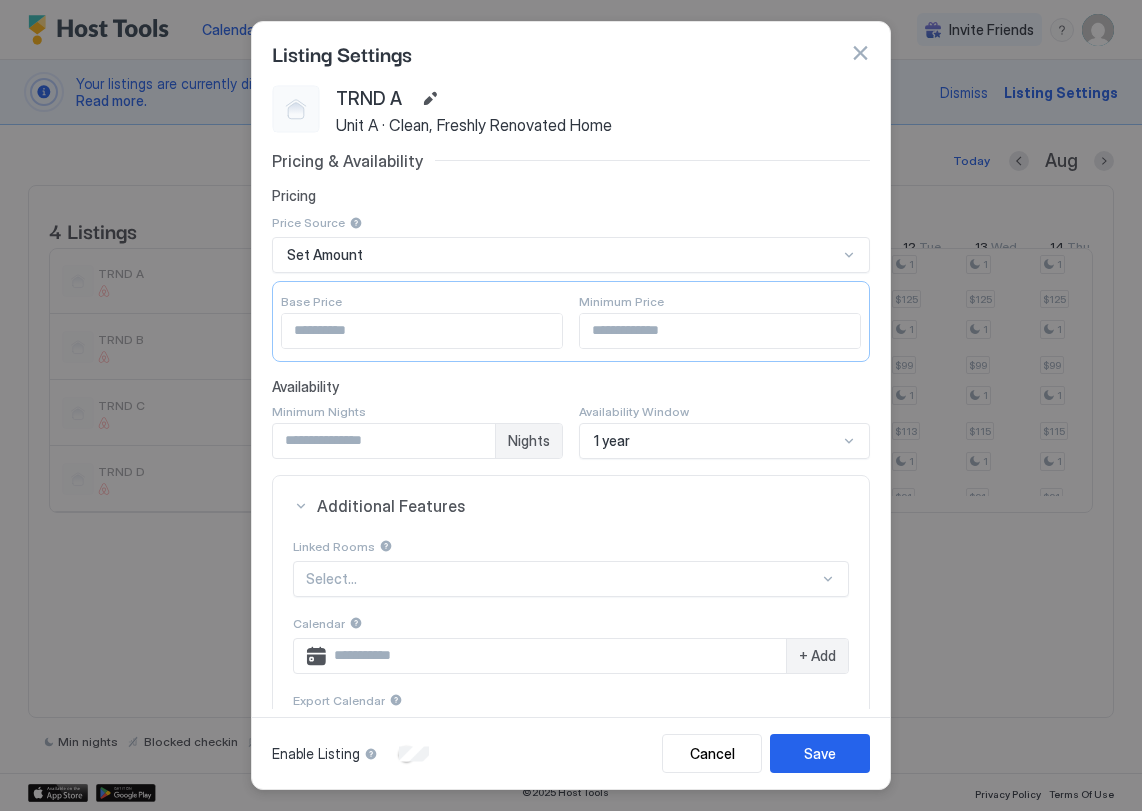 scroll, scrollTop: 271, scrollLeft: 0, axis: vertical 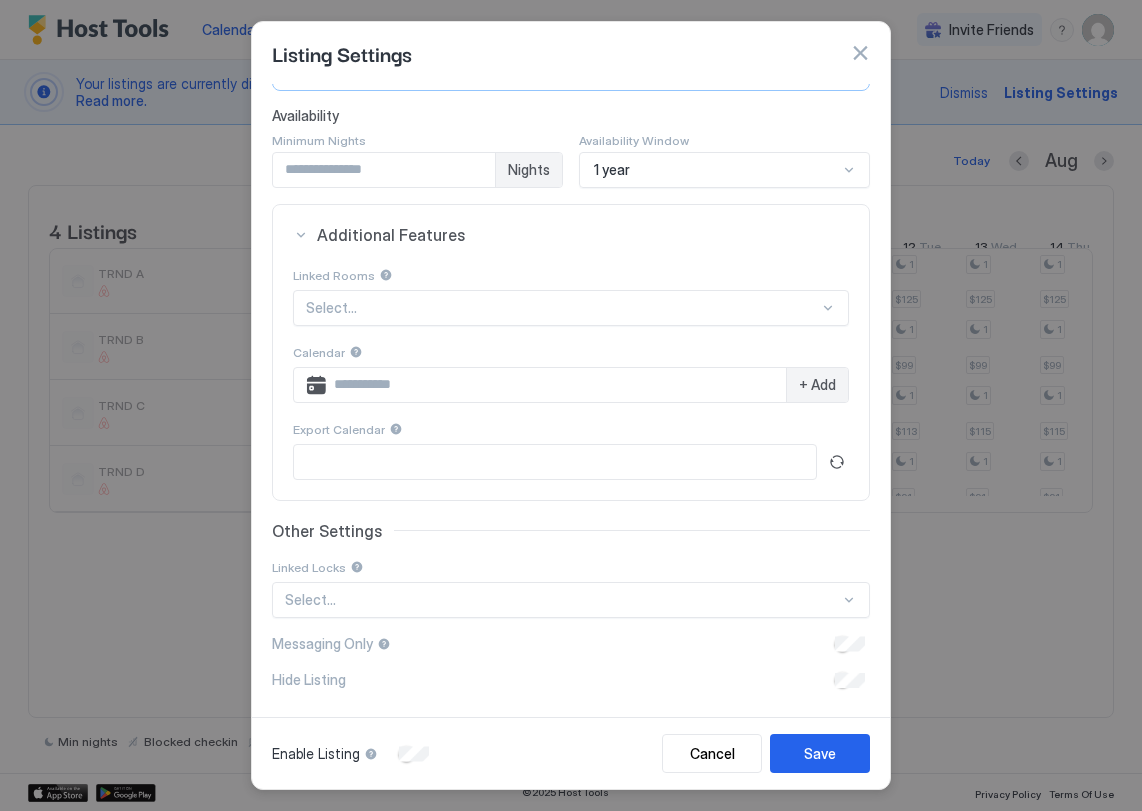 click at bounding box center (371, 754) 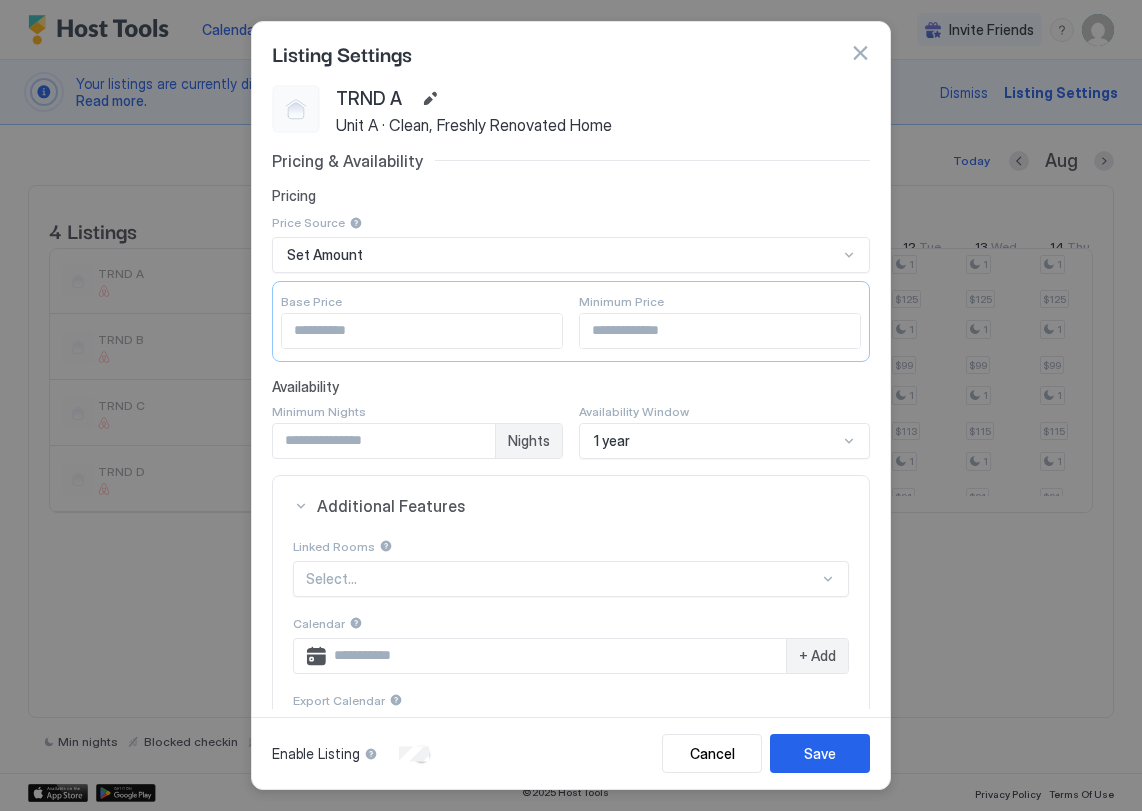 scroll, scrollTop: 235, scrollLeft: 0, axis: vertical 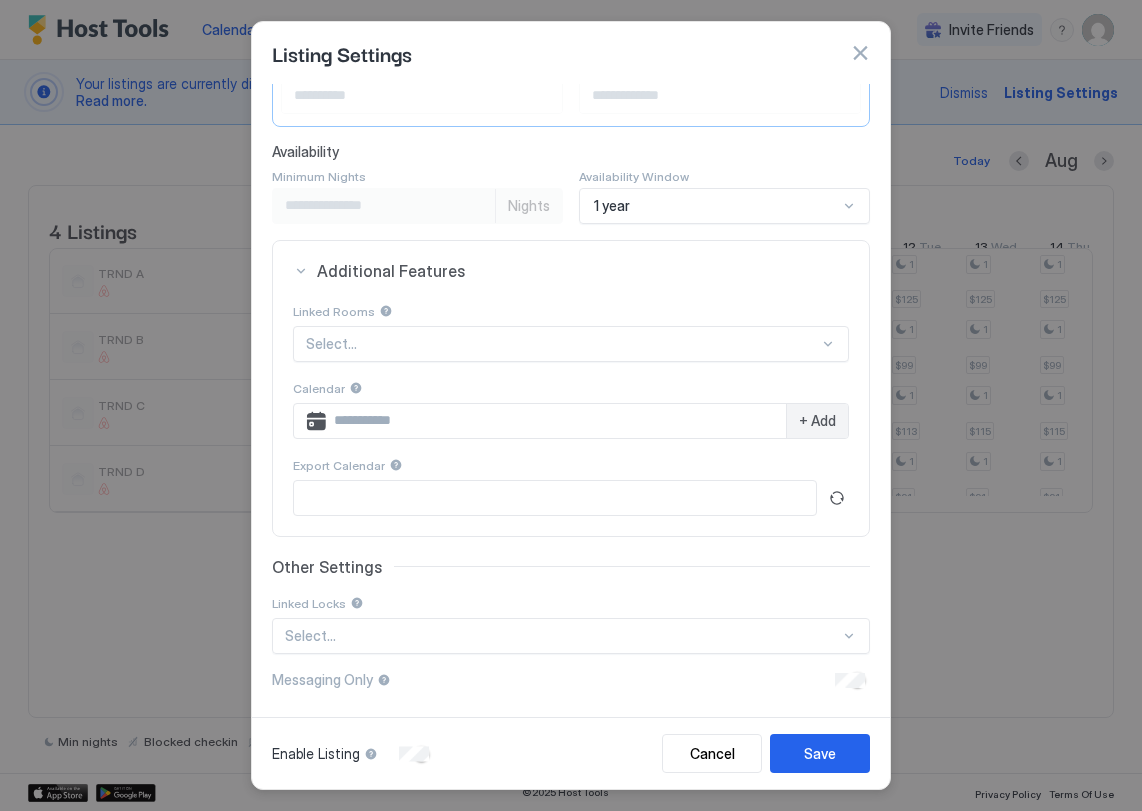 click on "Messaging Only" at bounding box center (571, 680) 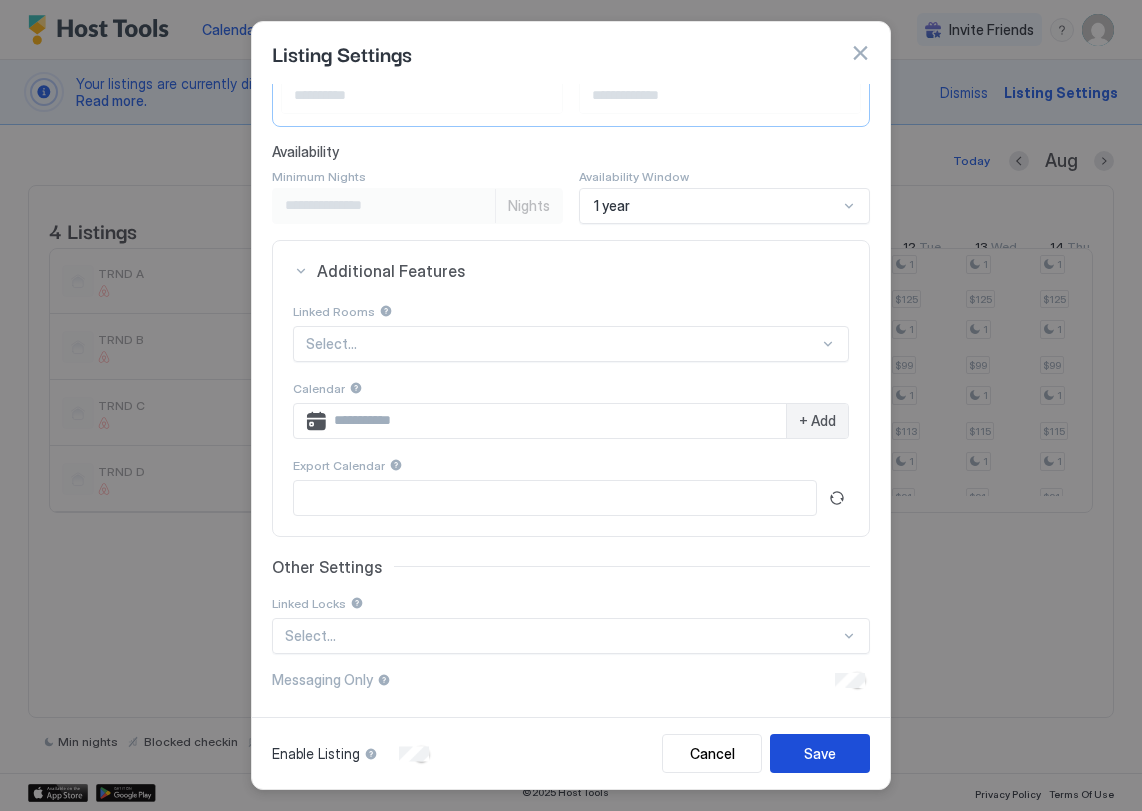 click on "Save" at bounding box center [820, 753] 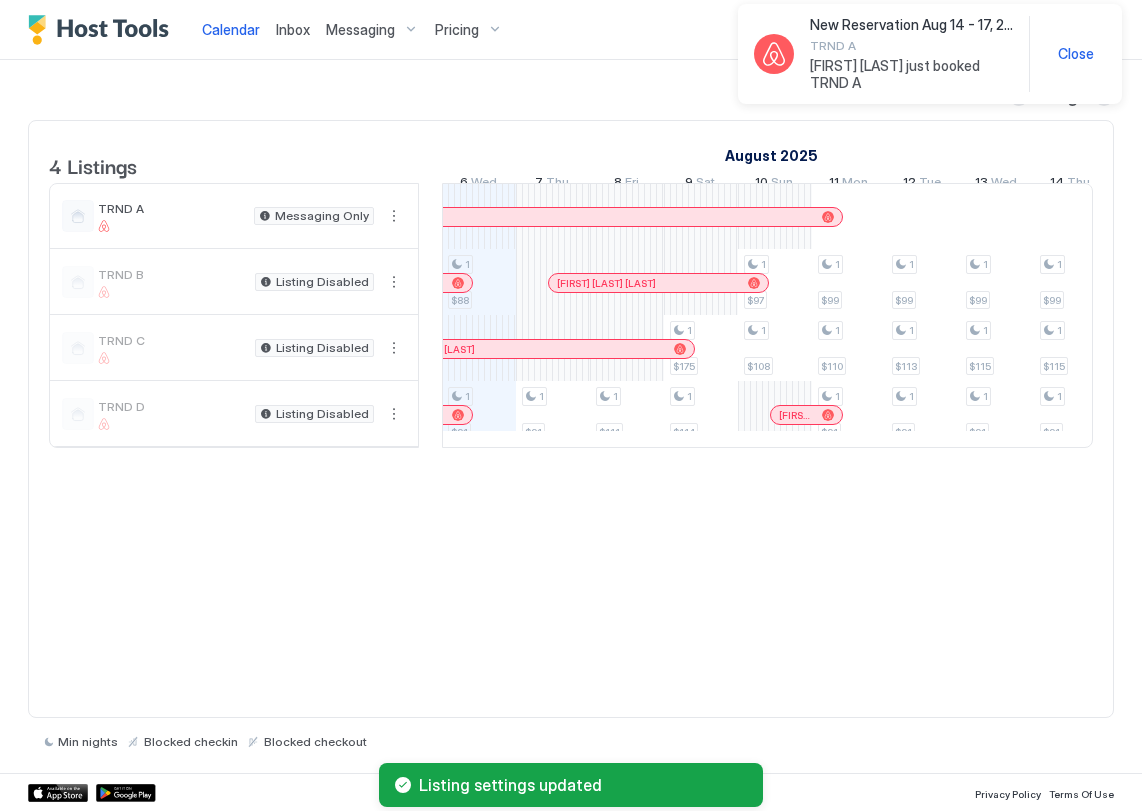 click on "Close" at bounding box center (1076, 54) 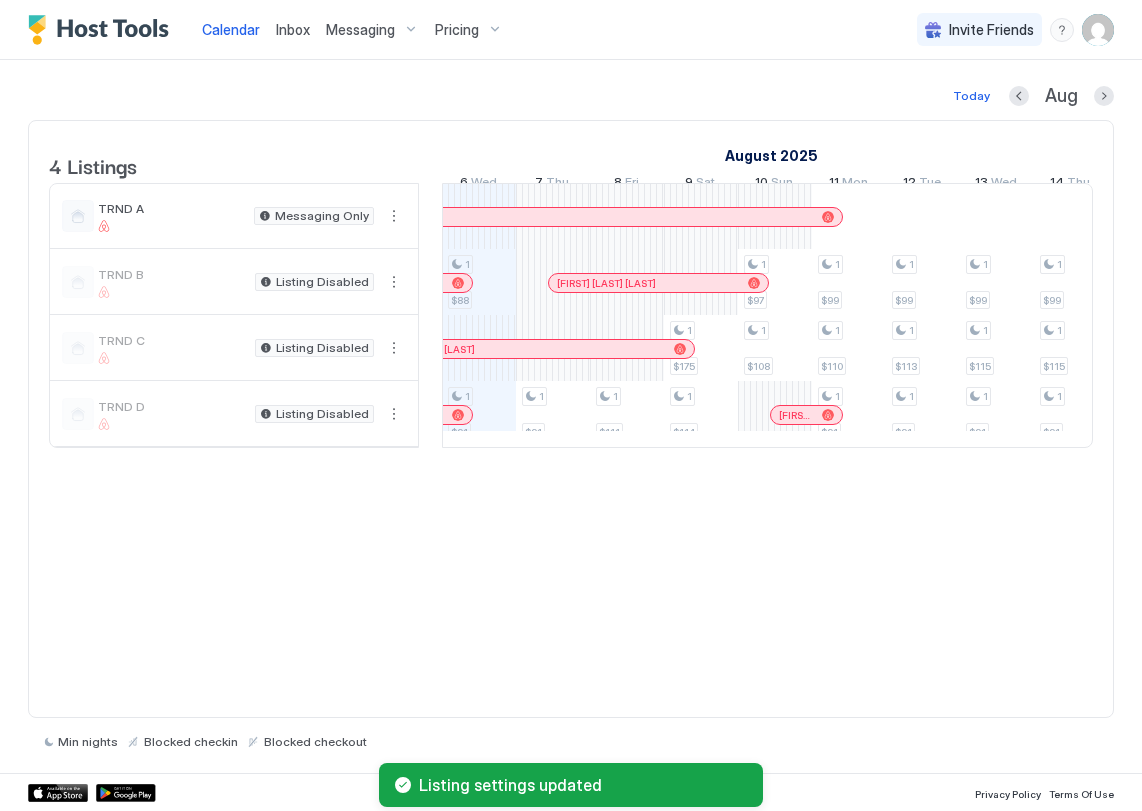click at bounding box center (1098, 30) 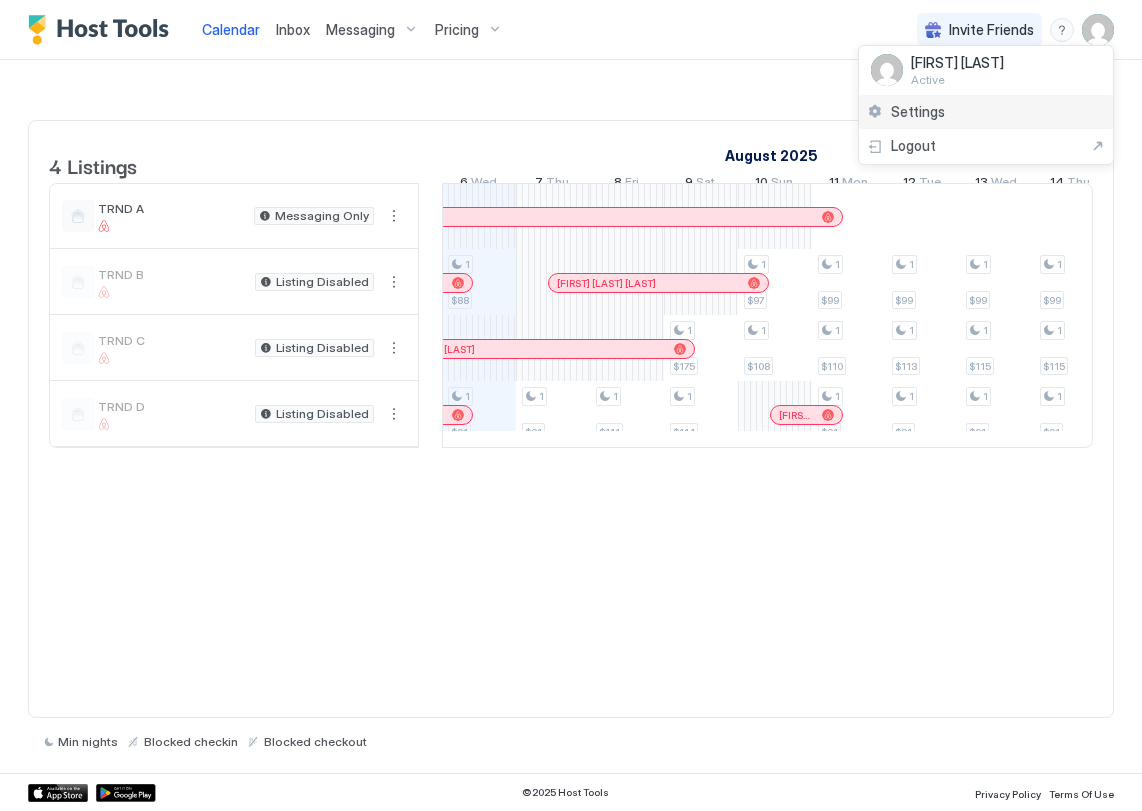 click on "Settings" at bounding box center (986, 112) 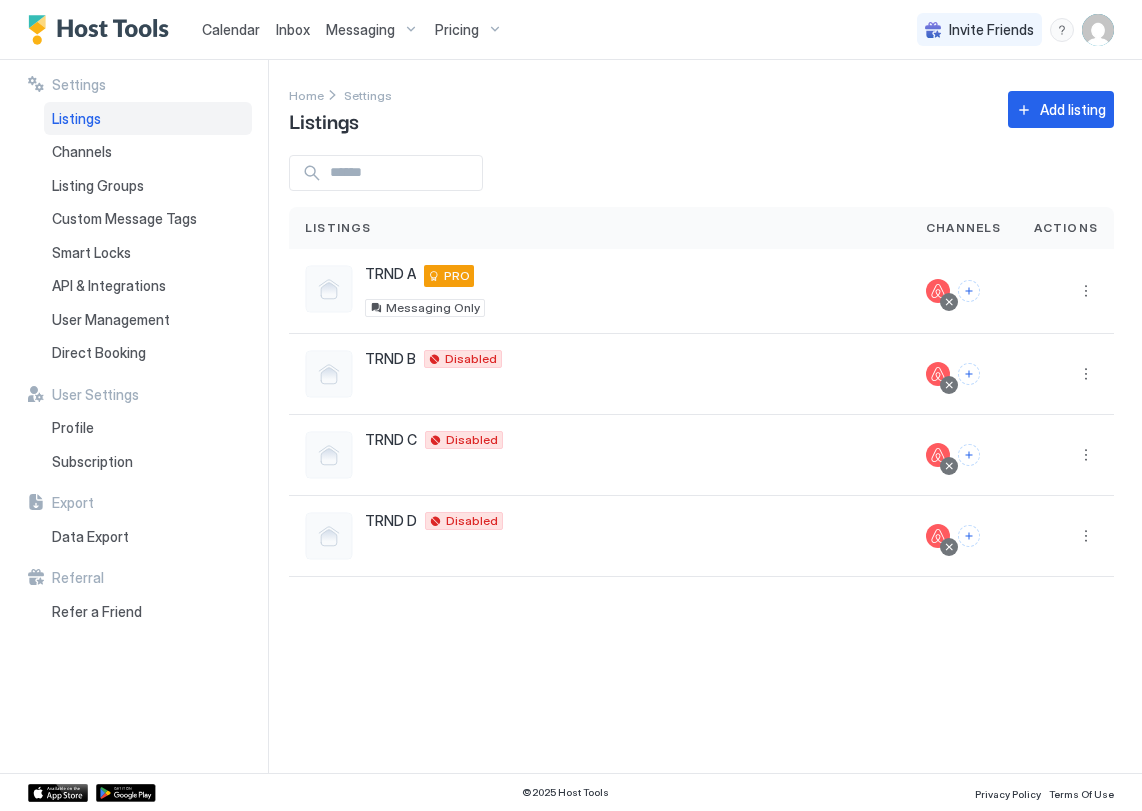 click on "Messaging" at bounding box center [372, 30] 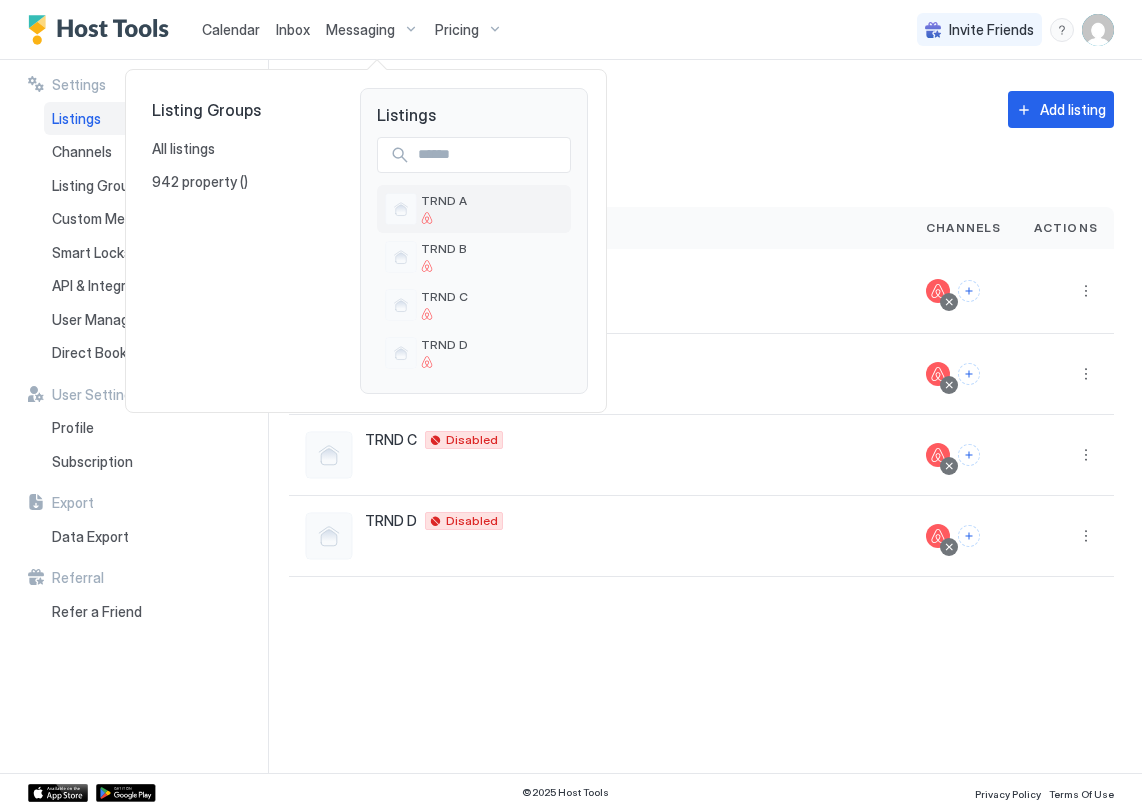 click at bounding box center (444, 218) 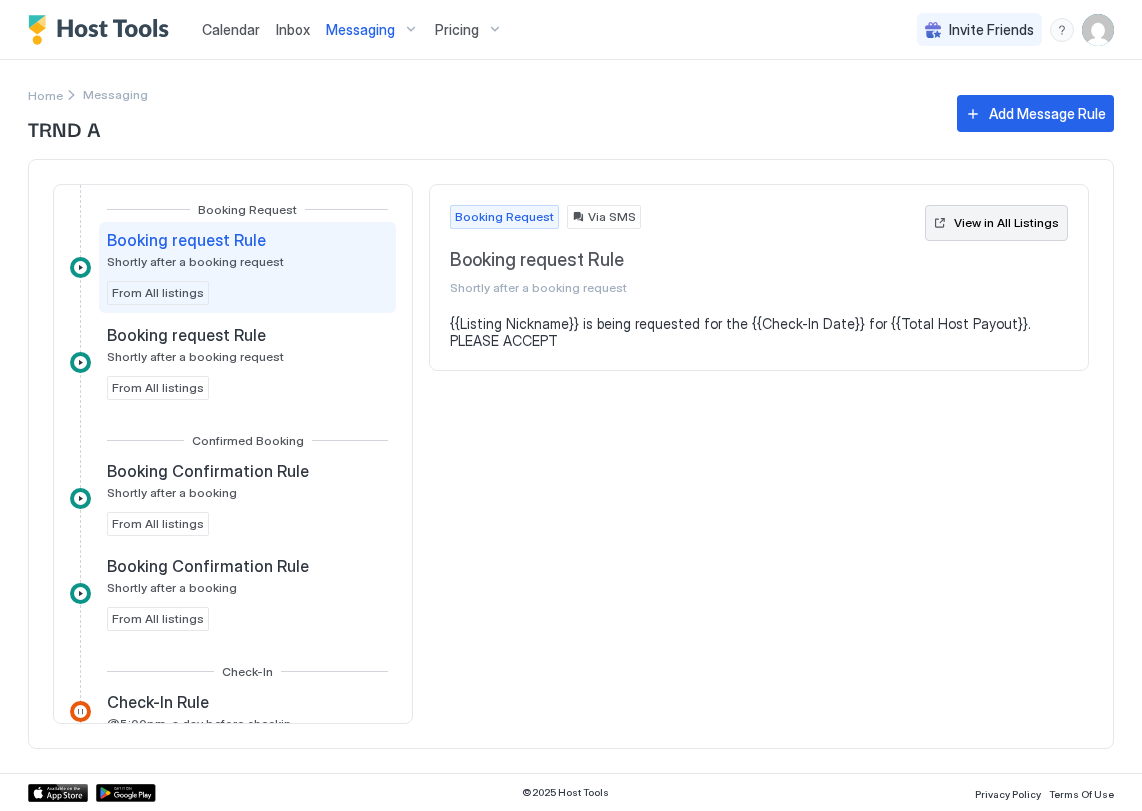 click on "View in All Listings" at bounding box center (1006, 223) 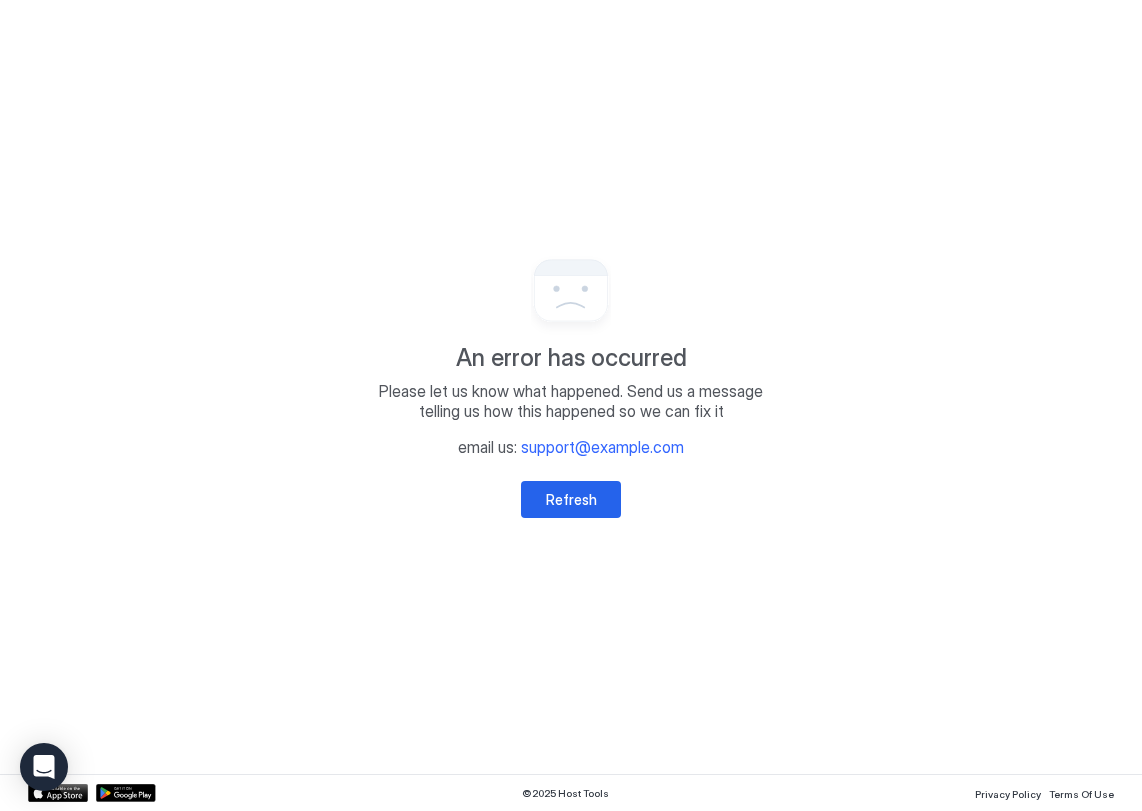 scroll, scrollTop: 0, scrollLeft: 0, axis: both 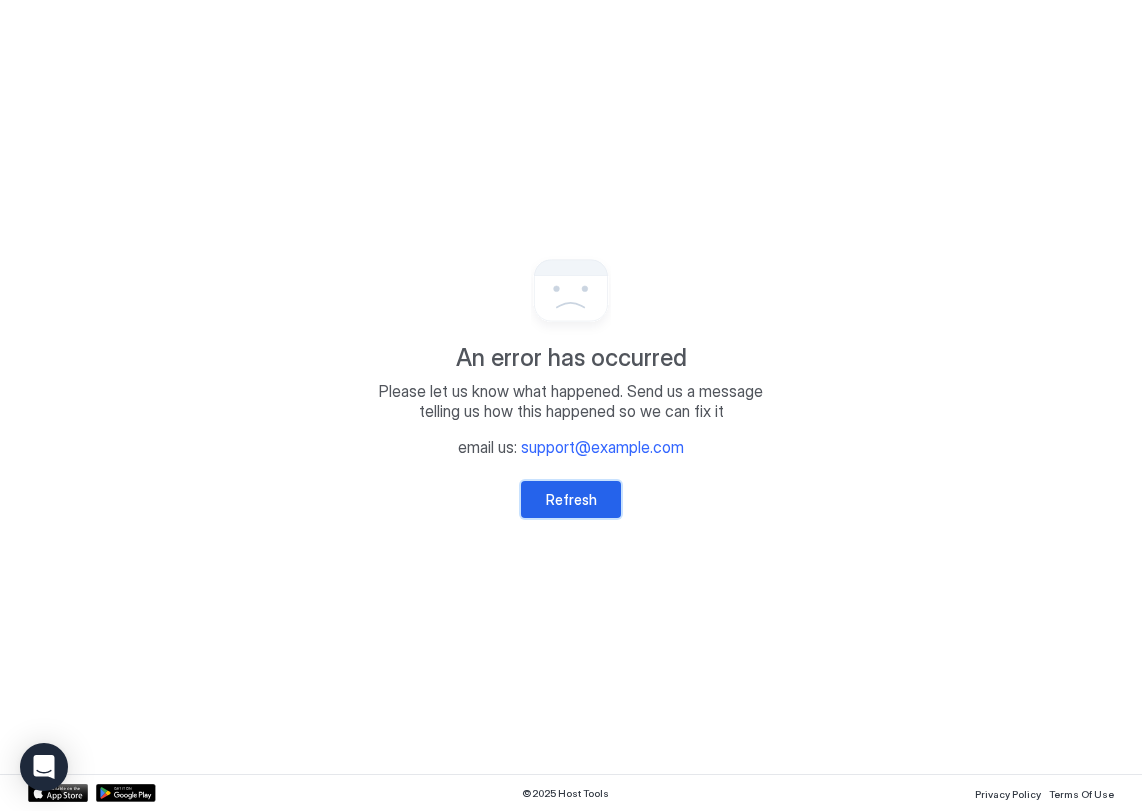 click on "Refresh" at bounding box center [571, 499] 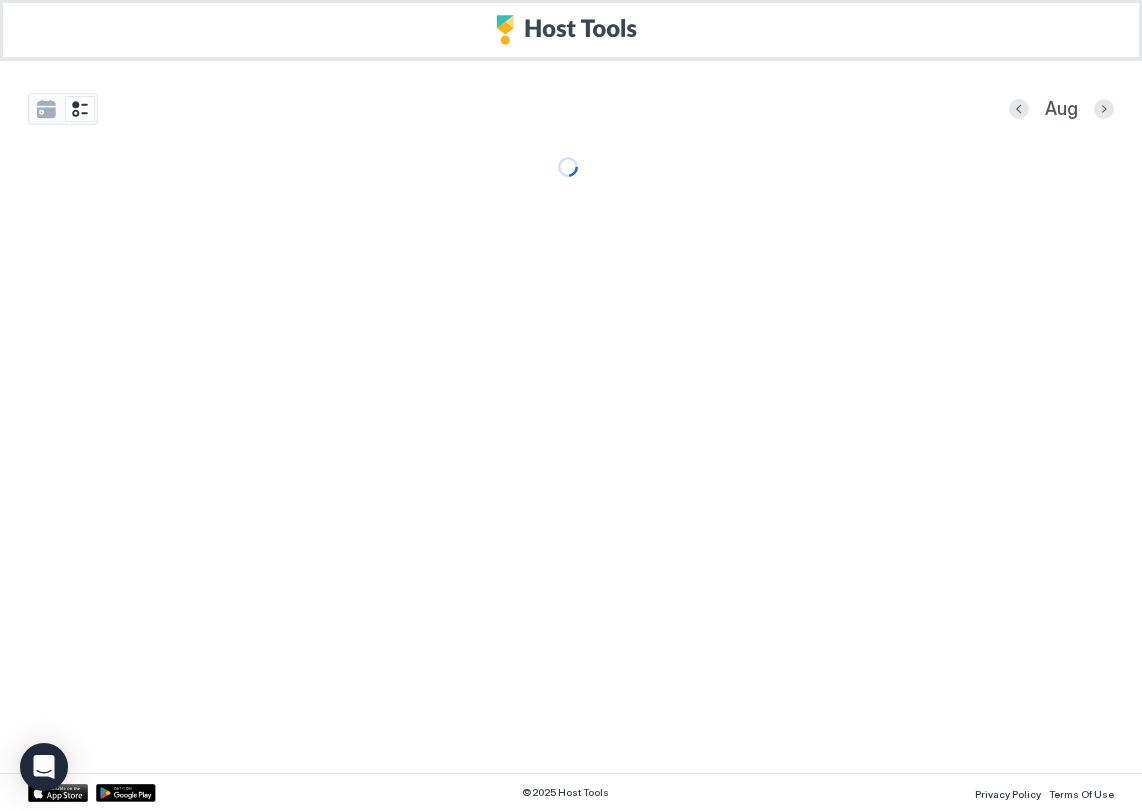 scroll, scrollTop: 0, scrollLeft: 0, axis: both 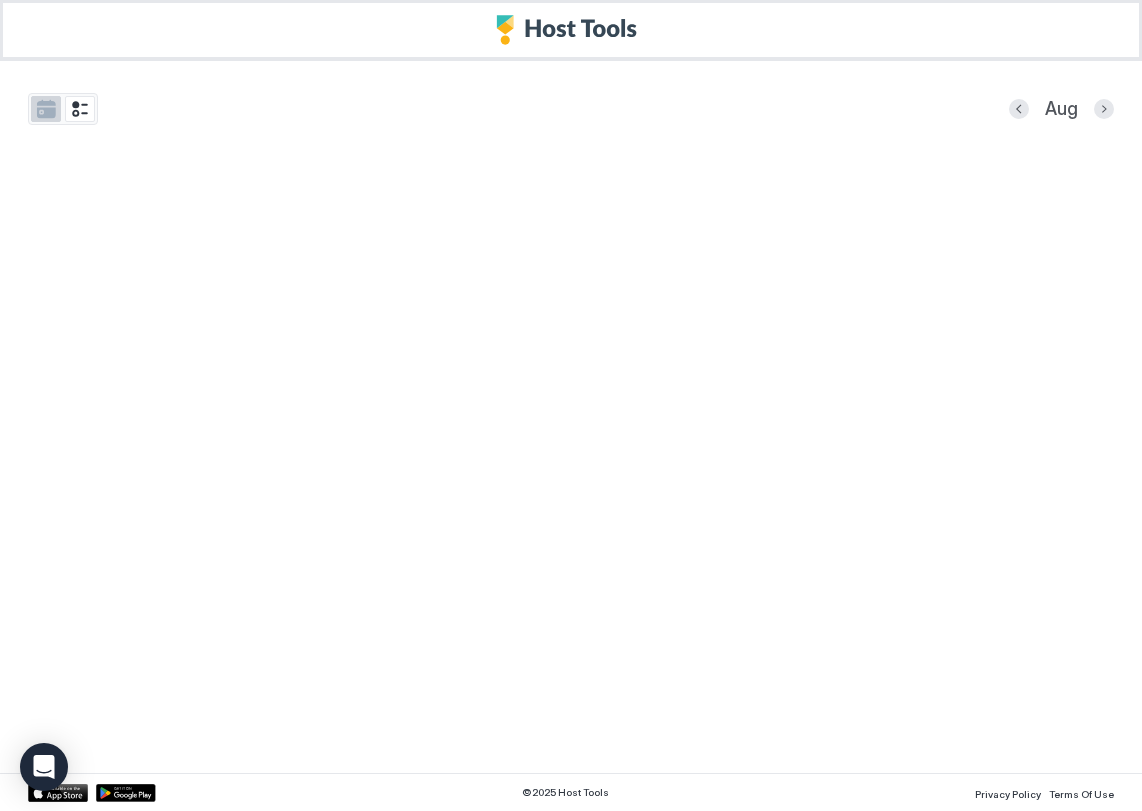 click at bounding box center [46, 109] 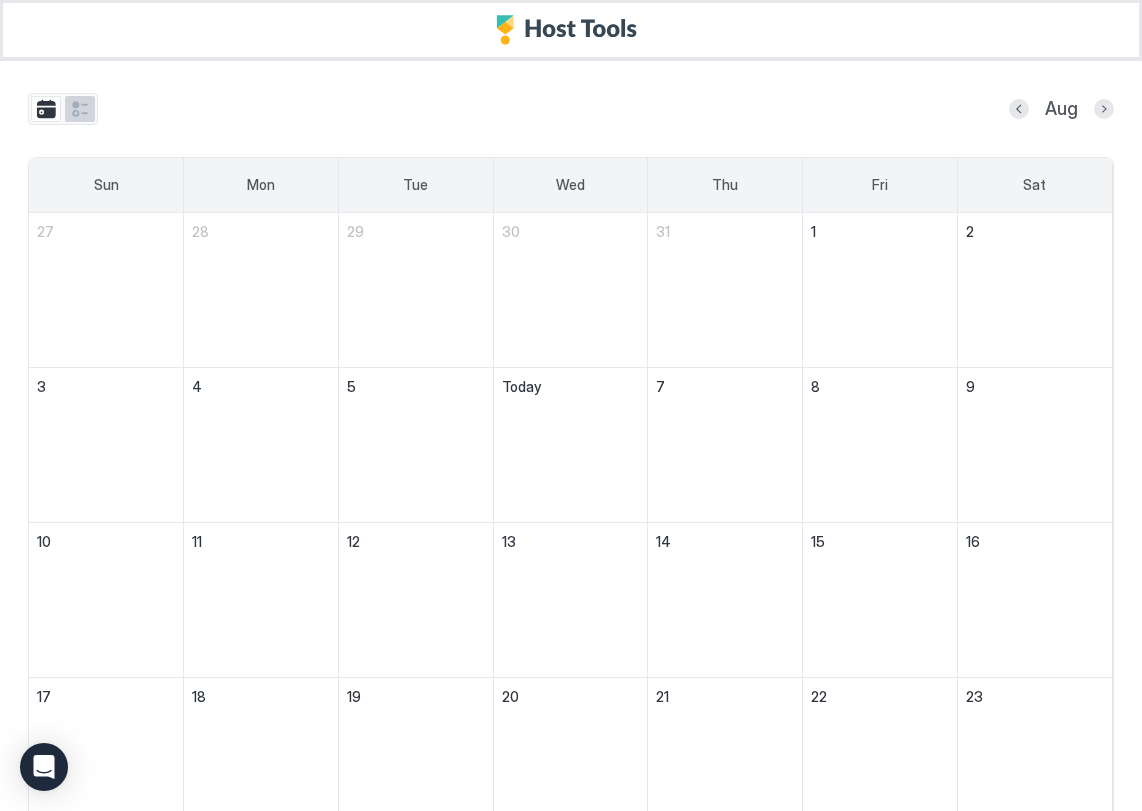 click at bounding box center [80, 109] 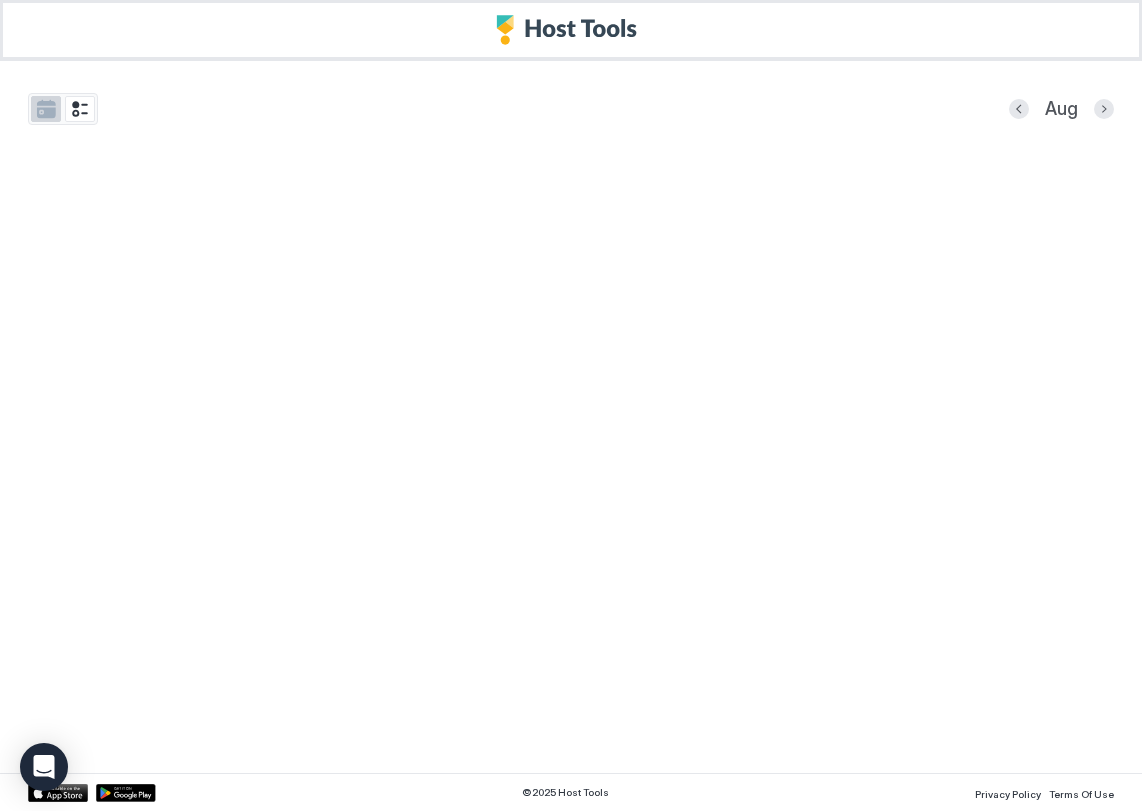 click at bounding box center (46, 109) 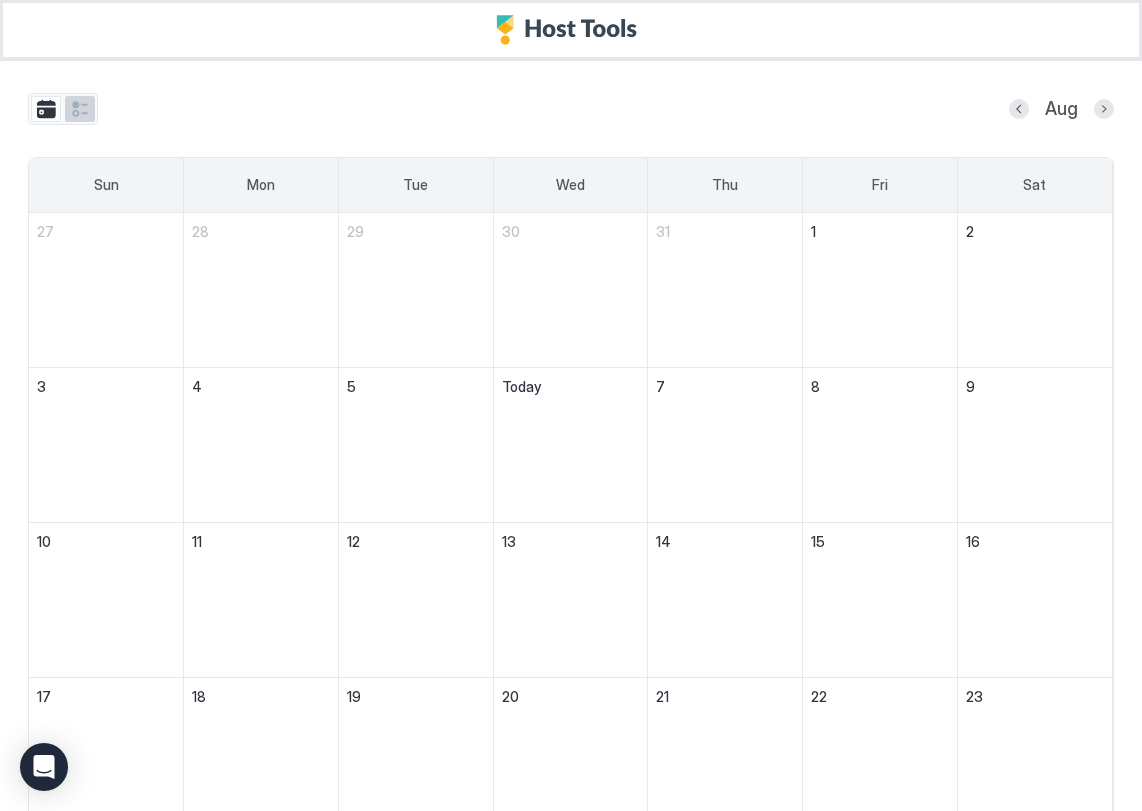 click at bounding box center [80, 109] 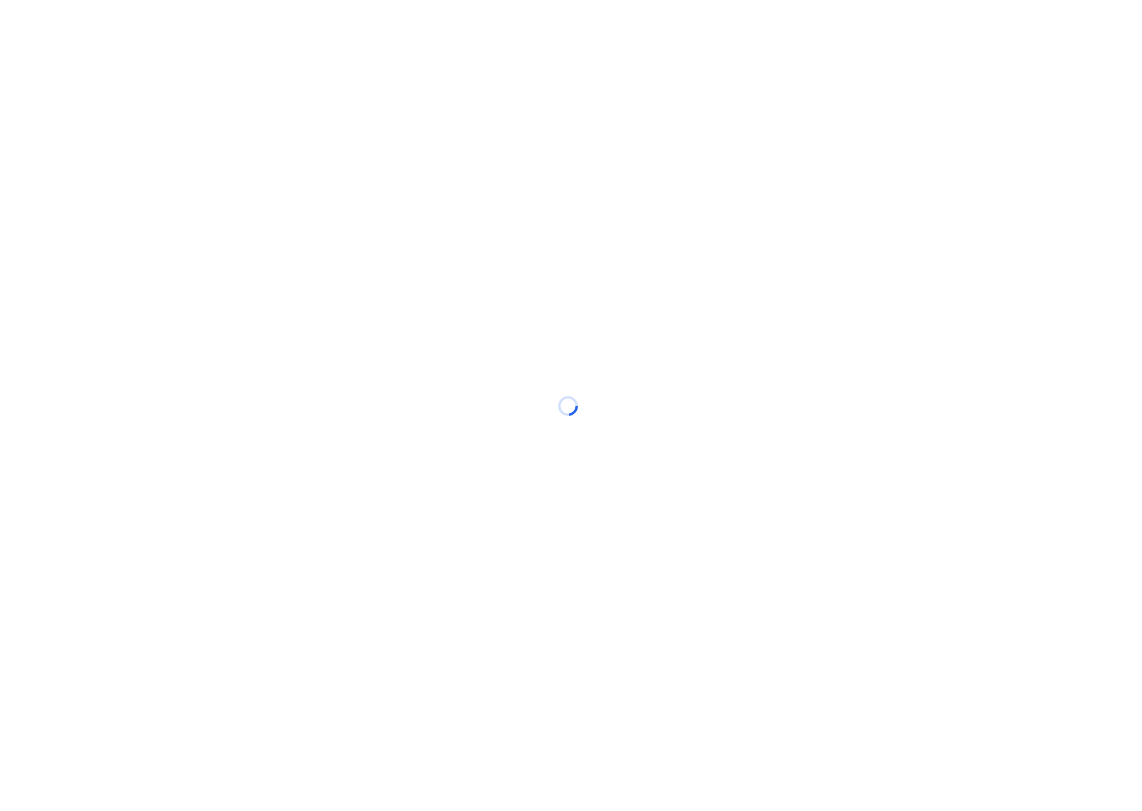 scroll, scrollTop: 0, scrollLeft: 0, axis: both 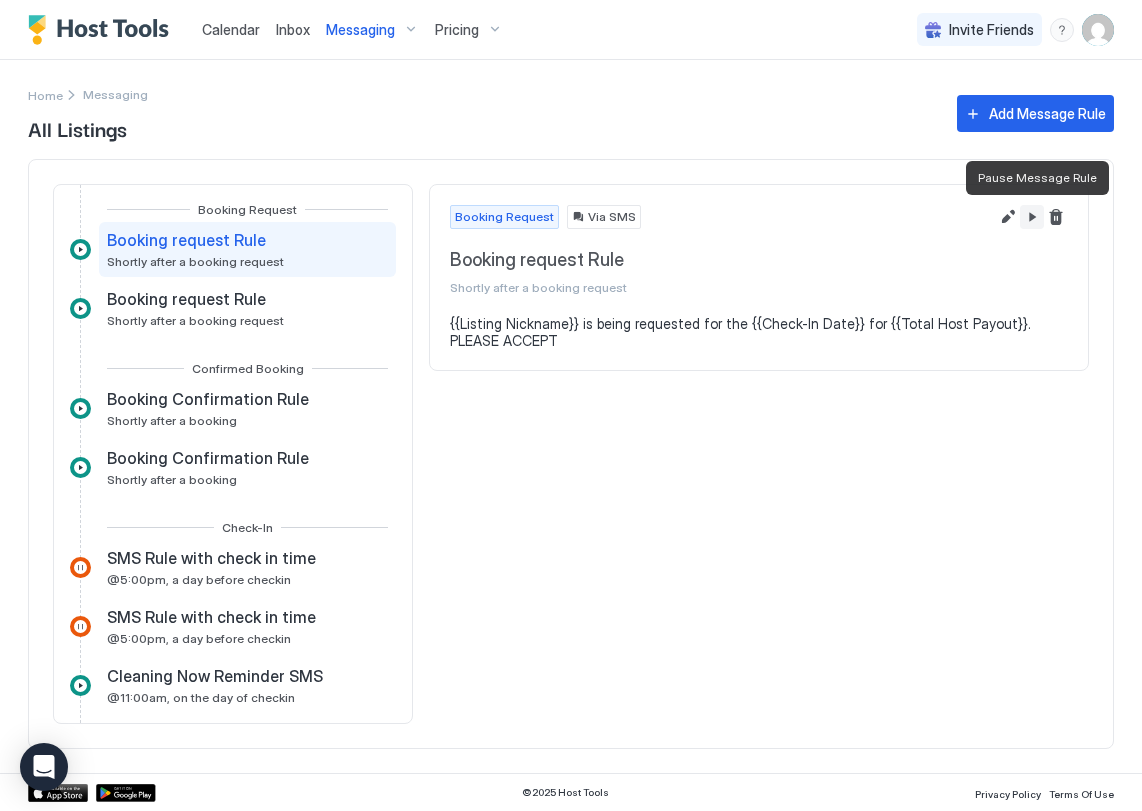 click at bounding box center [1032, 217] 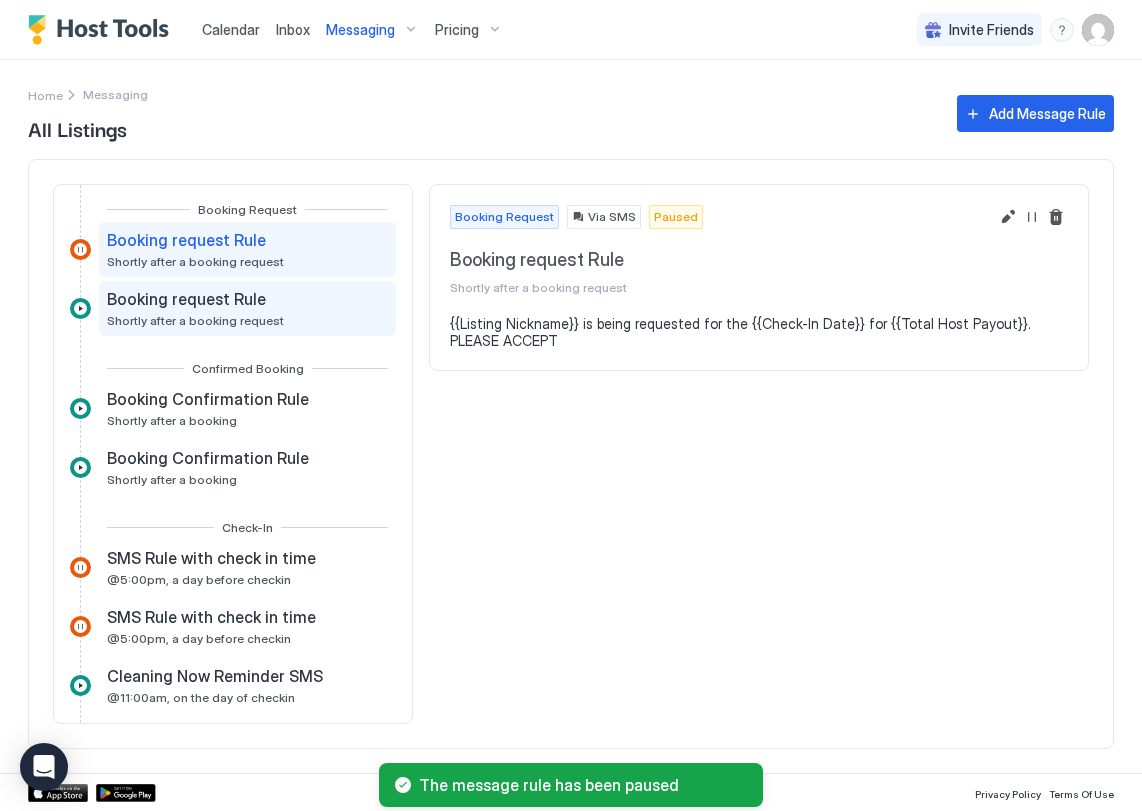 click on "Shortly after a booking request" at bounding box center (195, 320) 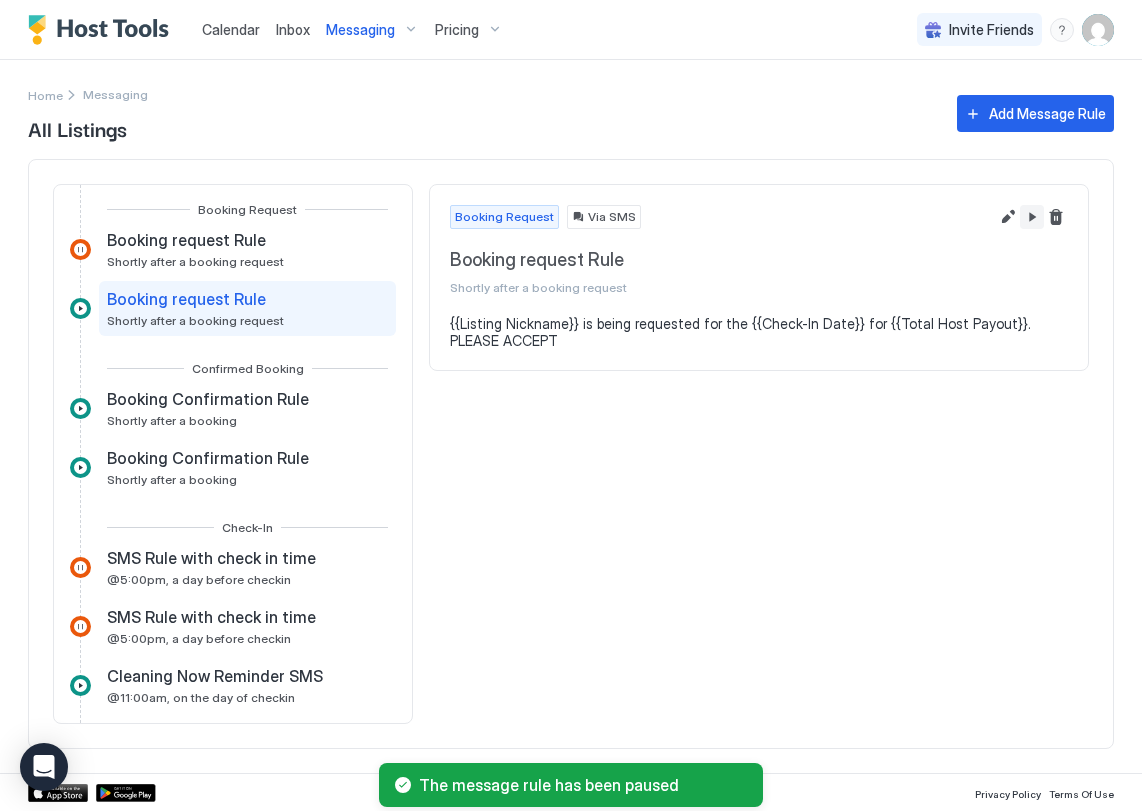 click at bounding box center [1032, 217] 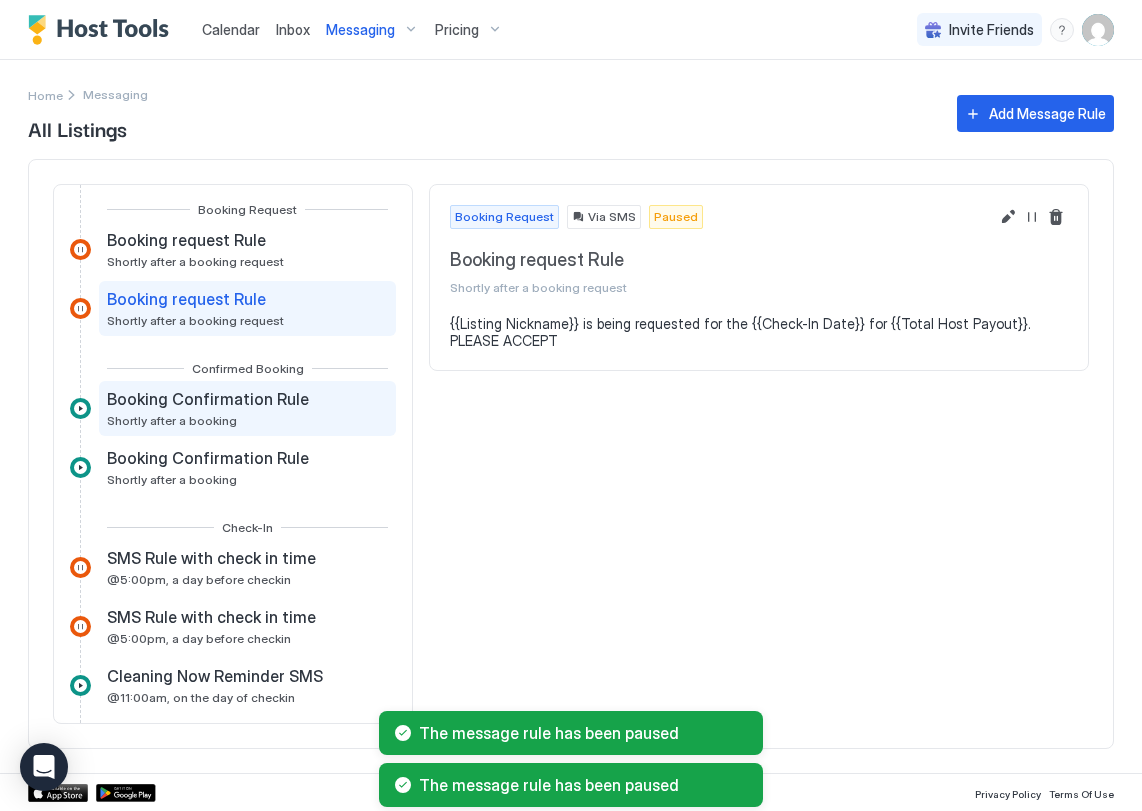 click on "Booking Confirmation Rule  Shortly after a booking" at bounding box center (210, 408) 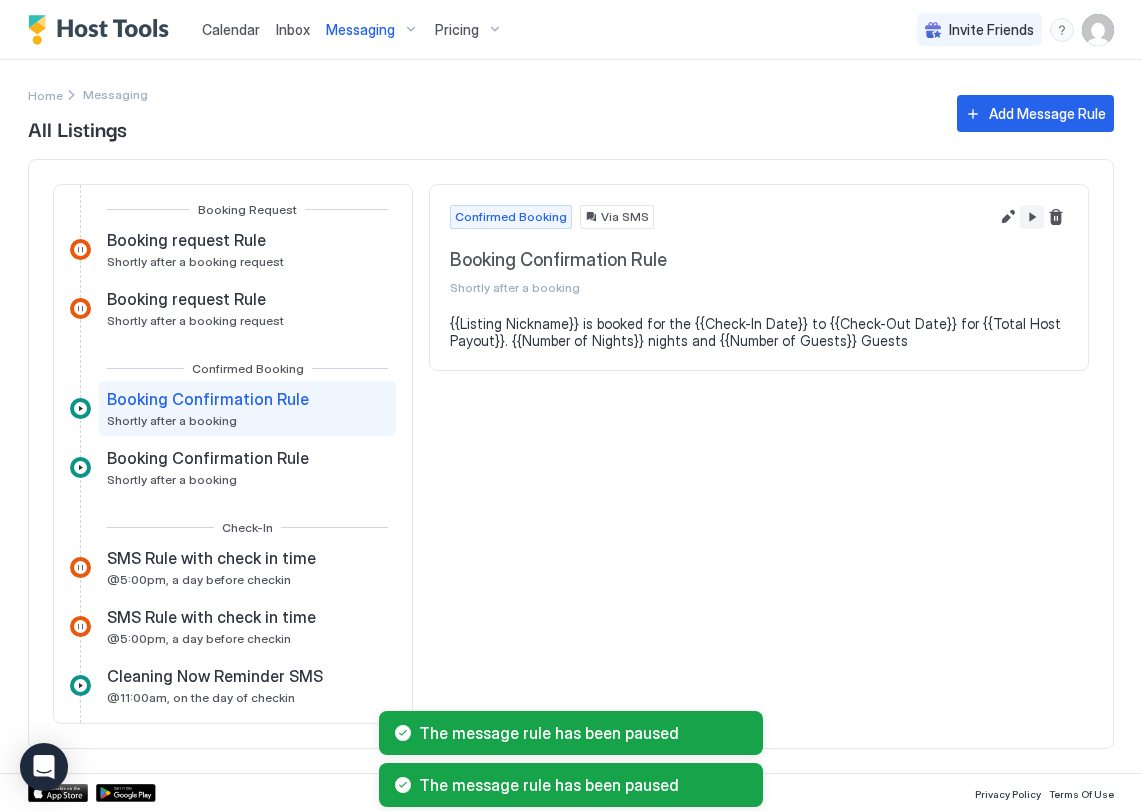 click at bounding box center [1032, 217] 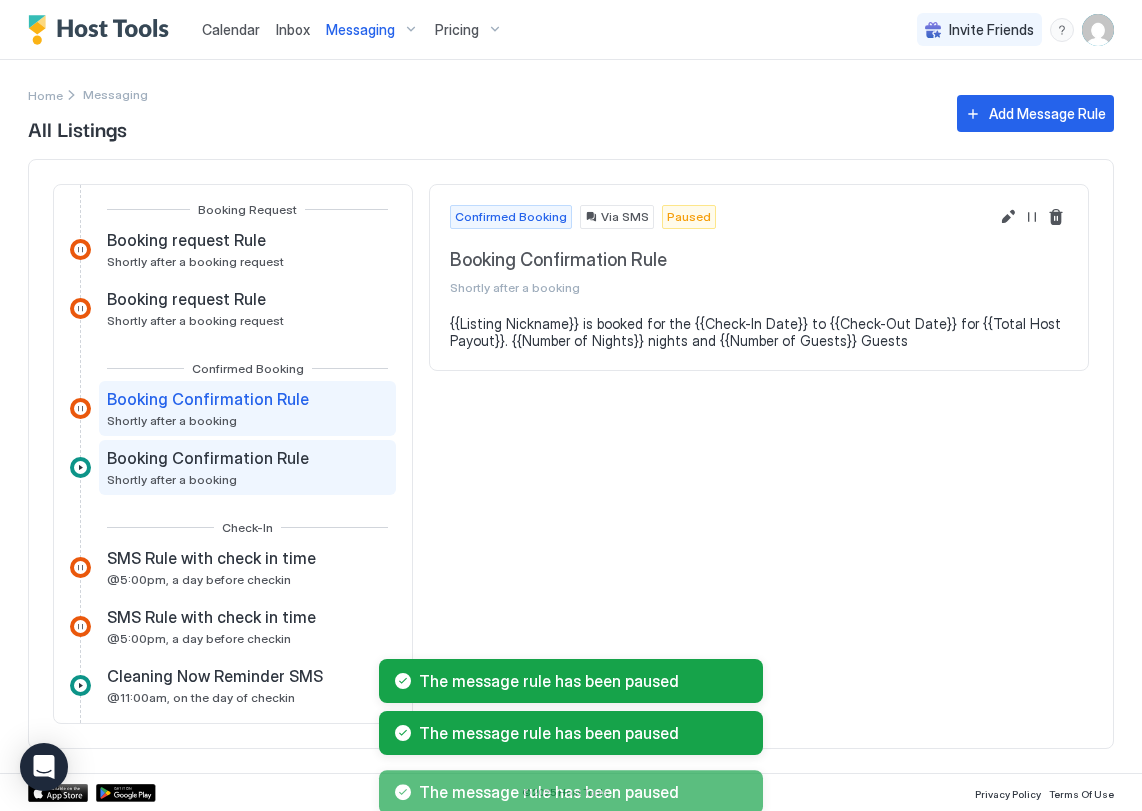 click on "Booking Confirmation Rule" at bounding box center (208, 458) 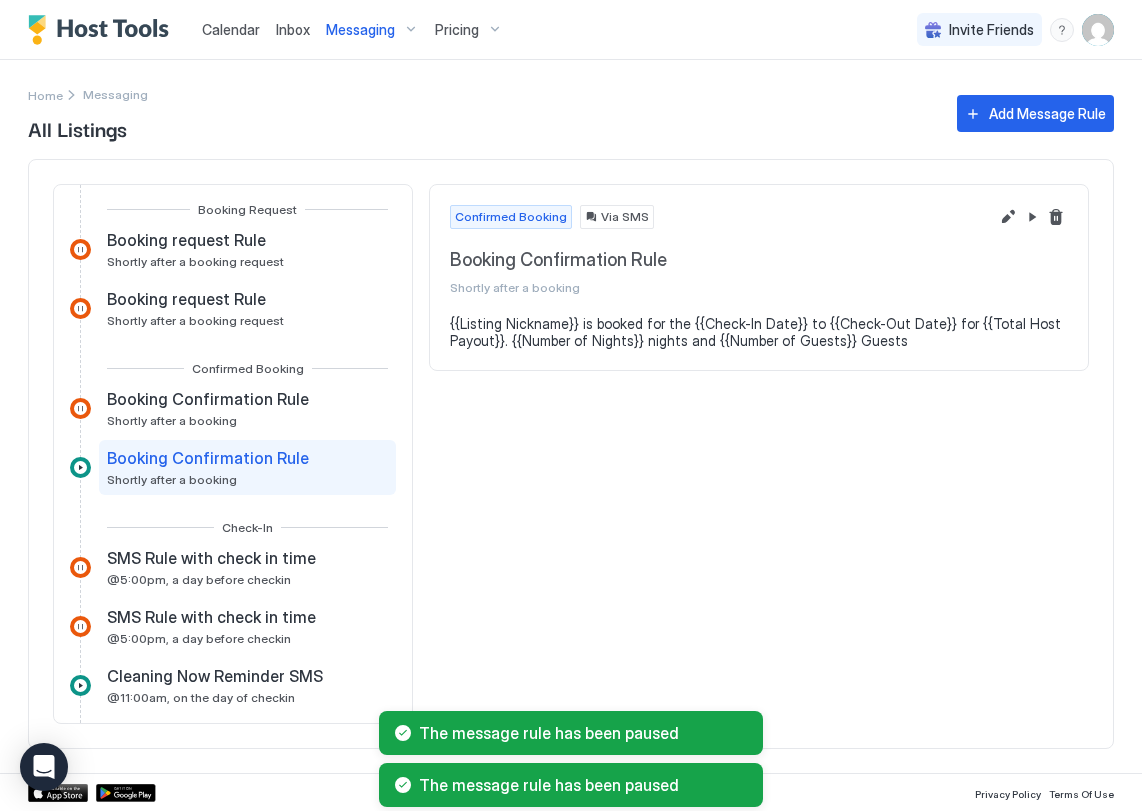 click at bounding box center (1032, 217) 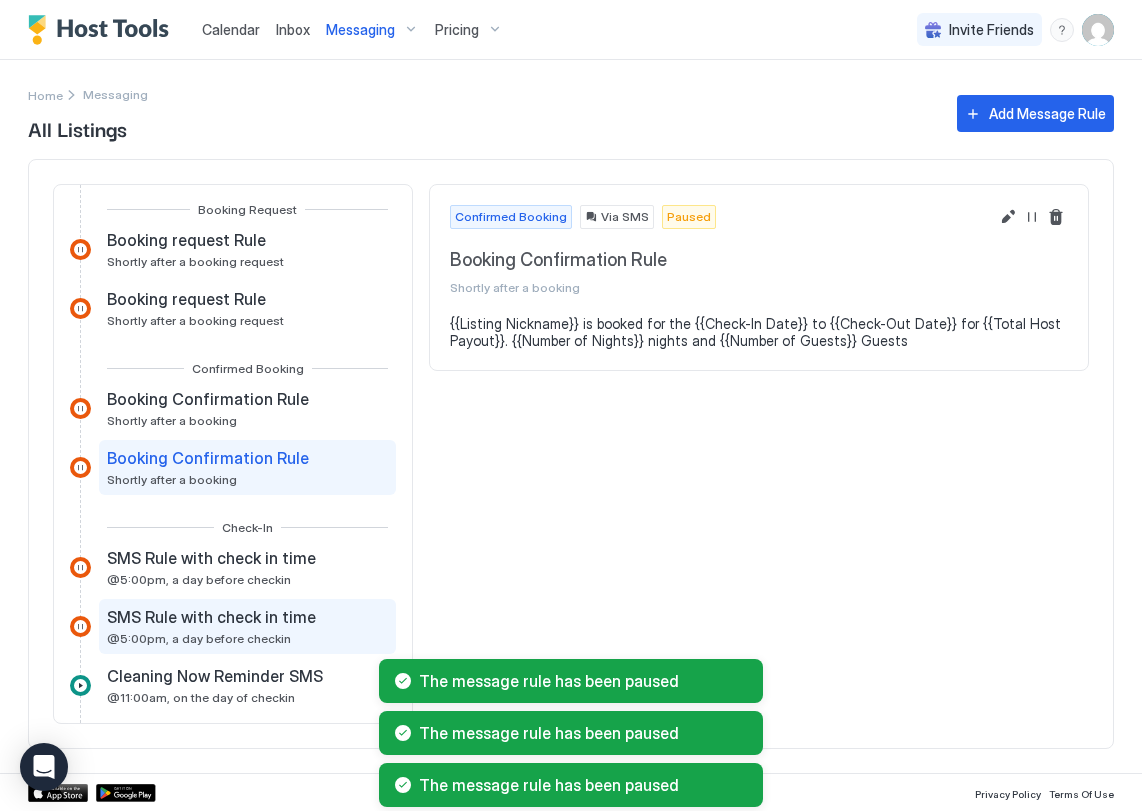 scroll, scrollTop: 76, scrollLeft: 0, axis: vertical 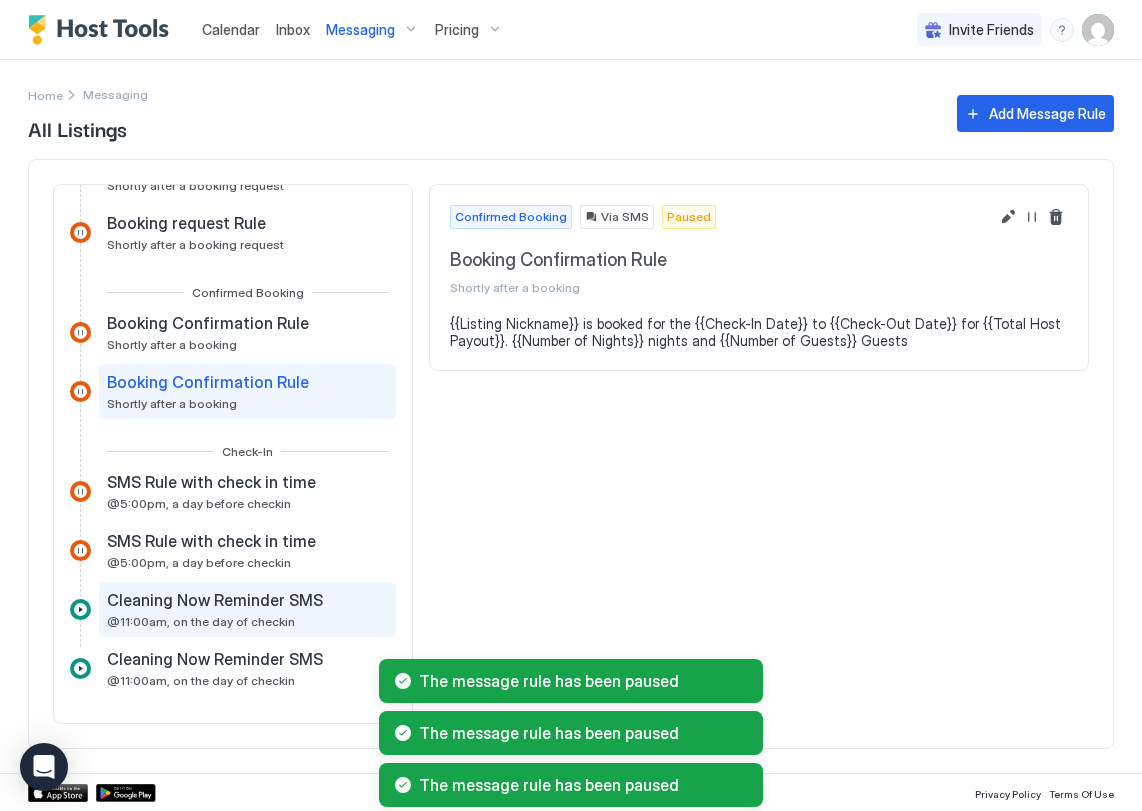 click on "@11:00am, on the day of checkin" at bounding box center (201, 621) 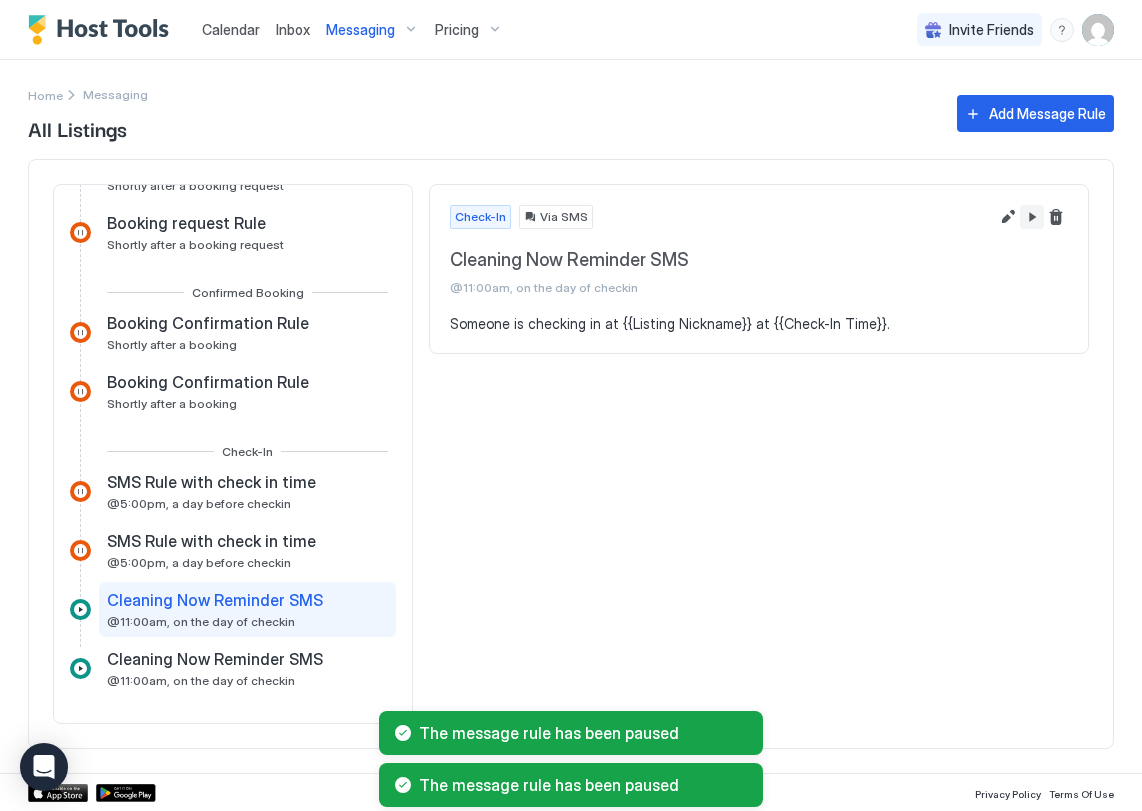 click at bounding box center [1032, 217] 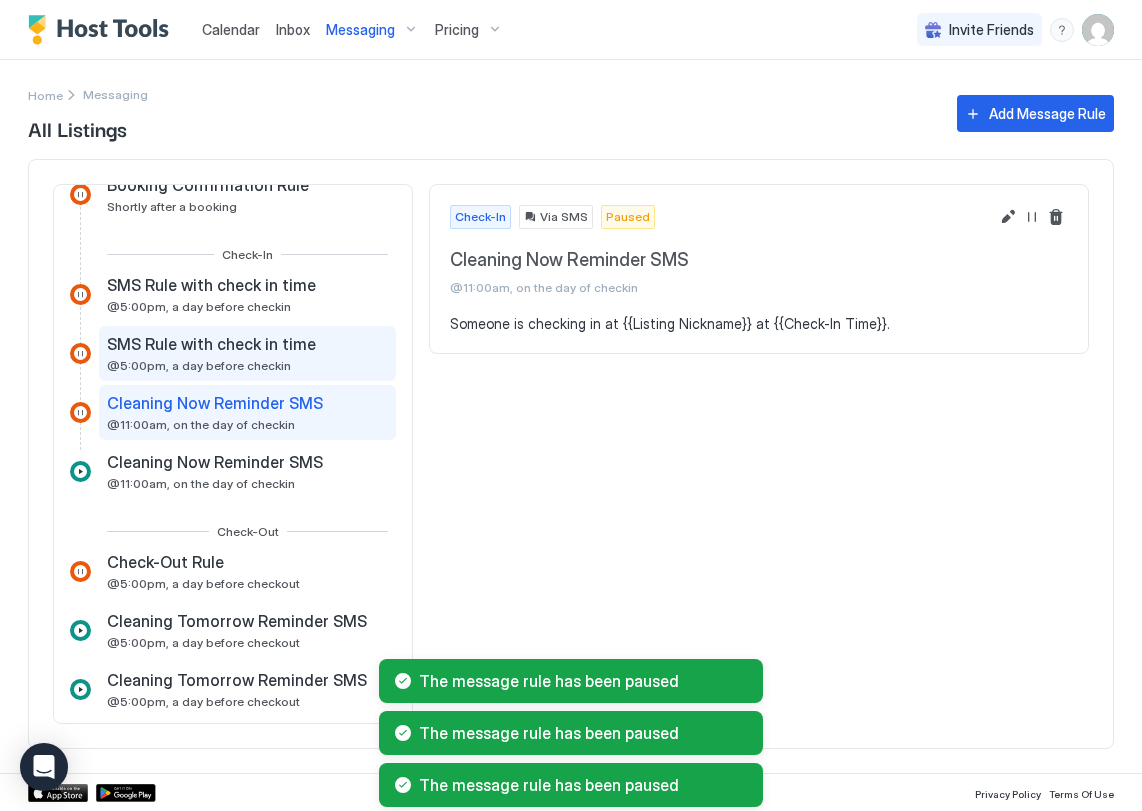 scroll, scrollTop: 439, scrollLeft: 0, axis: vertical 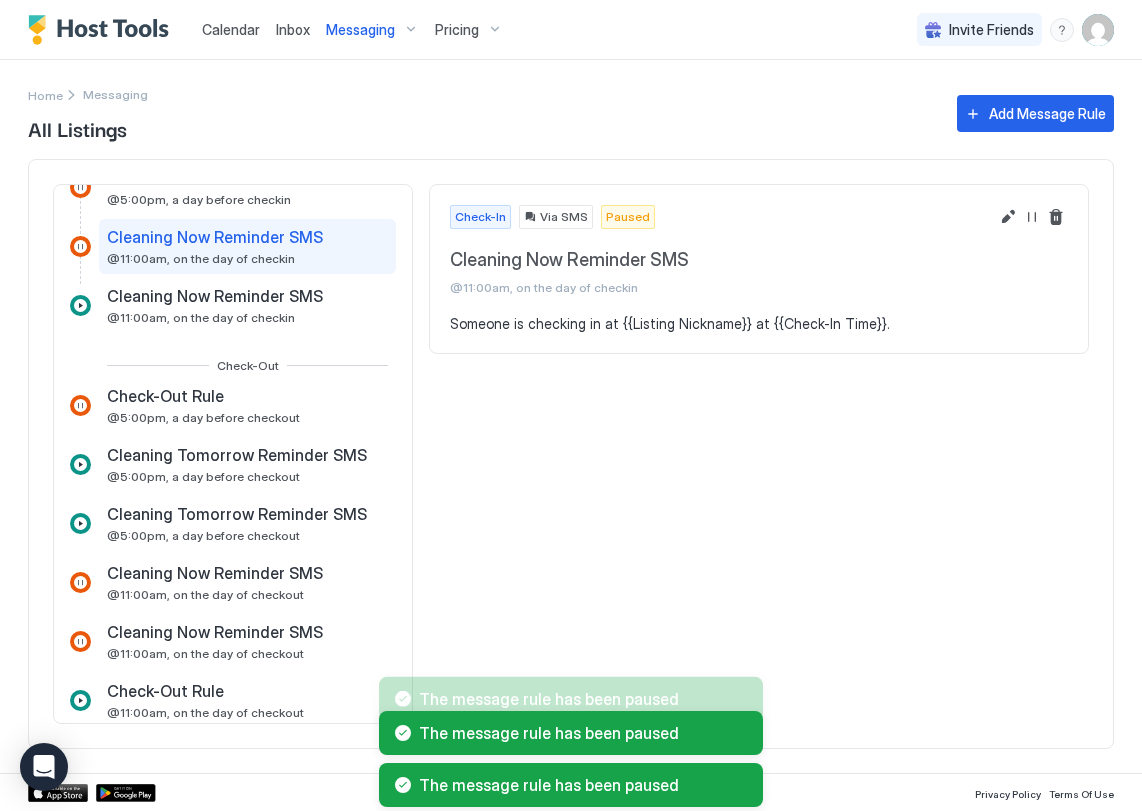 click on "Booking Request Booking request Rule  Shortly after a booking request Booking request Rule  Shortly after a booking request Confirmed Booking Booking Confirmation Rule  Shortly after a booking Booking Confirmation Rule  Shortly after a booking Check-In SMS Rule with check in time  @5:00pm, a day before checkin SMS Rule with check in time  @5:00pm, a day before checkin Cleaning Now Reminder SMS @11:00am, on the day of checkin Cleaning Now Reminder SMS @11:00am, on the day of checkin Check-Out Check-Out Rule @5:00pm, a day before checkout Cleaning Tomorrow Reminder SMS @5:00pm, a day before checkout Cleaning Tomorrow Reminder SMS @5:00pm, a day before checkout Cleaning Now Reminder SMS @11:00am, on the day of checkout Cleaning Now Reminder SMS @11:00am, on the day of checkout Check-Out Rule @11:00am, on the day of checkout" at bounding box center (233, 454) 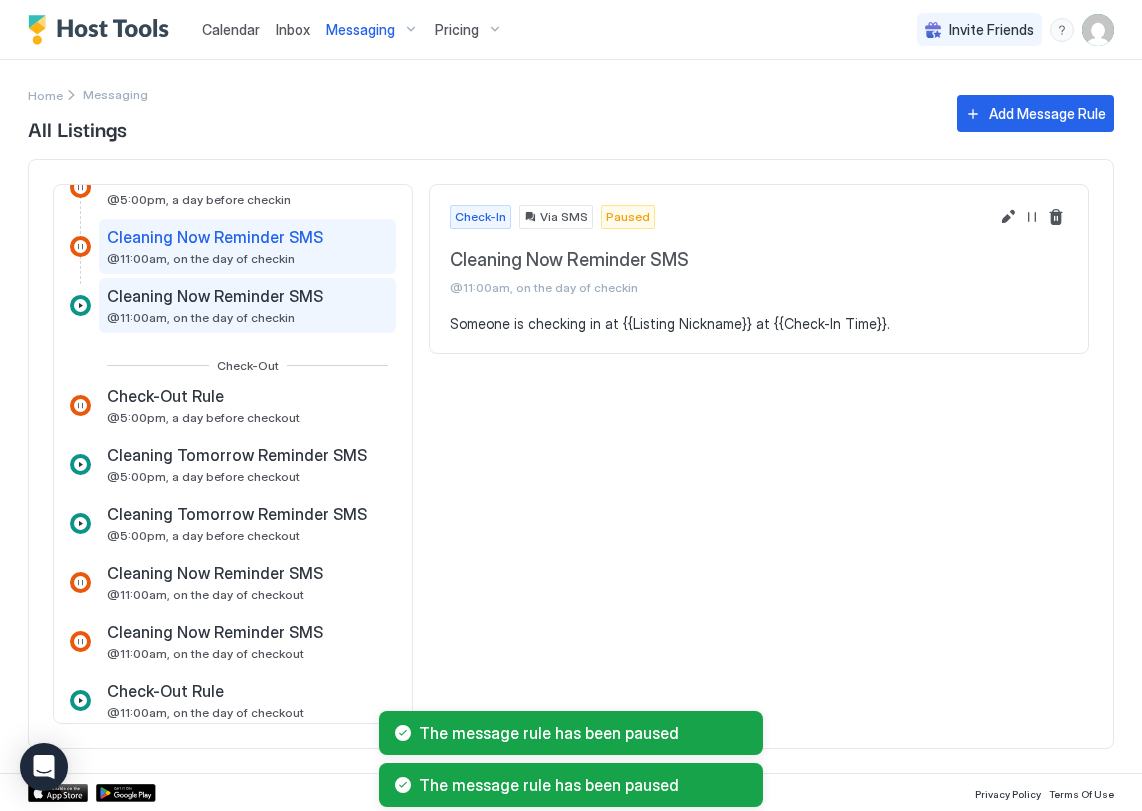 click on "Cleaning Now Reminder SMS" at bounding box center (215, 296) 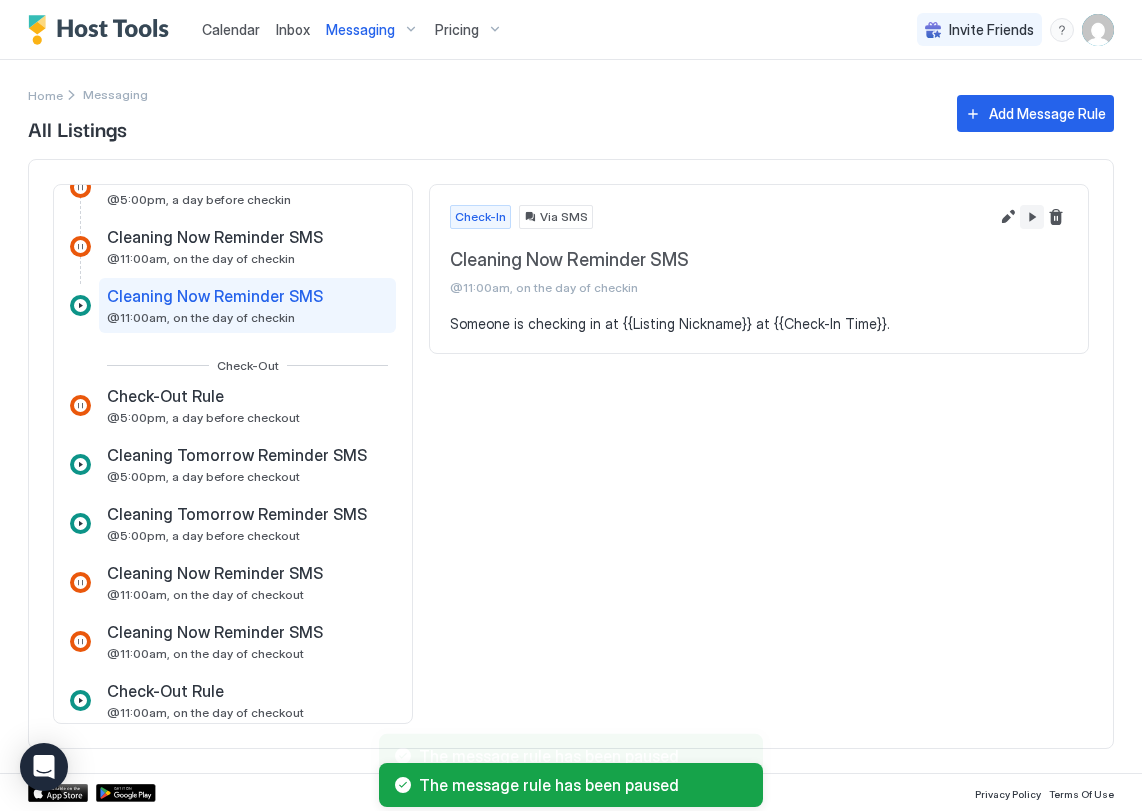 click at bounding box center [1032, 217] 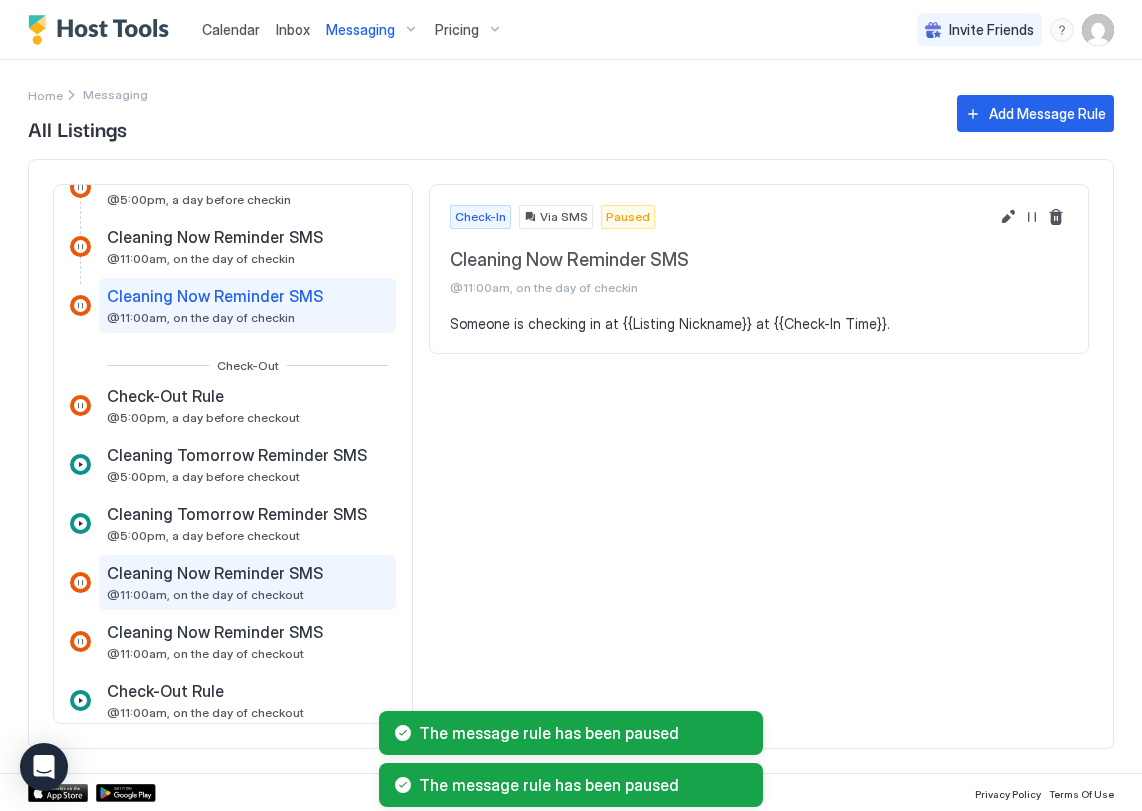 scroll, scrollTop: 464, scrollLeft: 0, axis: vertical 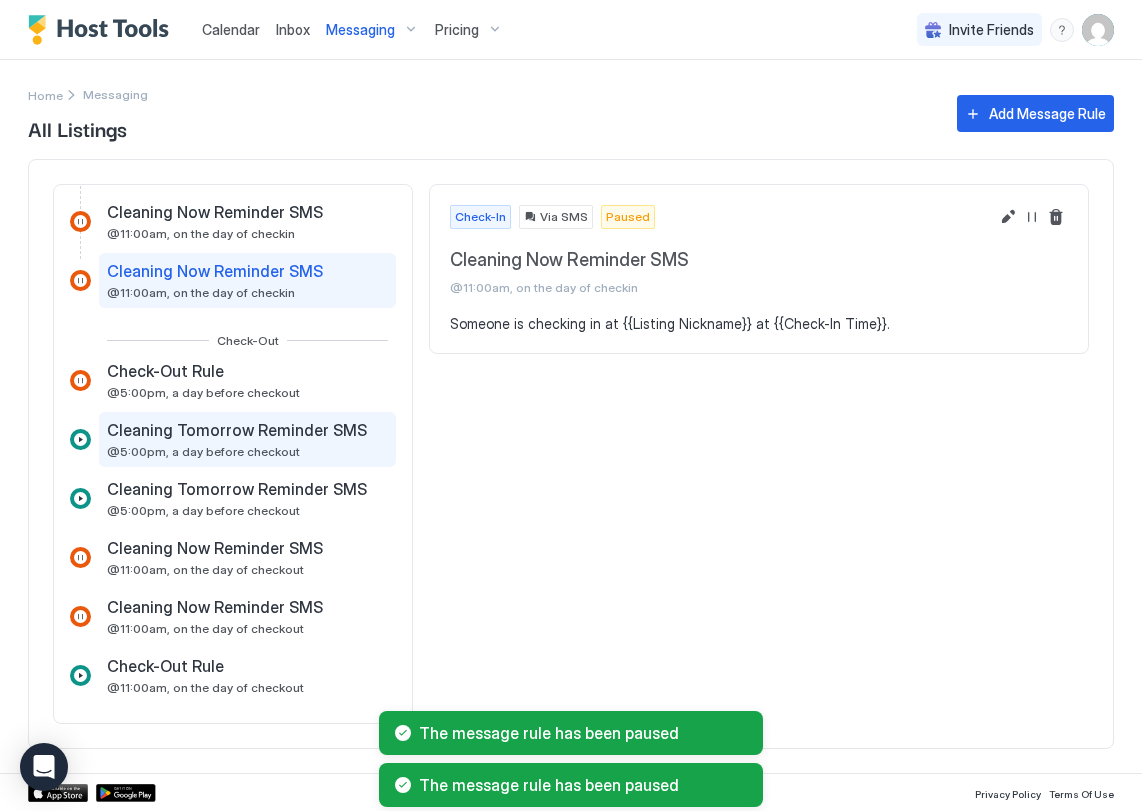 click on "Cleaning Tomorrow Reminder SMS" at bounding box center (237, 430) 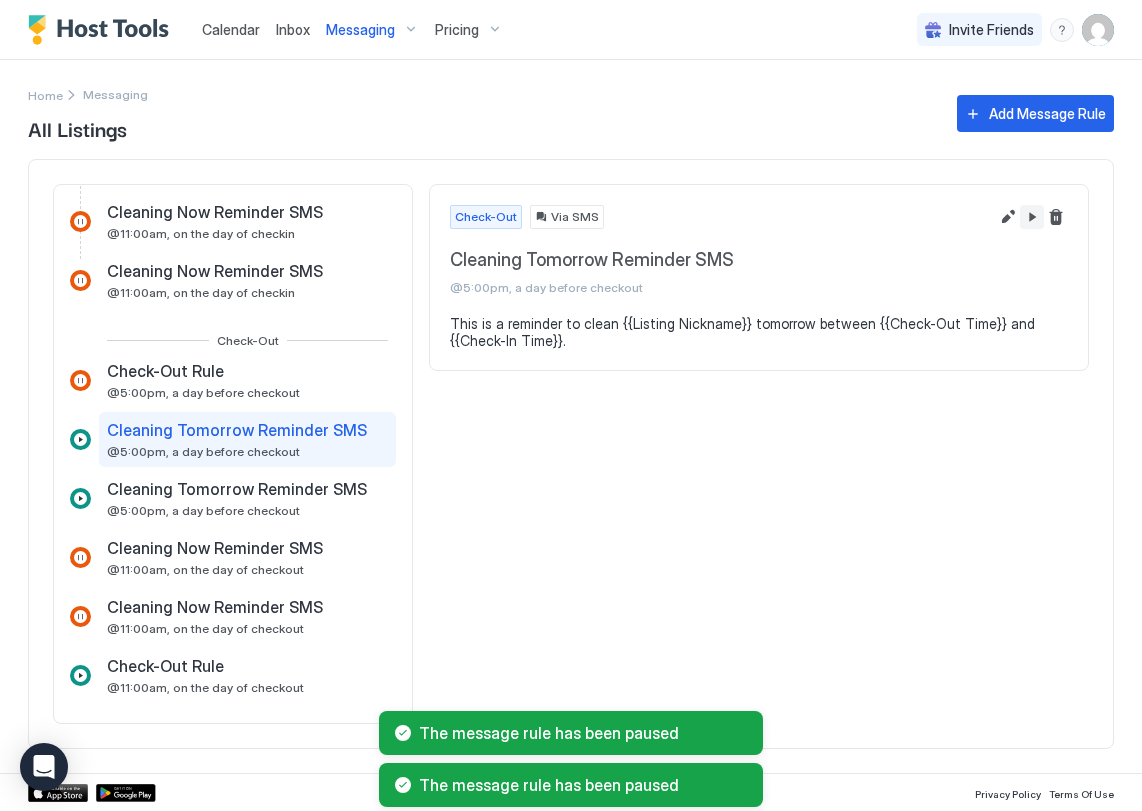 click at bounding box center (1032, 217) 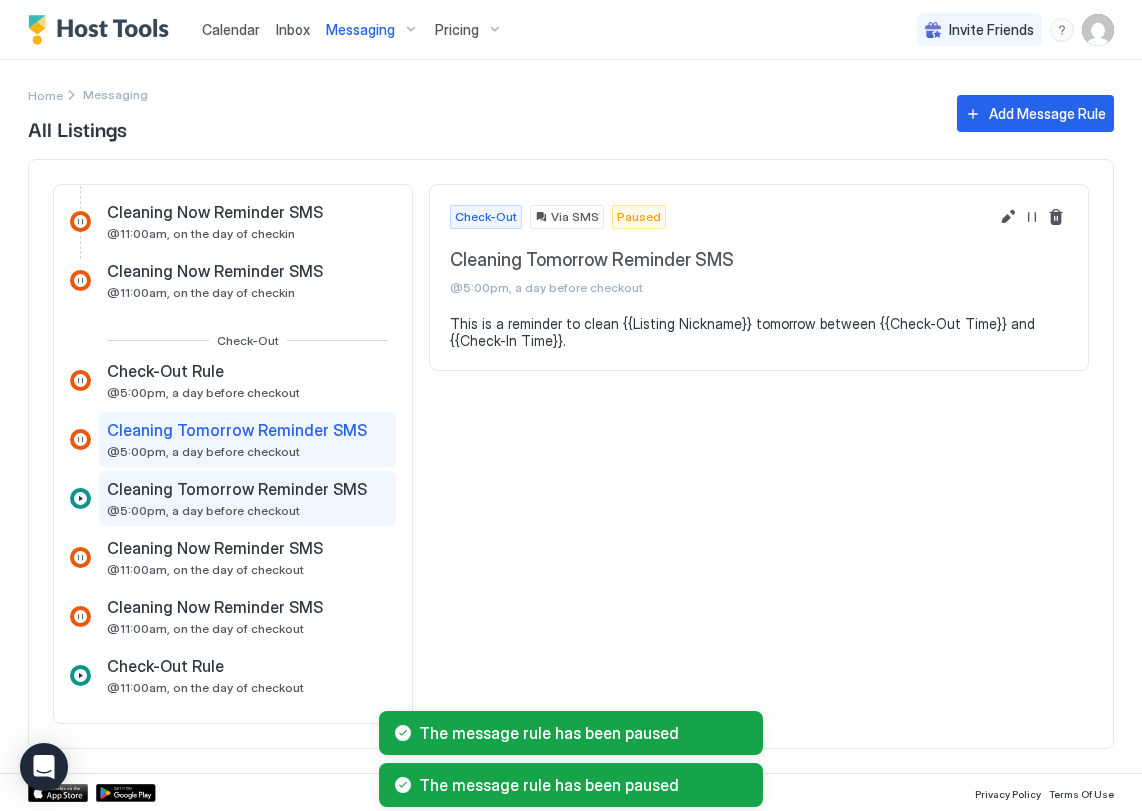 click on "Cleaning Tomorrow Reminder SMS @5:00pm, a day before checkout" at bounding box center [239, 498] 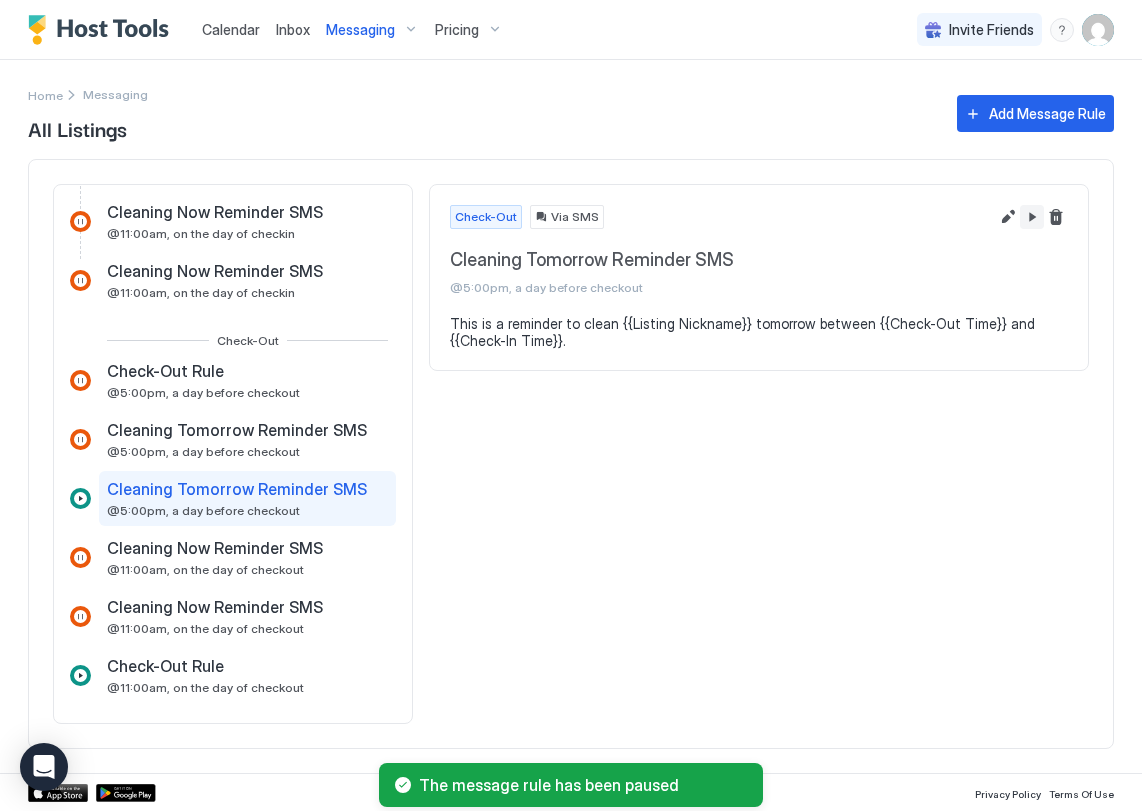 click at bounding box center (1032, 217) 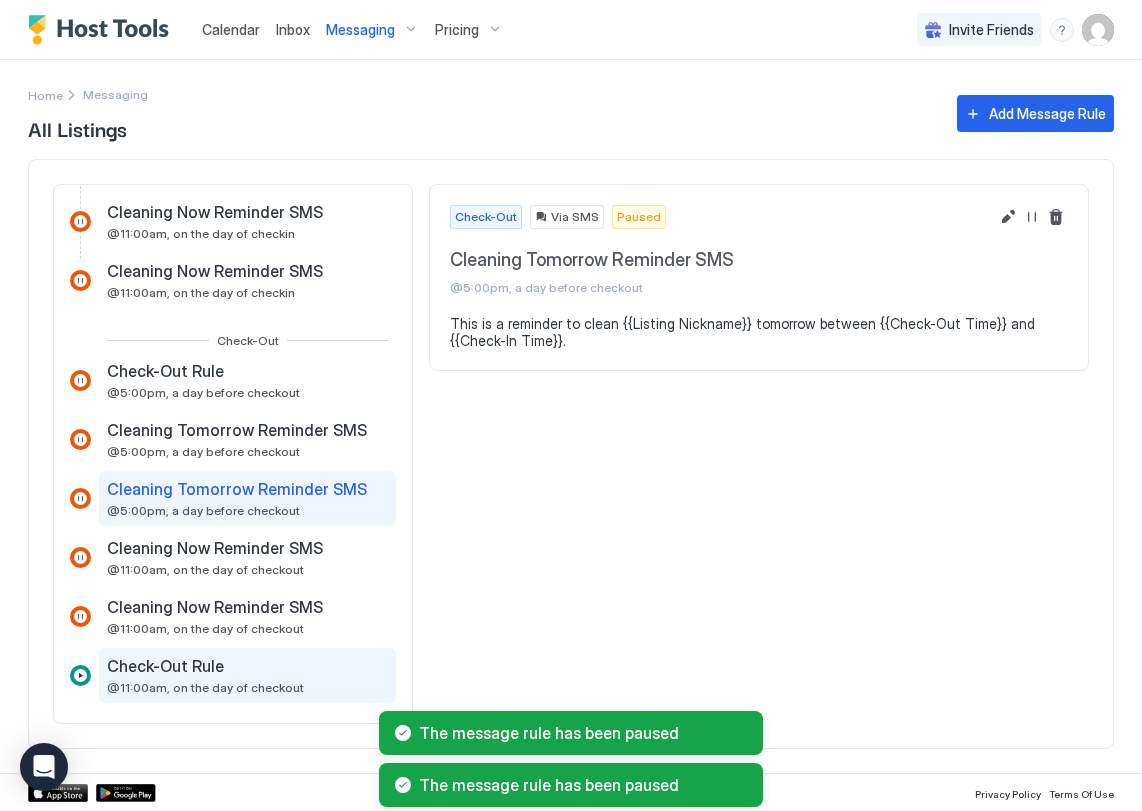 click on "Check-Out Rule" at bounding box center (165, 666) 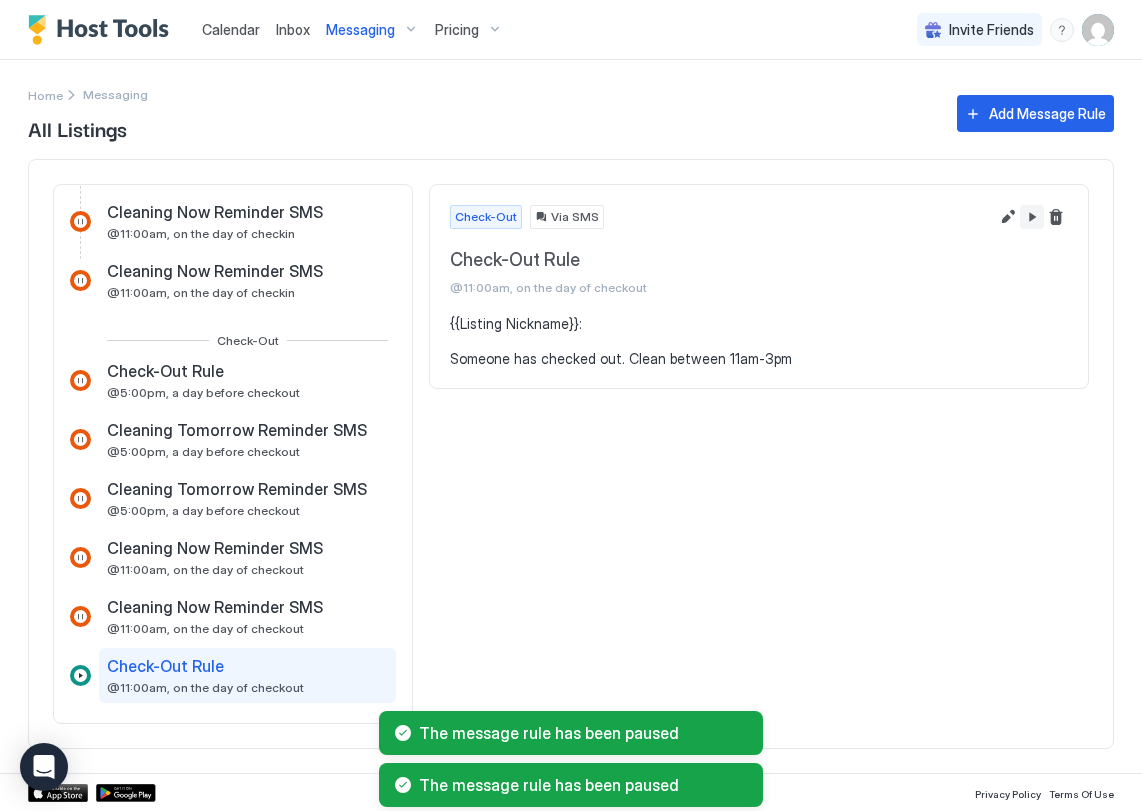 click at bounding box center (1032, 217) 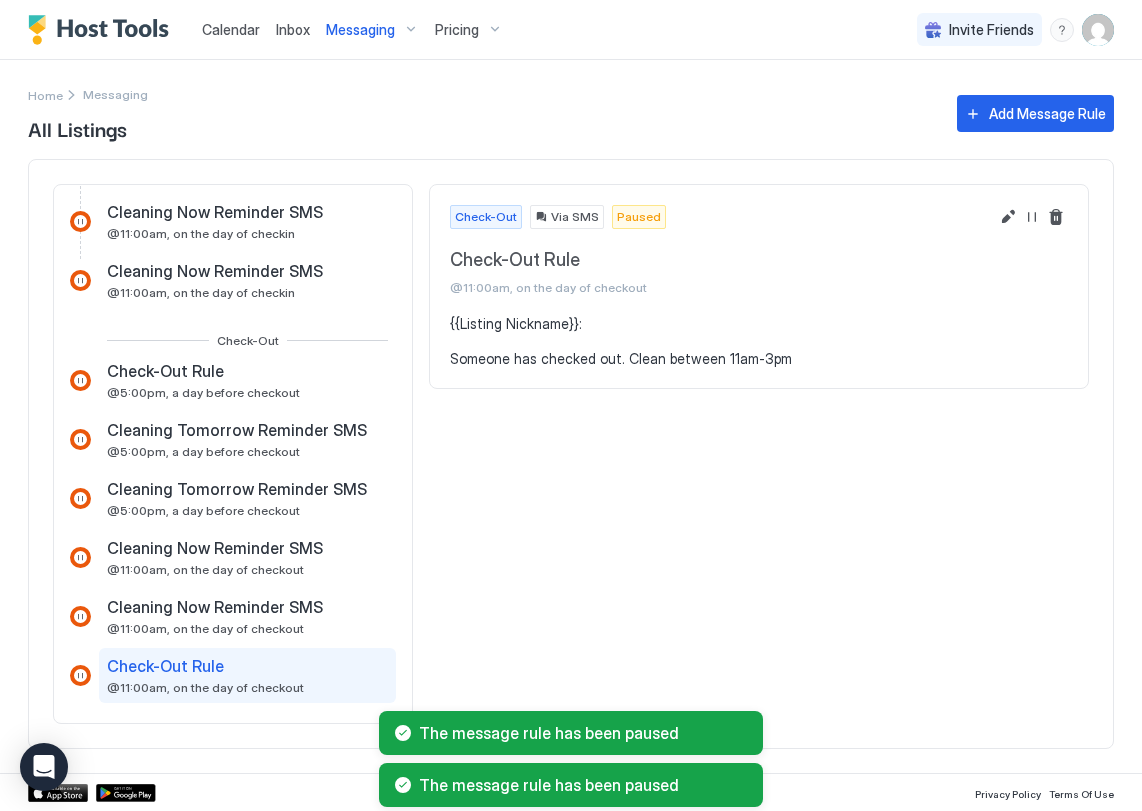 click on "Calendar Inbox Messaging Pricing Invite Friends JS" at bounding box center (571, 30) 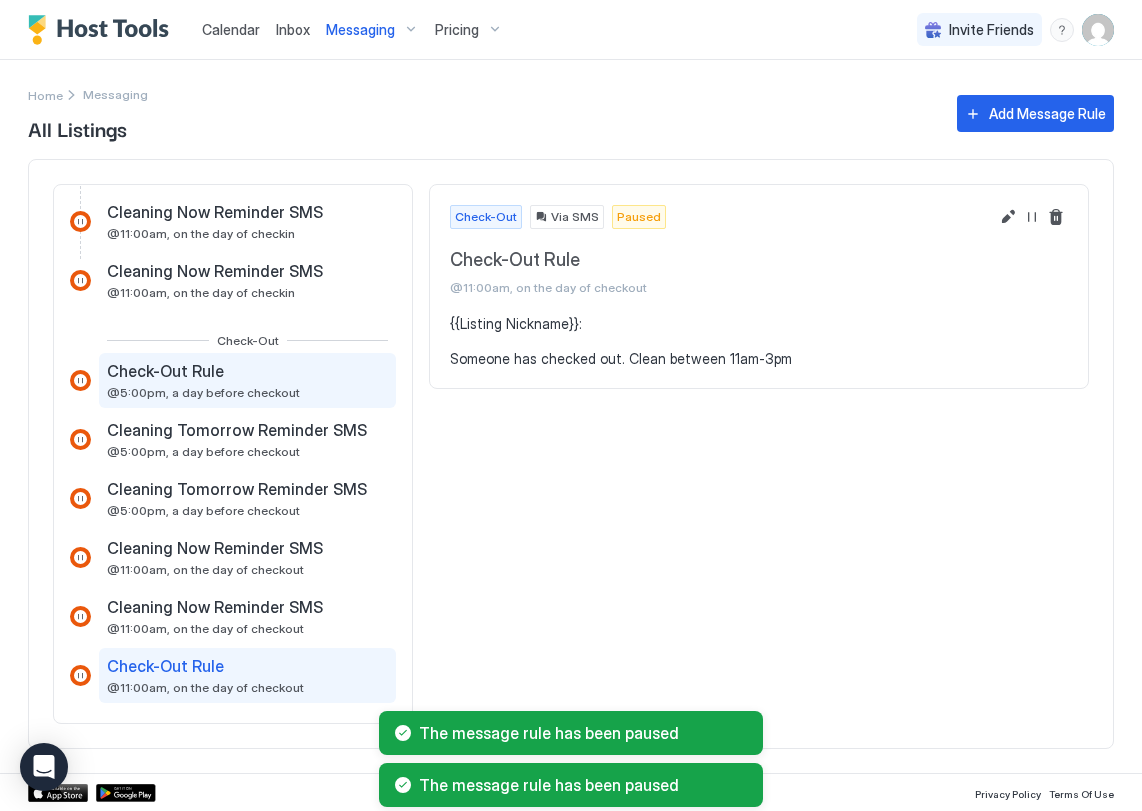 scroll, scrollTop: 0, scrollLeft: 0, axis: both 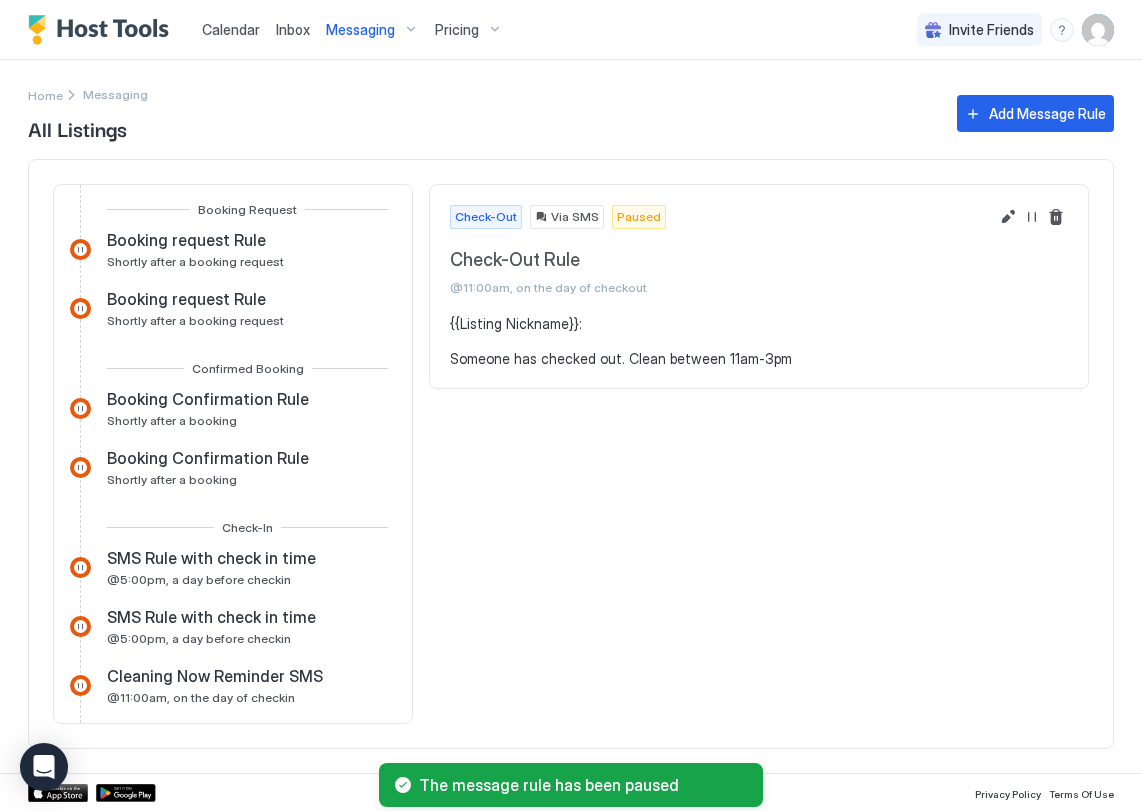 click on "Messaging" at bounding box center (115, 94) 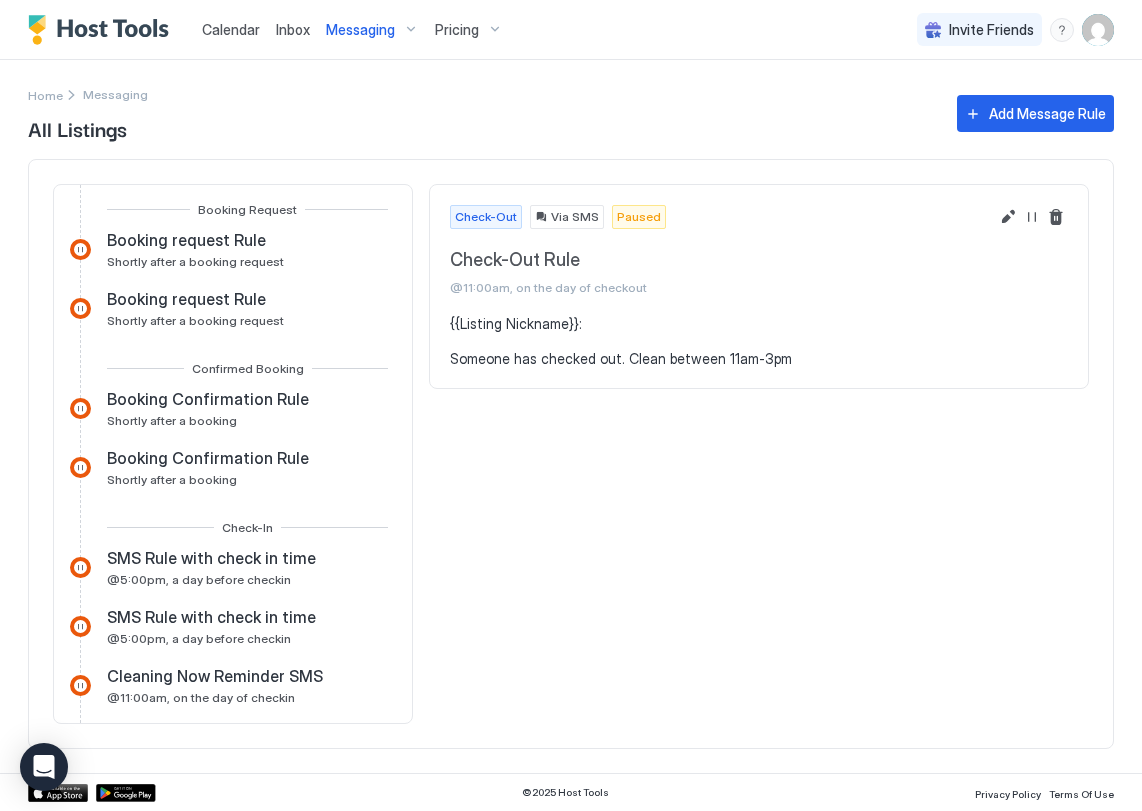 click on "Messaging" at bounding box center (372, 30) 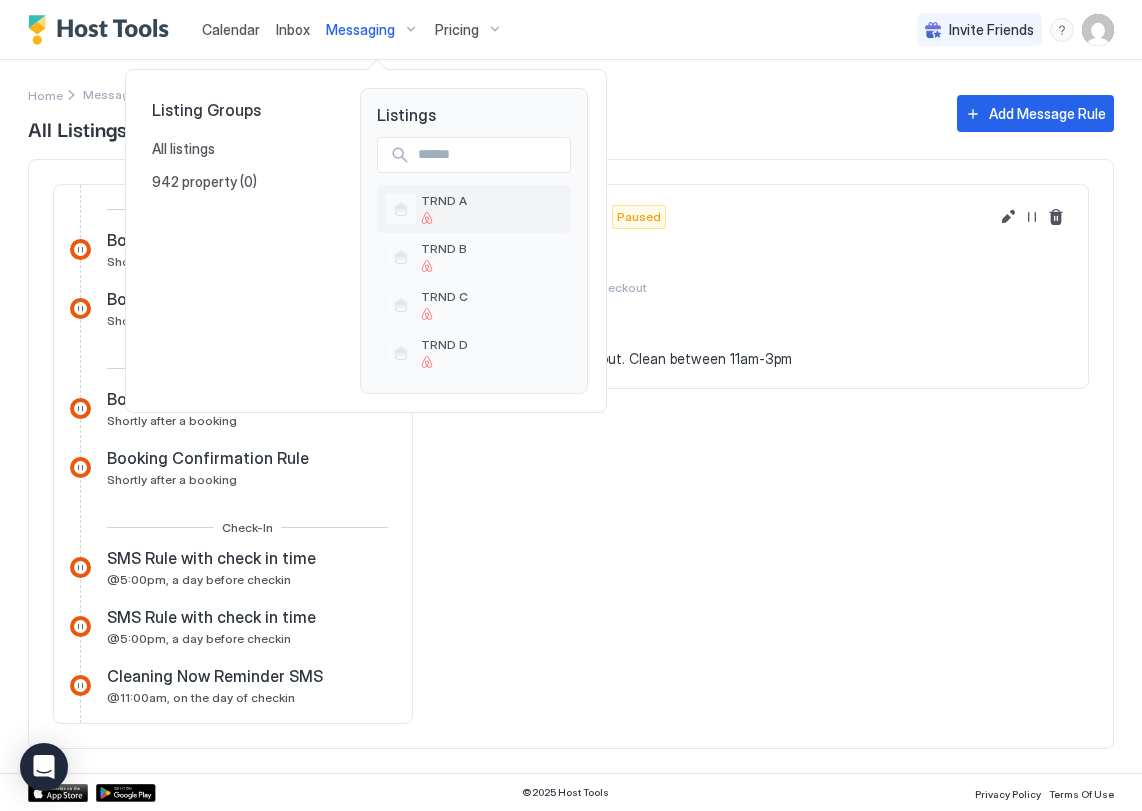 click at bounding box center [427, 218] 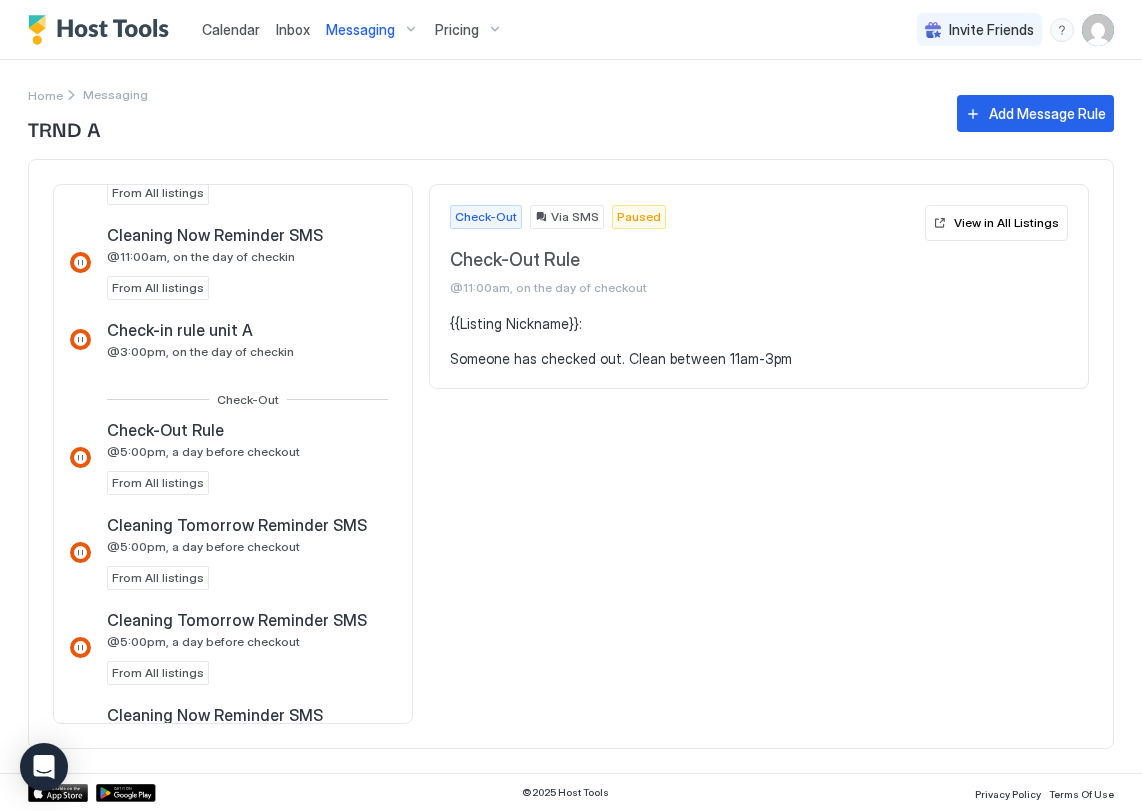 scroll, scrollTop: 1086, scrollLeft: 0, axis: vertical 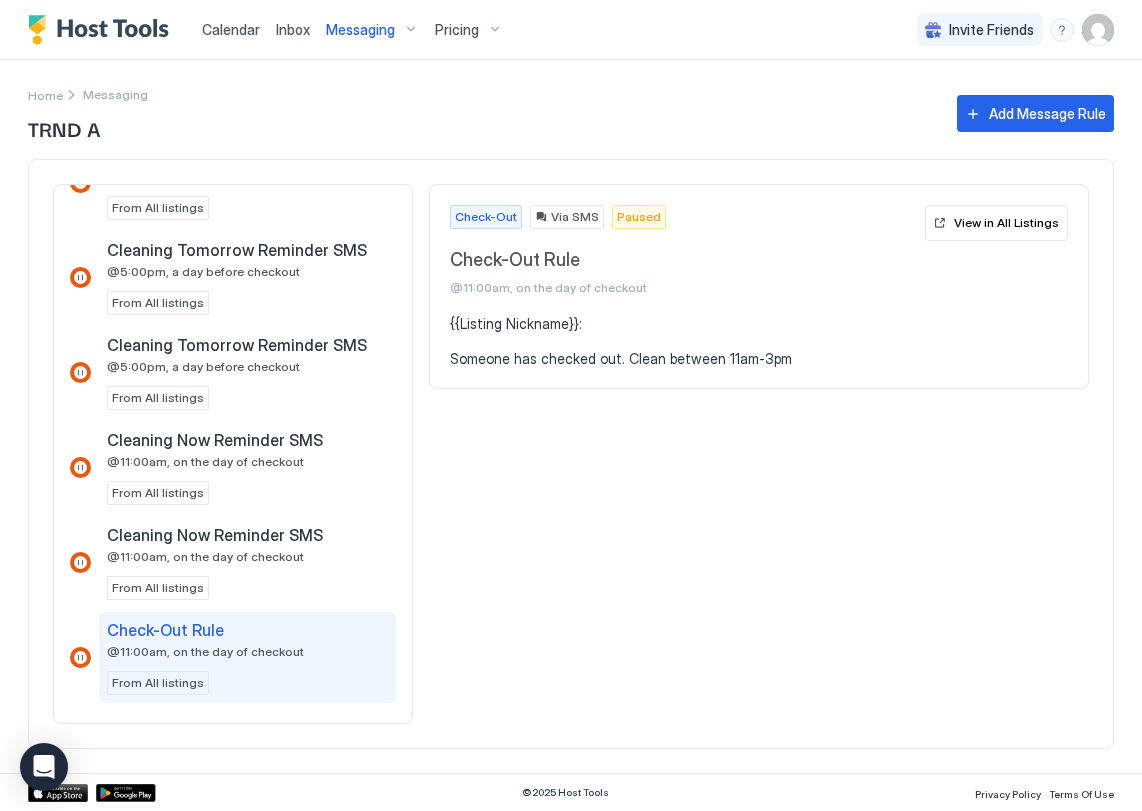 click on "Invite Friends JS" at bounding box center [1015, 29] 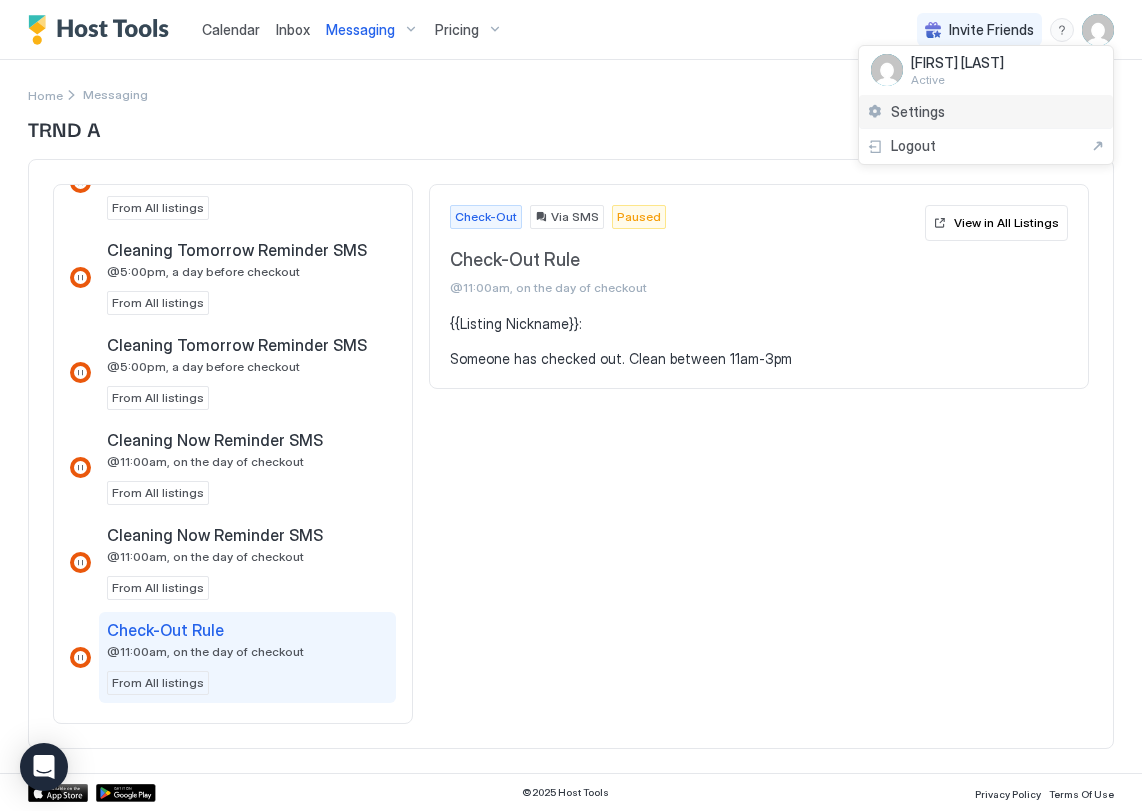 click on "Settings" at bounding box center [986, 112] 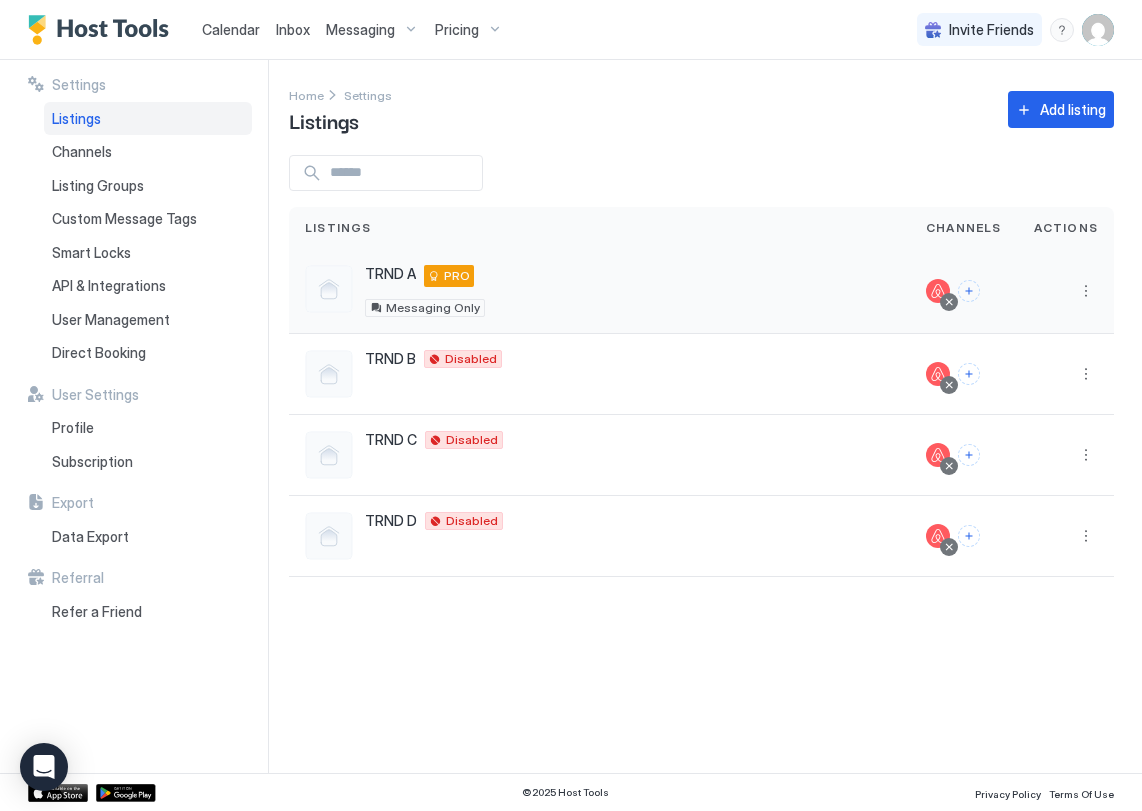 click on "PRO" at bounding box center [457, 276] 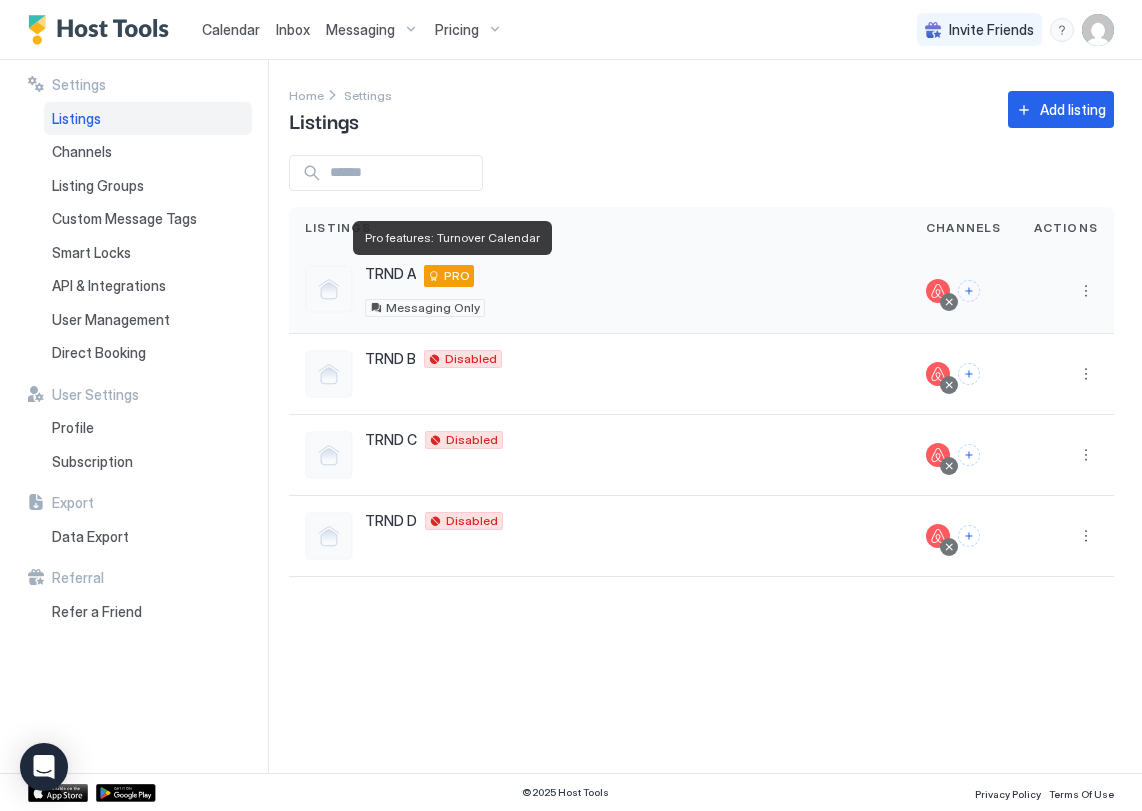 click on "PRO" at bounding box center (449, 276) 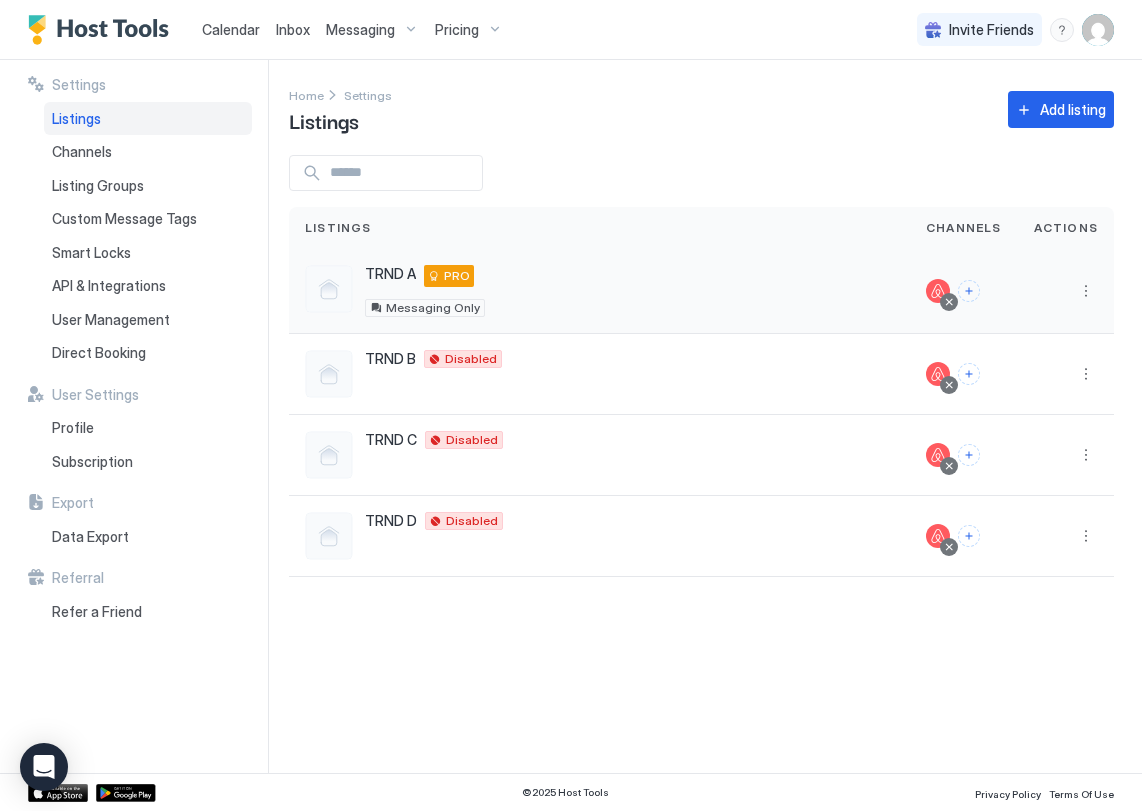 click on "PRO" at bounding box center [457, 276] 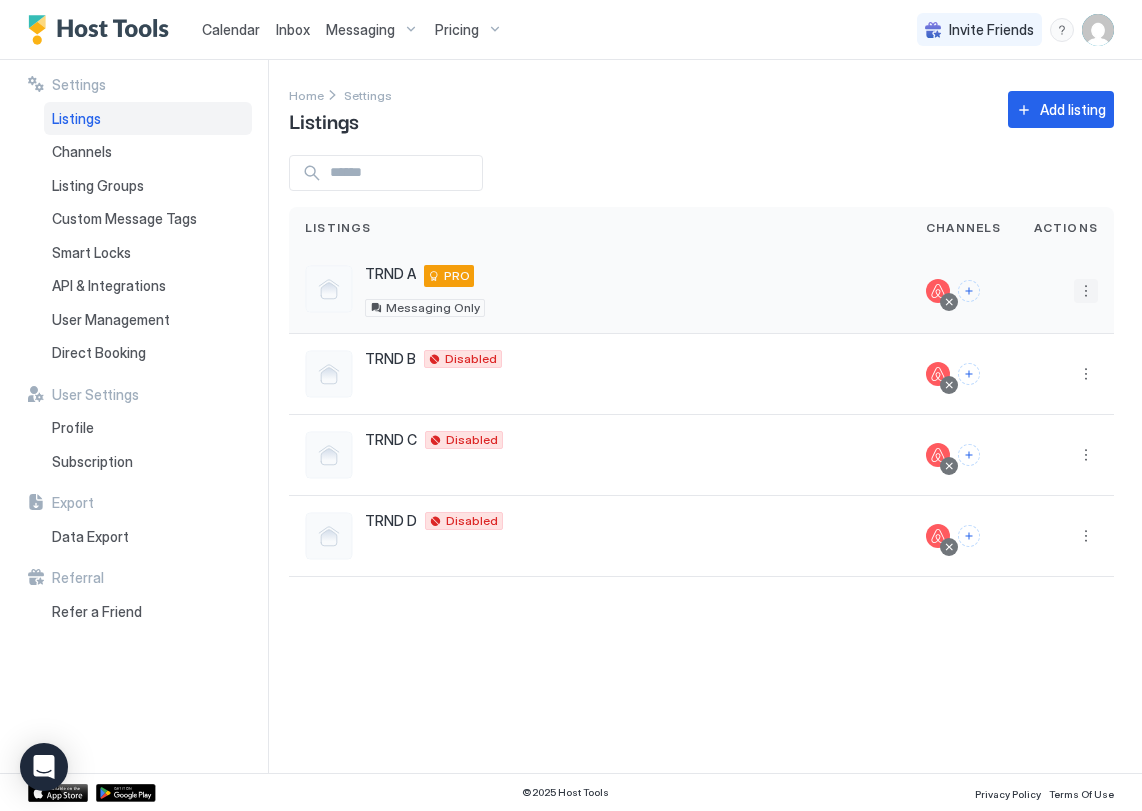 click at bounding box center (1086, 291) 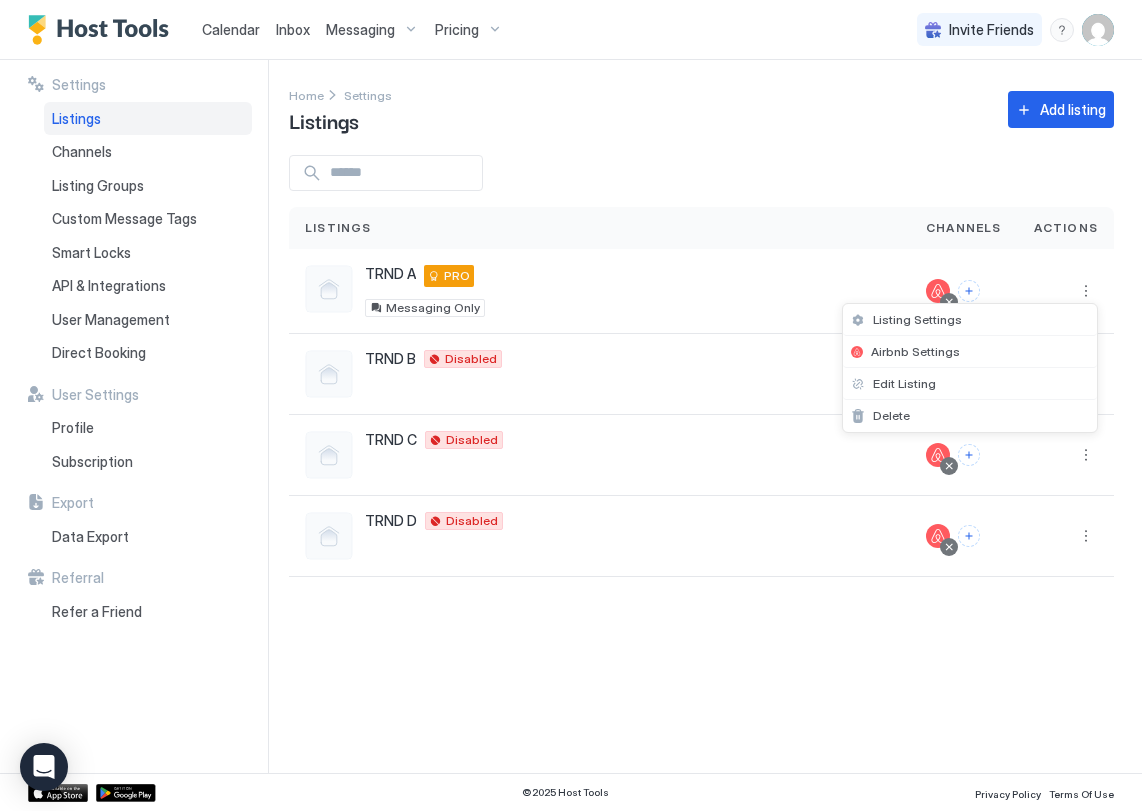 click at bounding box center (571, 405) 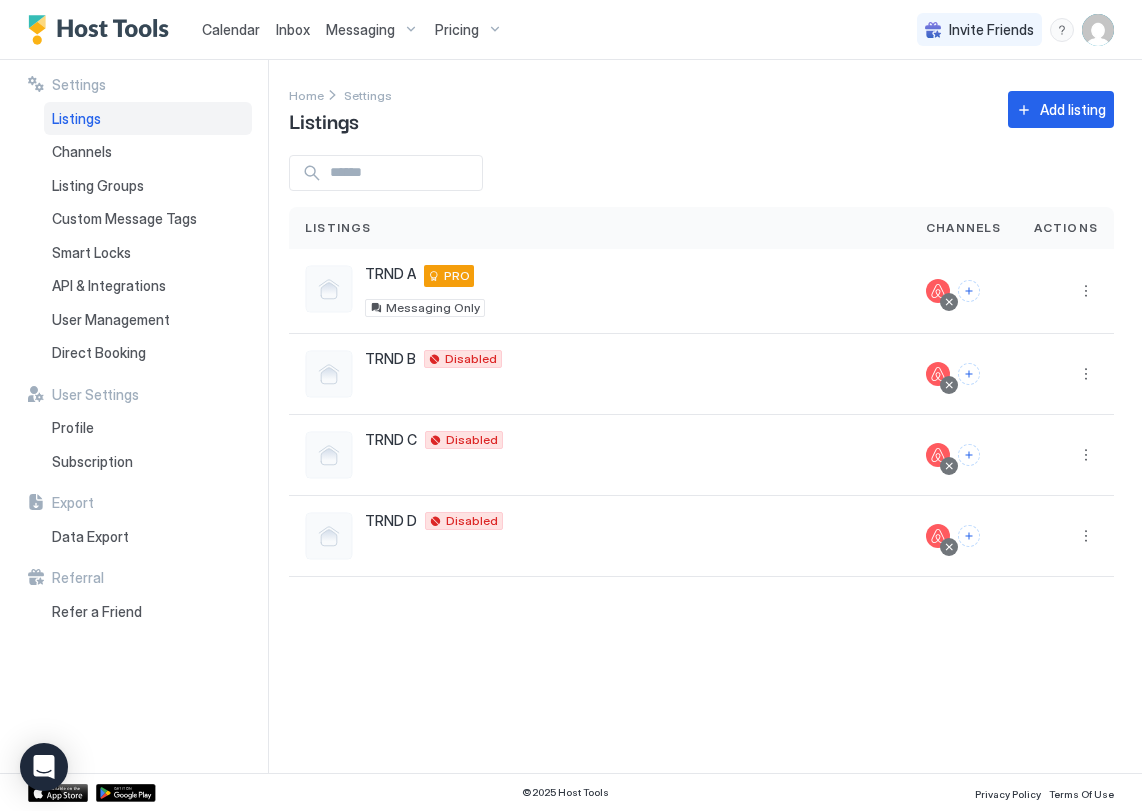 click on "Pricing" at bounding box center [457, 30] 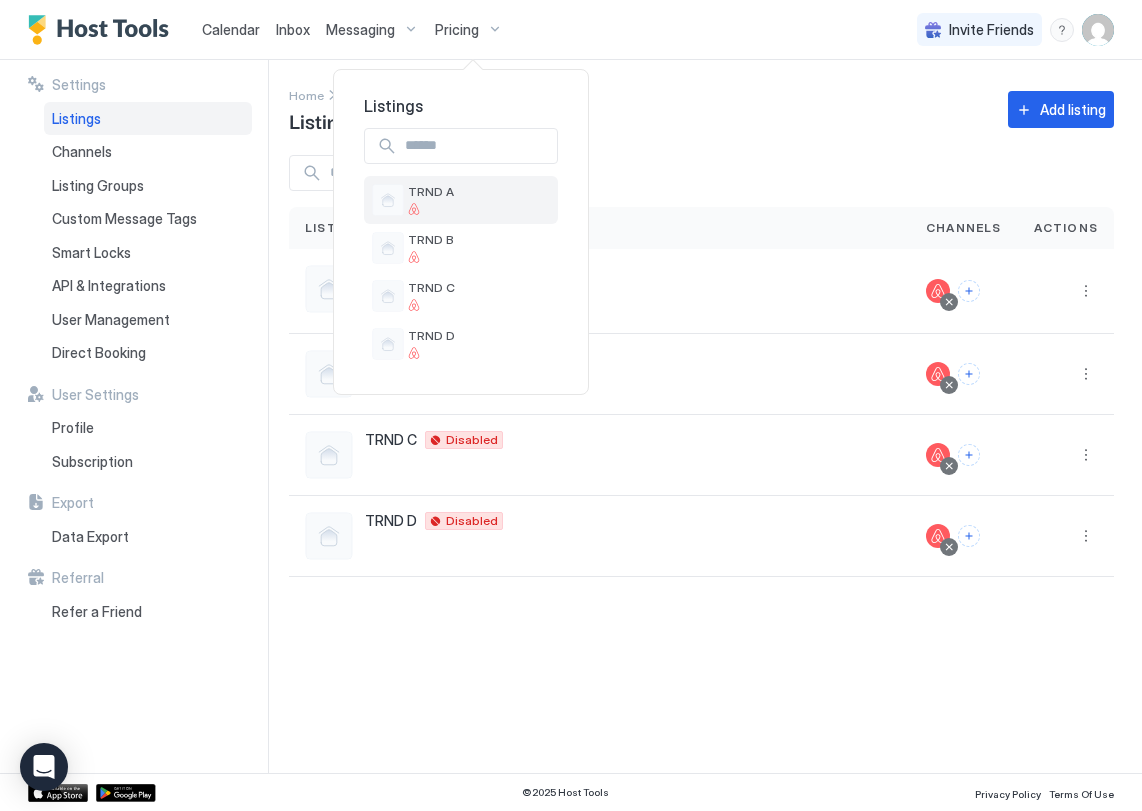 click at bounding box center (431, 209) 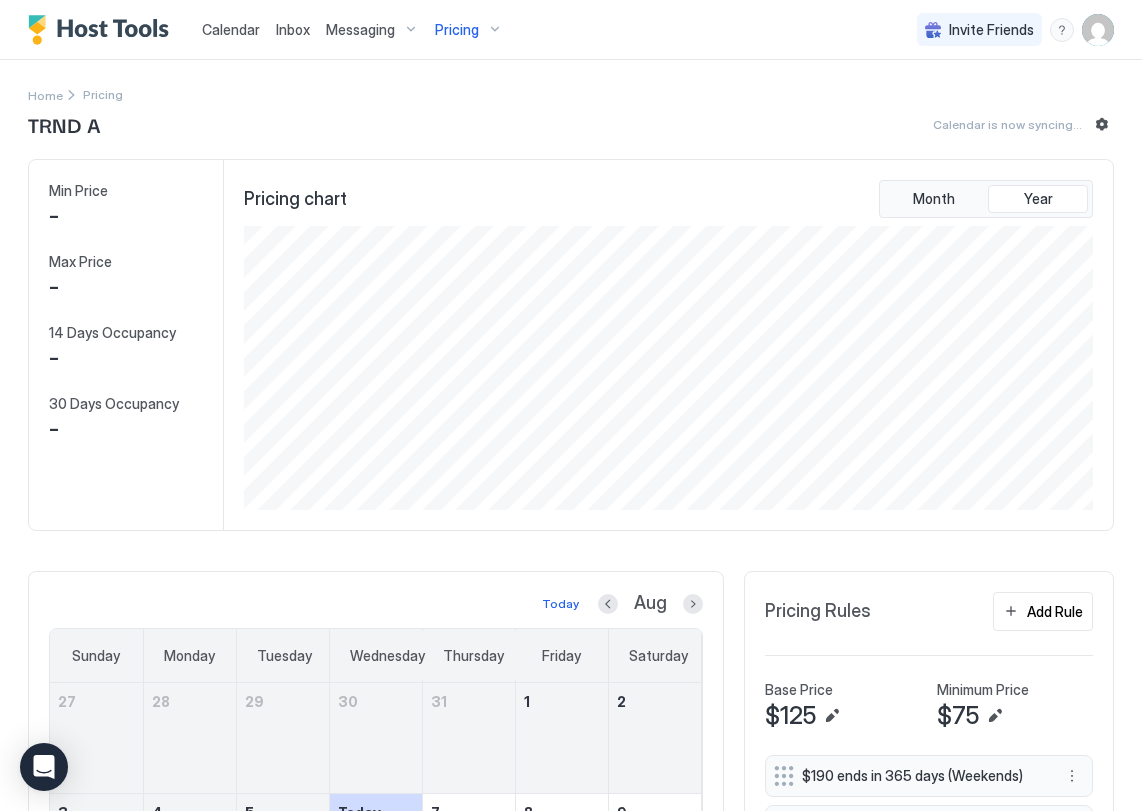 scroll, scrollTop: 999716, scrollLeft: 999146, axis: both 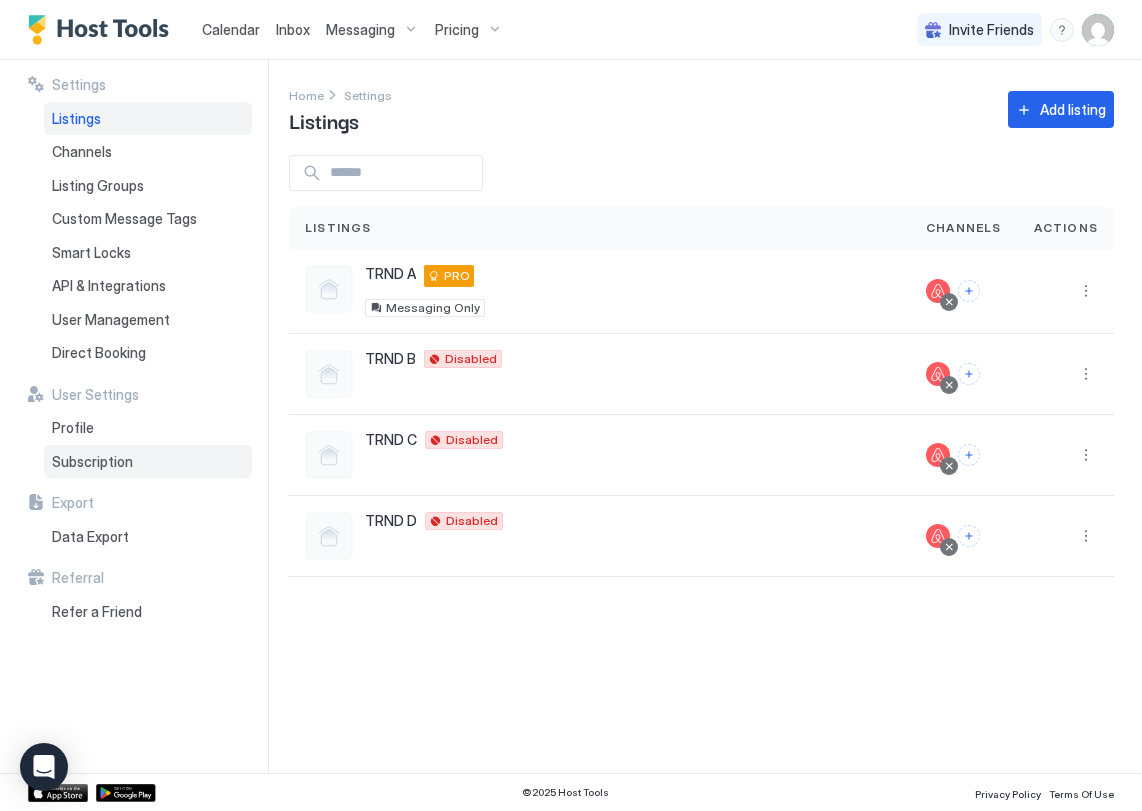 click on "Subscription" at bounding box center (92, 462) 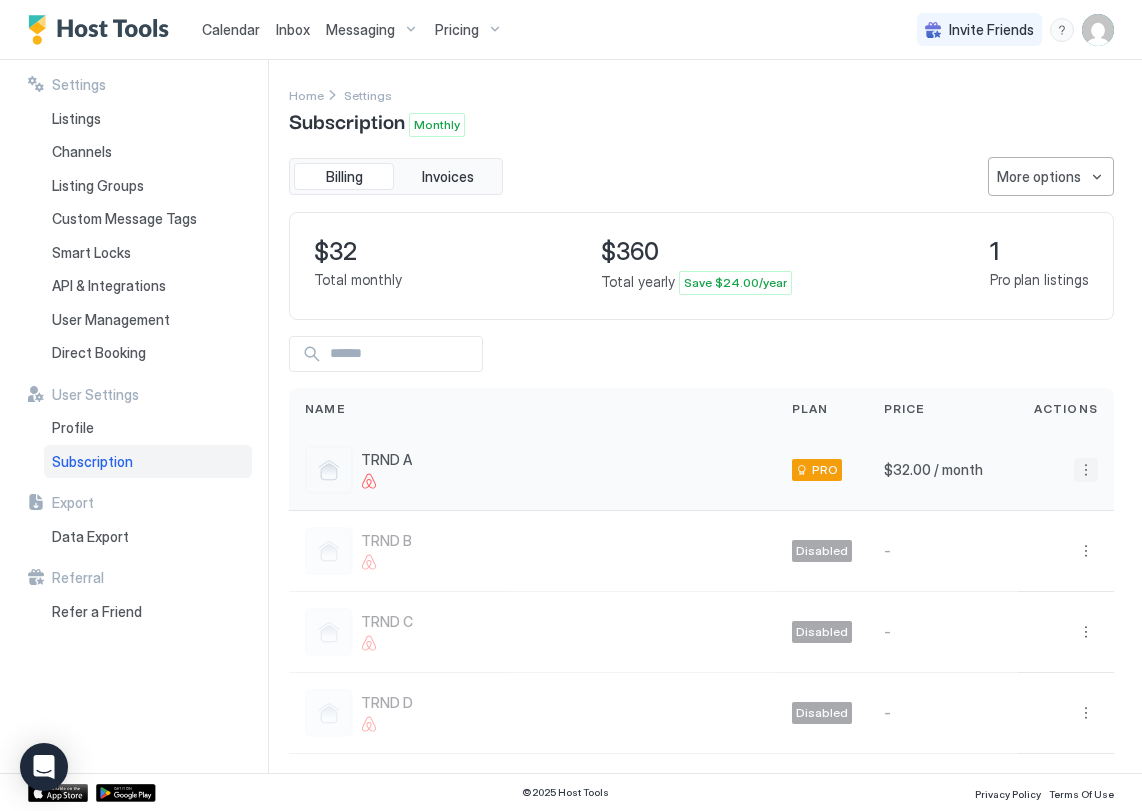 click at bounding box center (1086, 470) 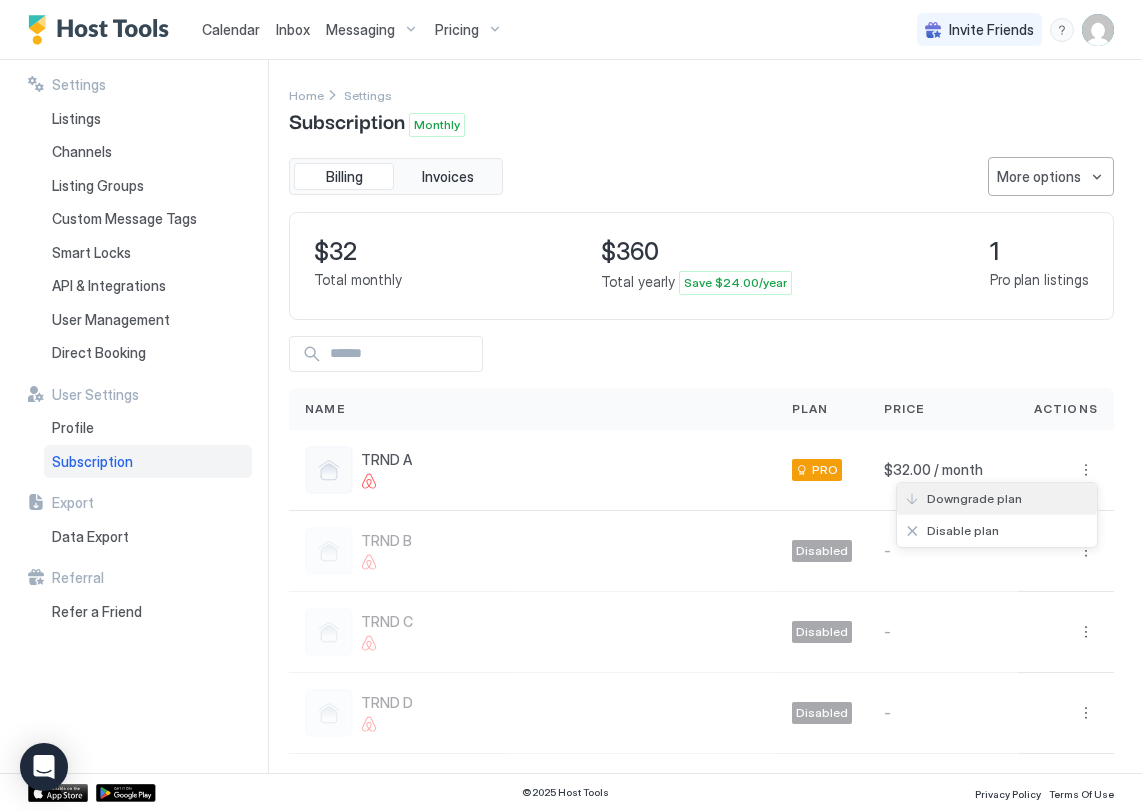 click on "Downgrade plan" at bounding box center [997, 499] 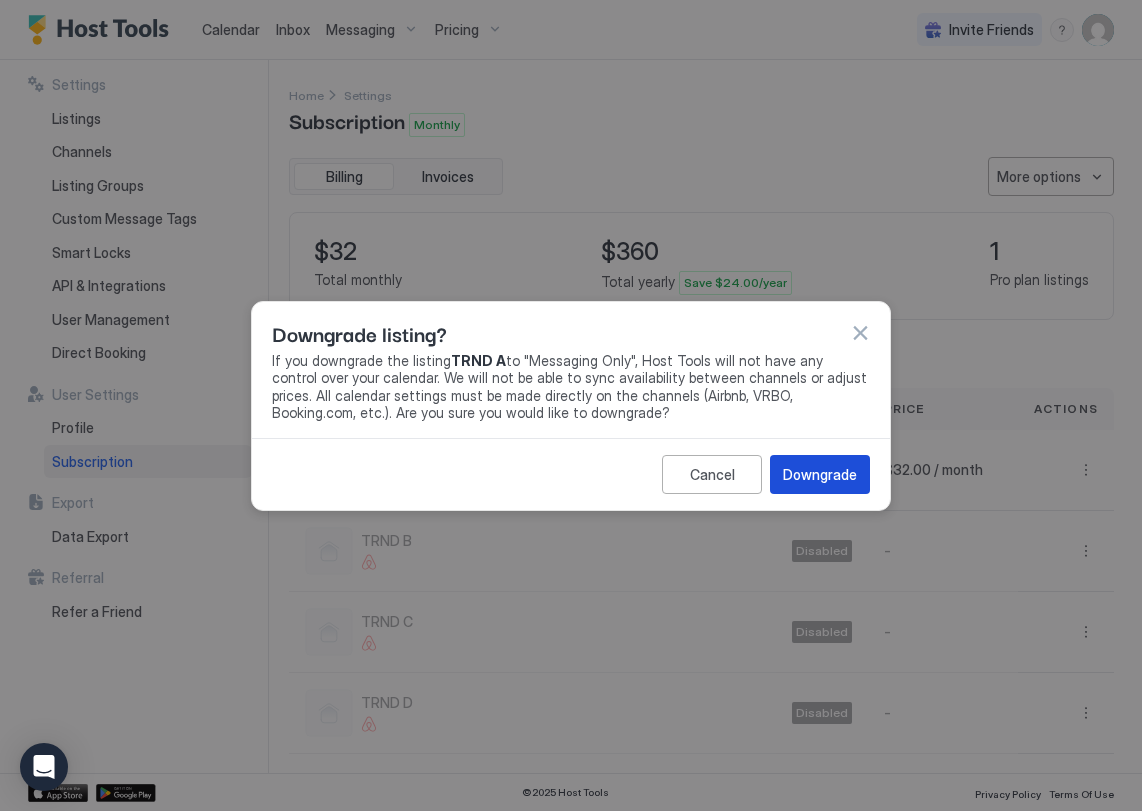 click on "Downgrade" at bounding box center (820, 474) 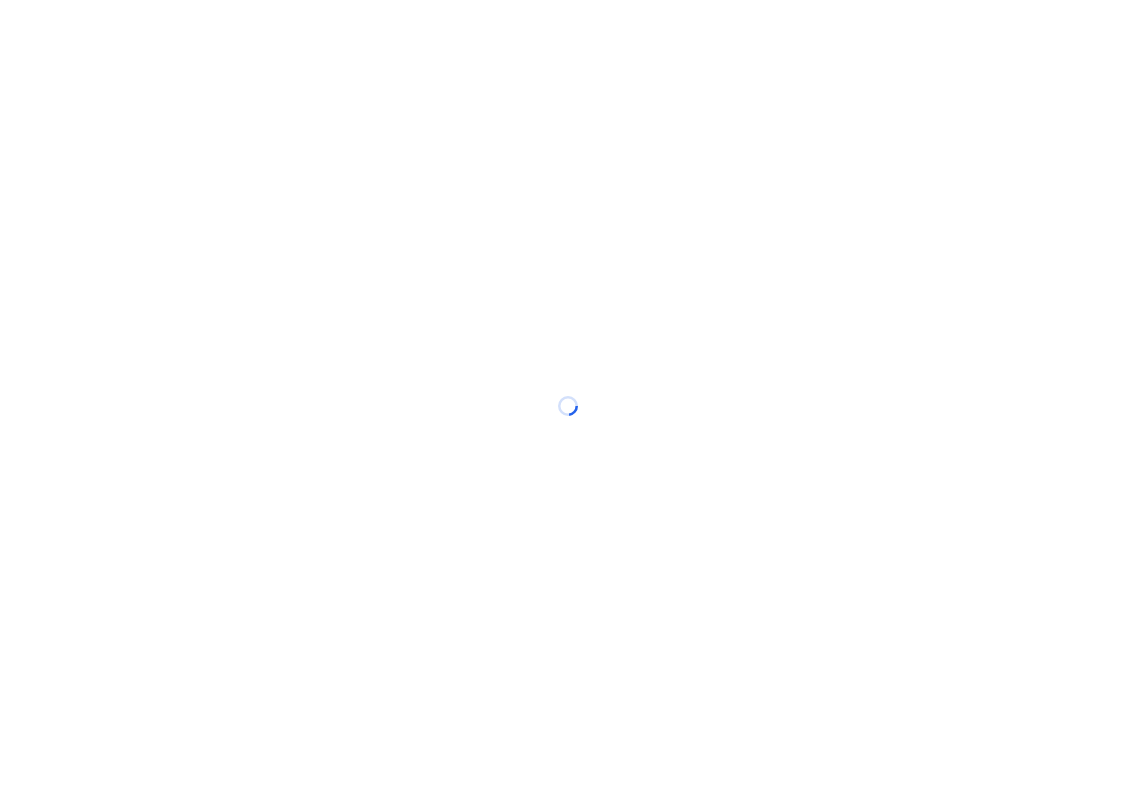 scroll, scrollTop: 0, scrollLeft: 0, axis: both 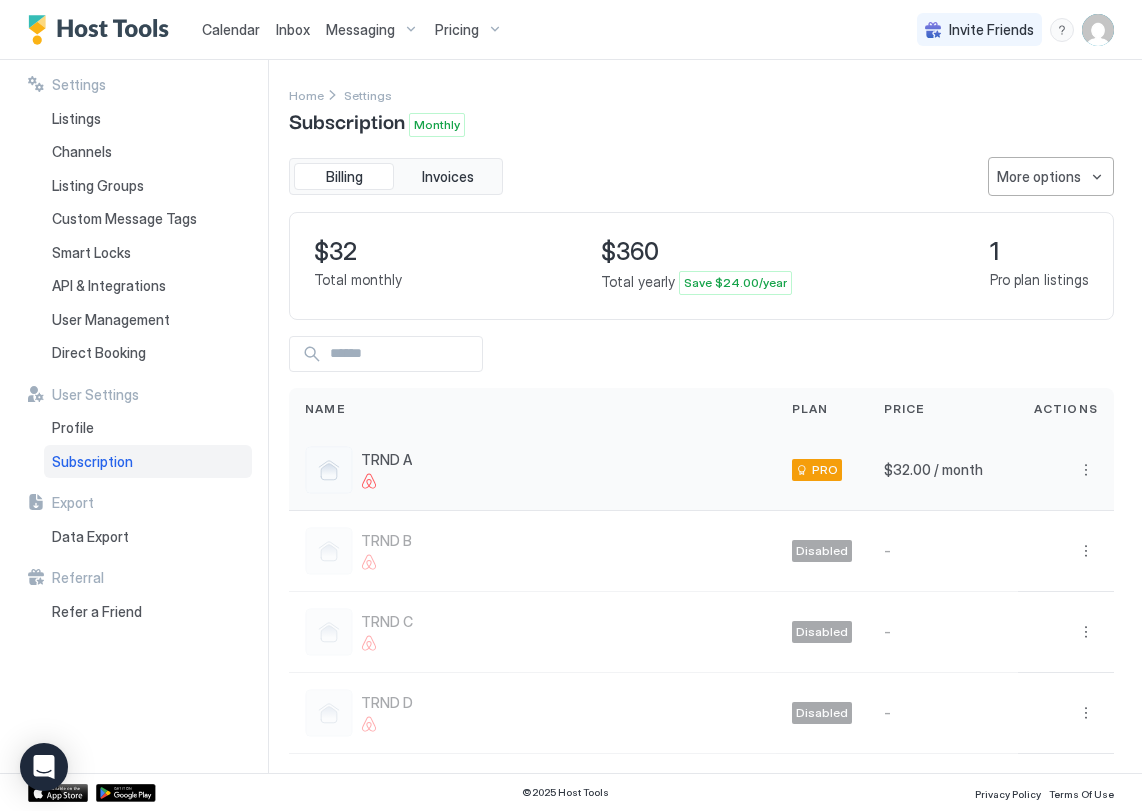 click at bounding box center (1066, 470) 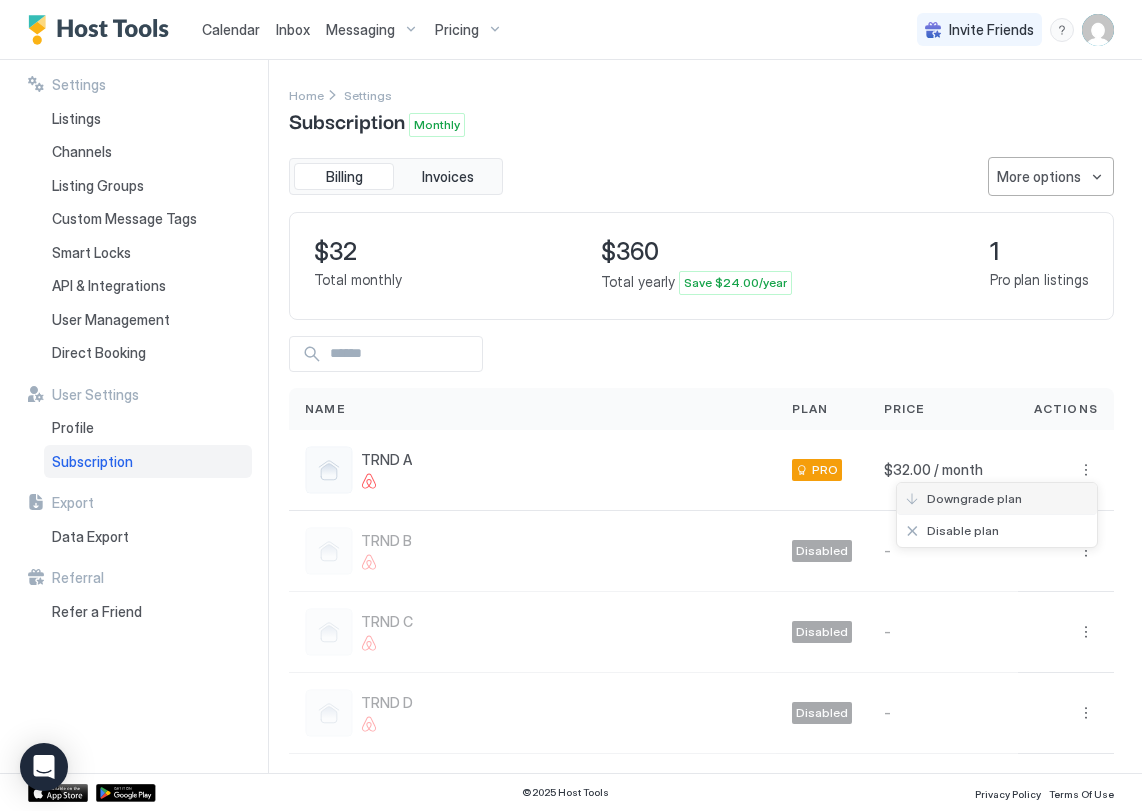 click on "Downgrade plan" at bounding box center [974, 498] 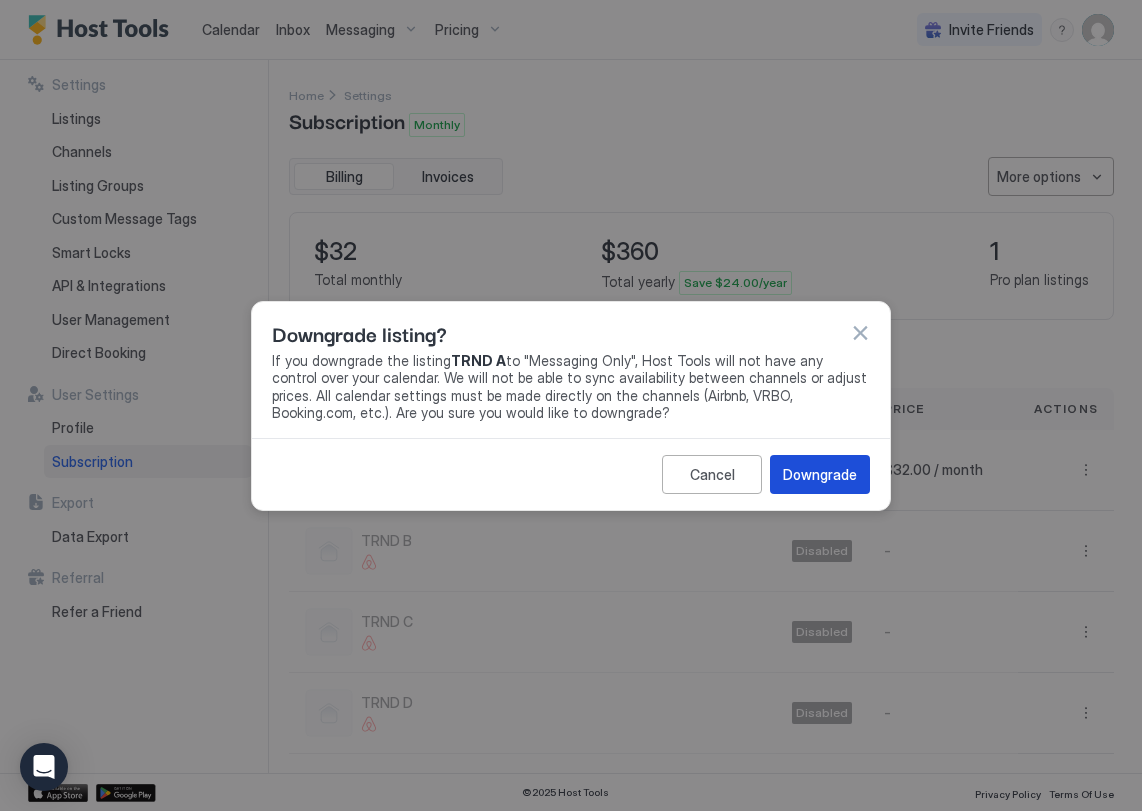 click on "Downgrade" at bounding box center (820, 474) 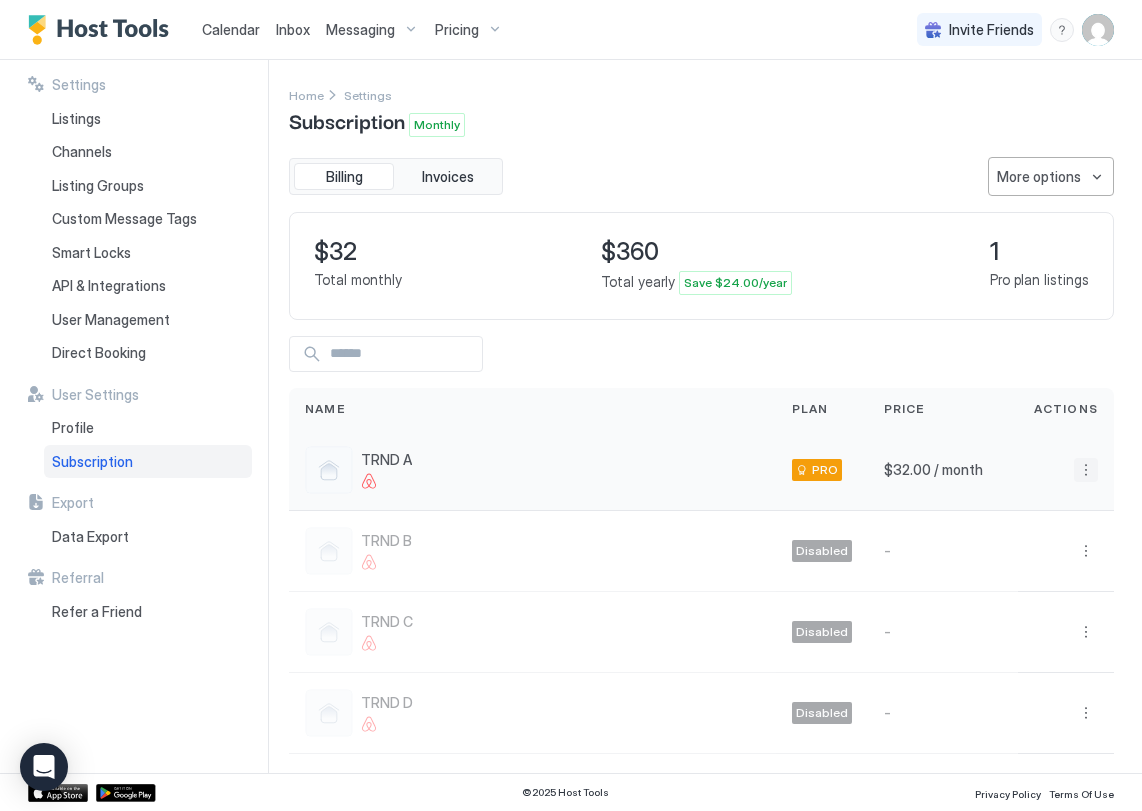 click at bounding box center [1086, 470] 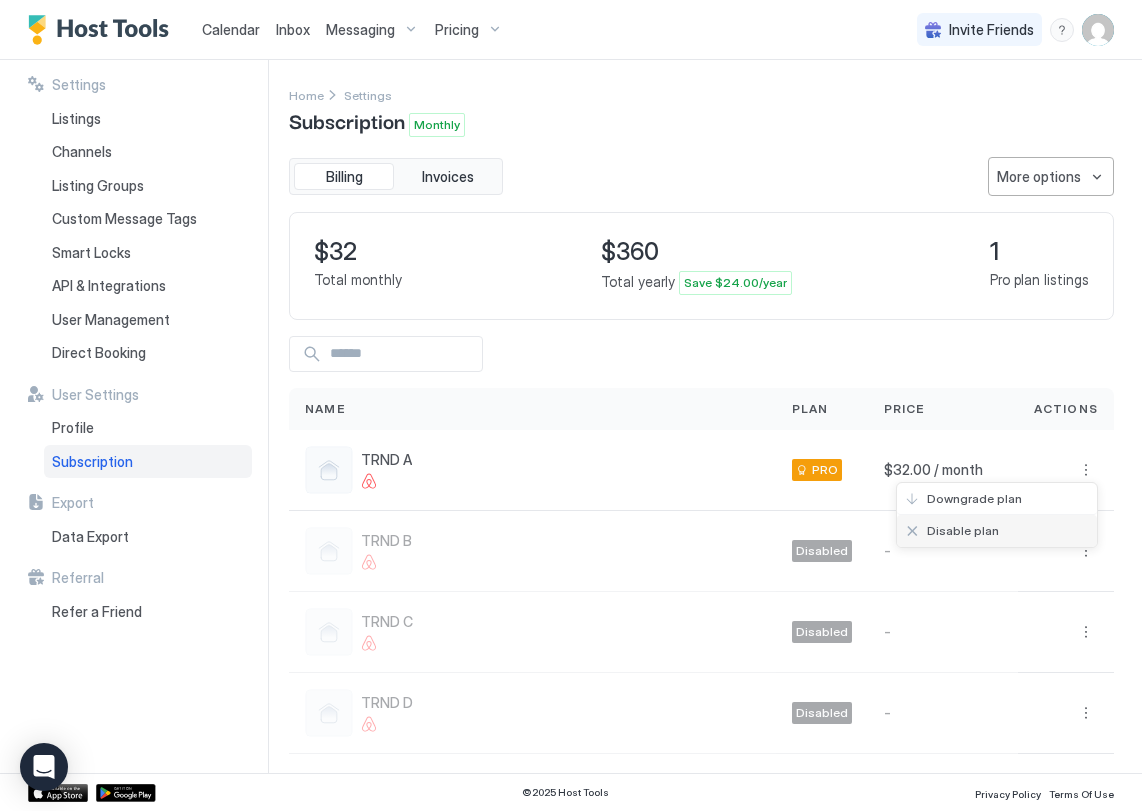 click on "Disable plan" at bounding box center (997, 531) 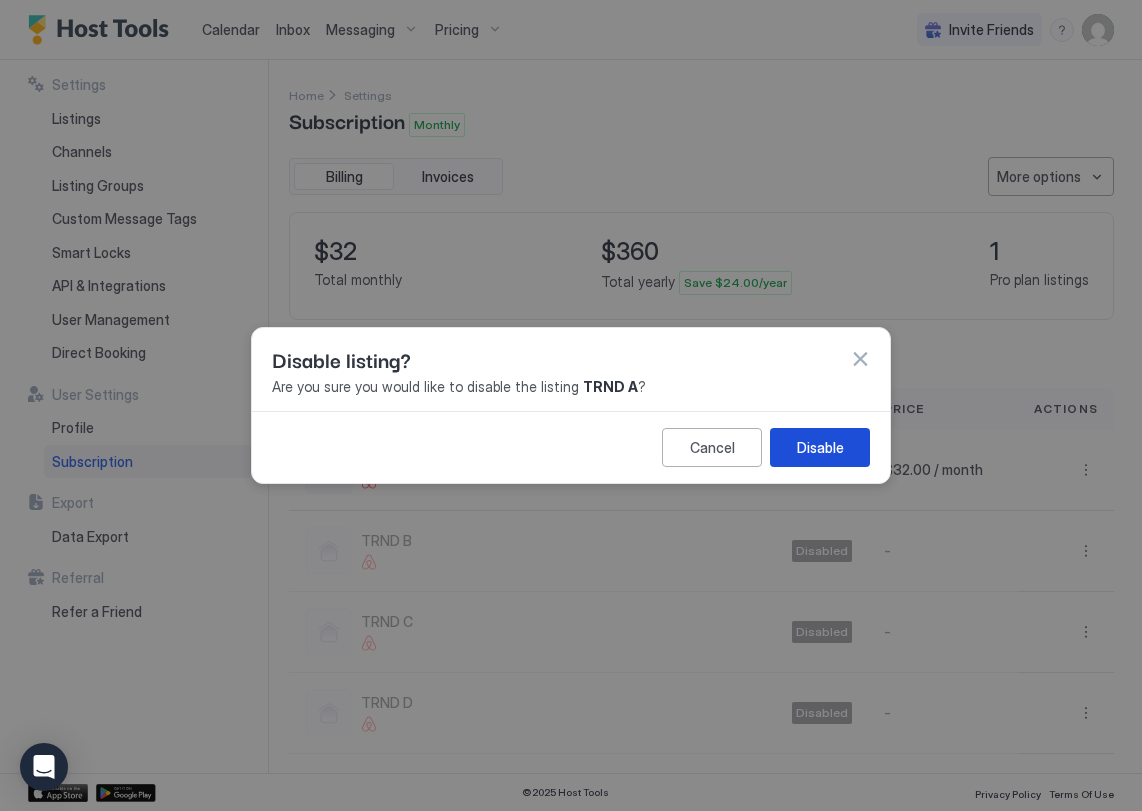 click on "Disable" at bounding box center [820, 447] 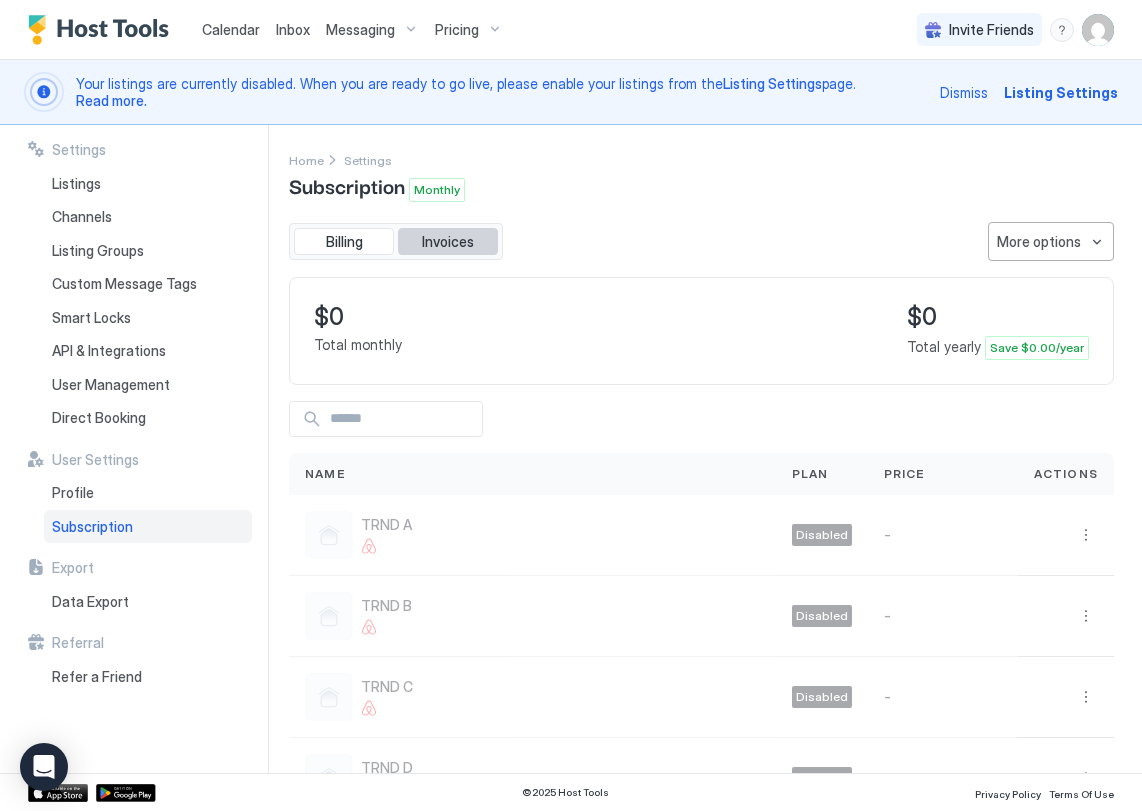 click on "Invoices" at bounding box center (448, 242) 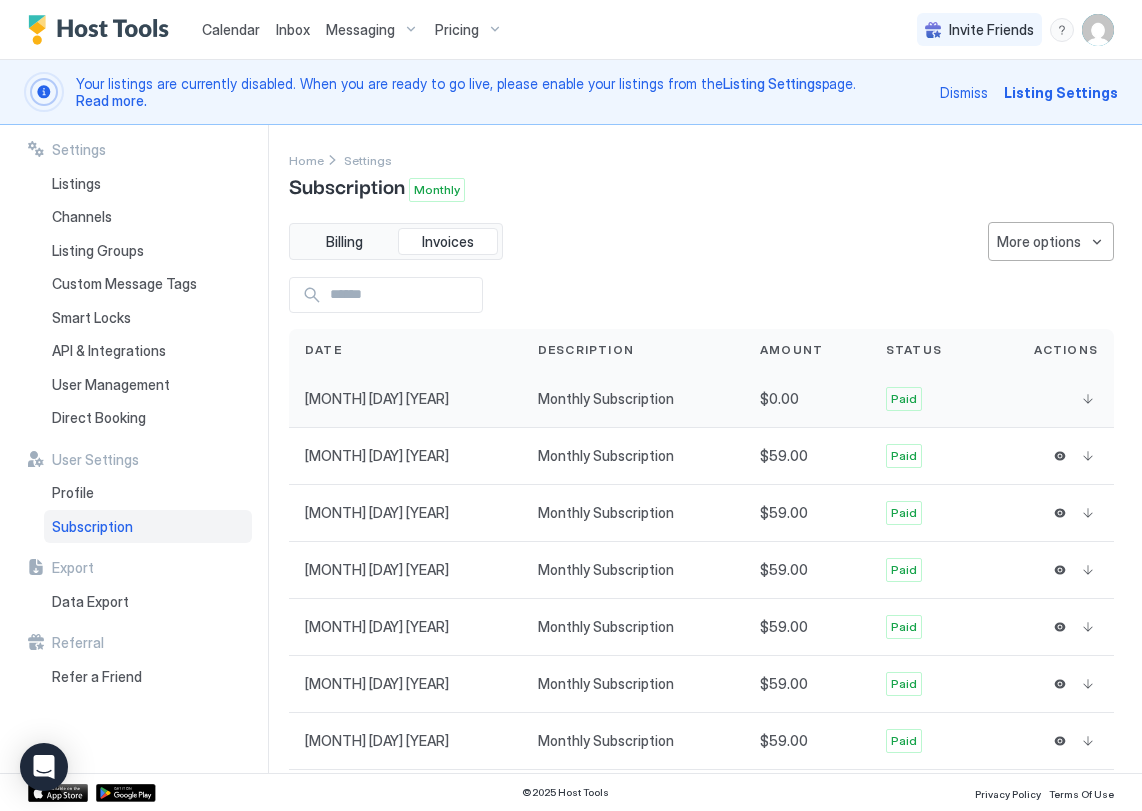 click on "Monthly Subscription" at bounding box center [633, 399] 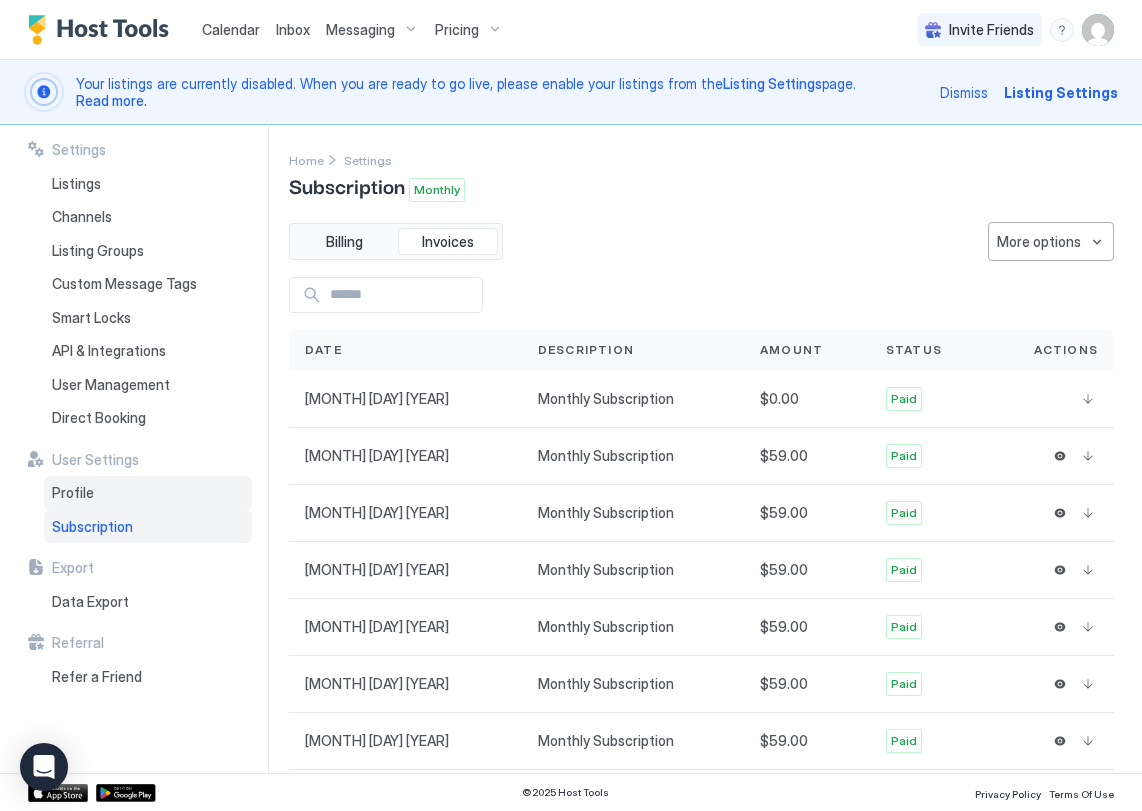 click on "Profile" at bounding box center [148, 493] 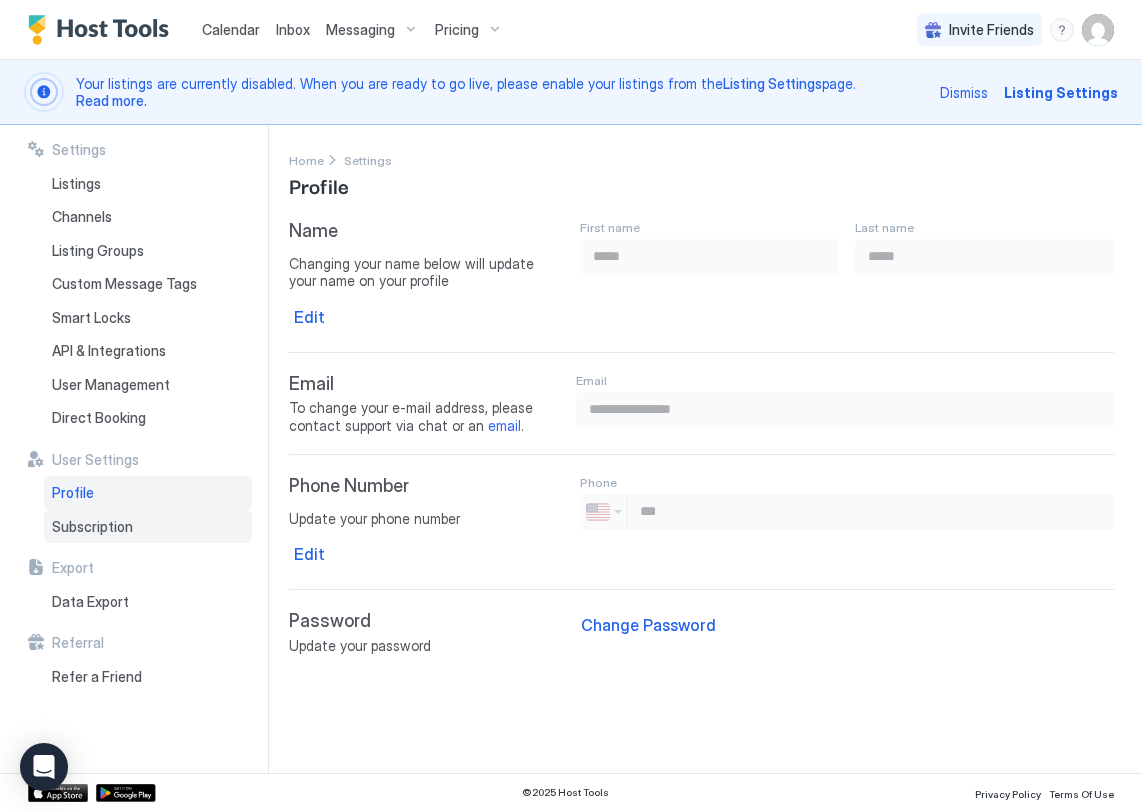 click on "Subscription" at bounding box center (148, 527) 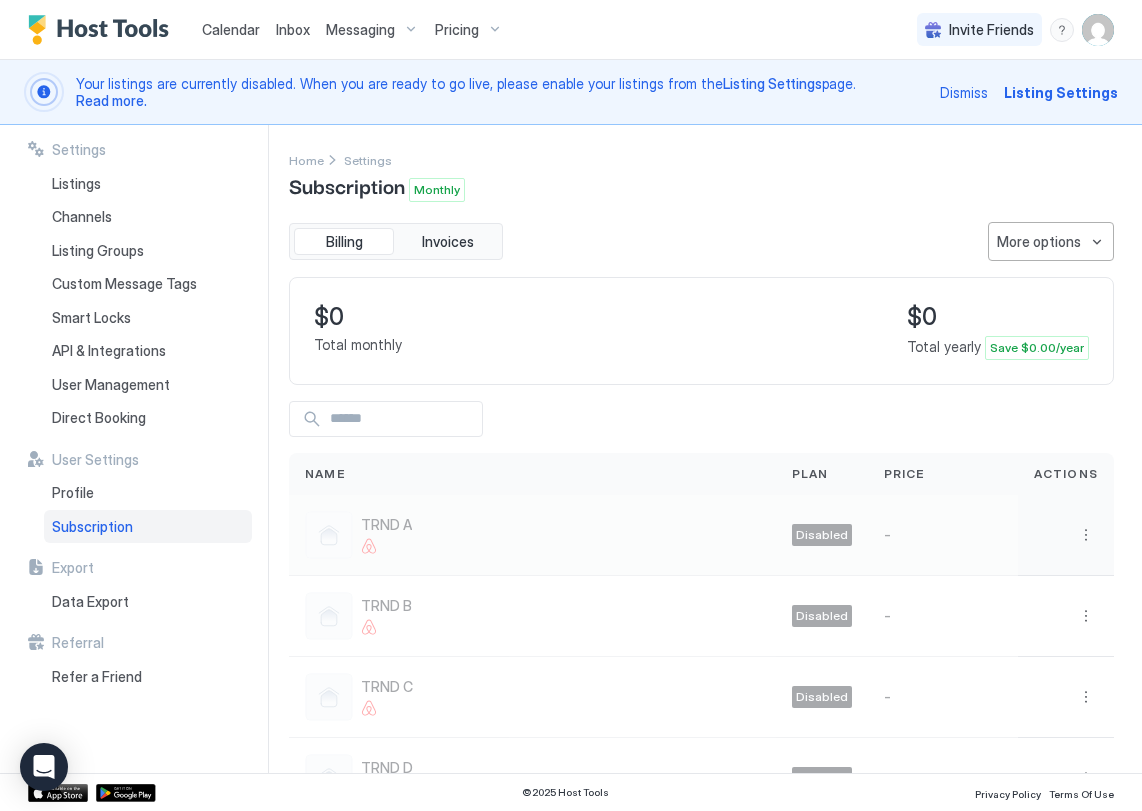 click at bounding box center (1066, 535) 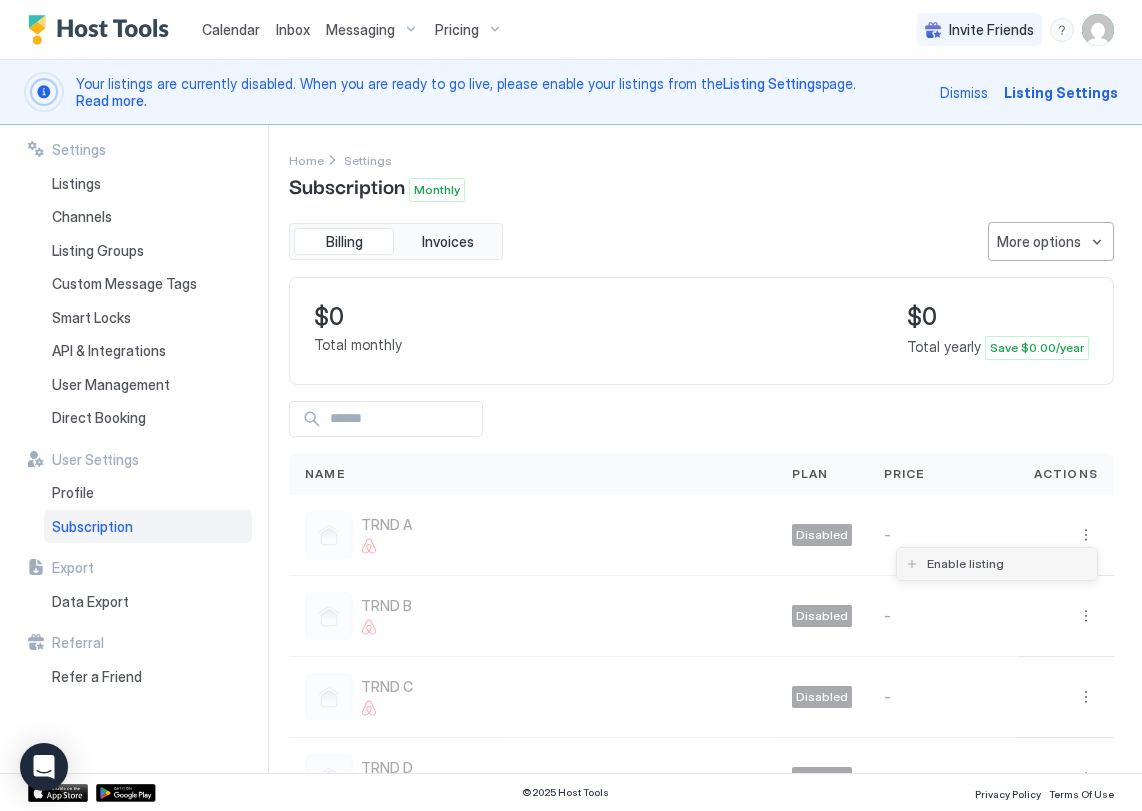 click on "Enable listing" at bounding box center [997, 564] 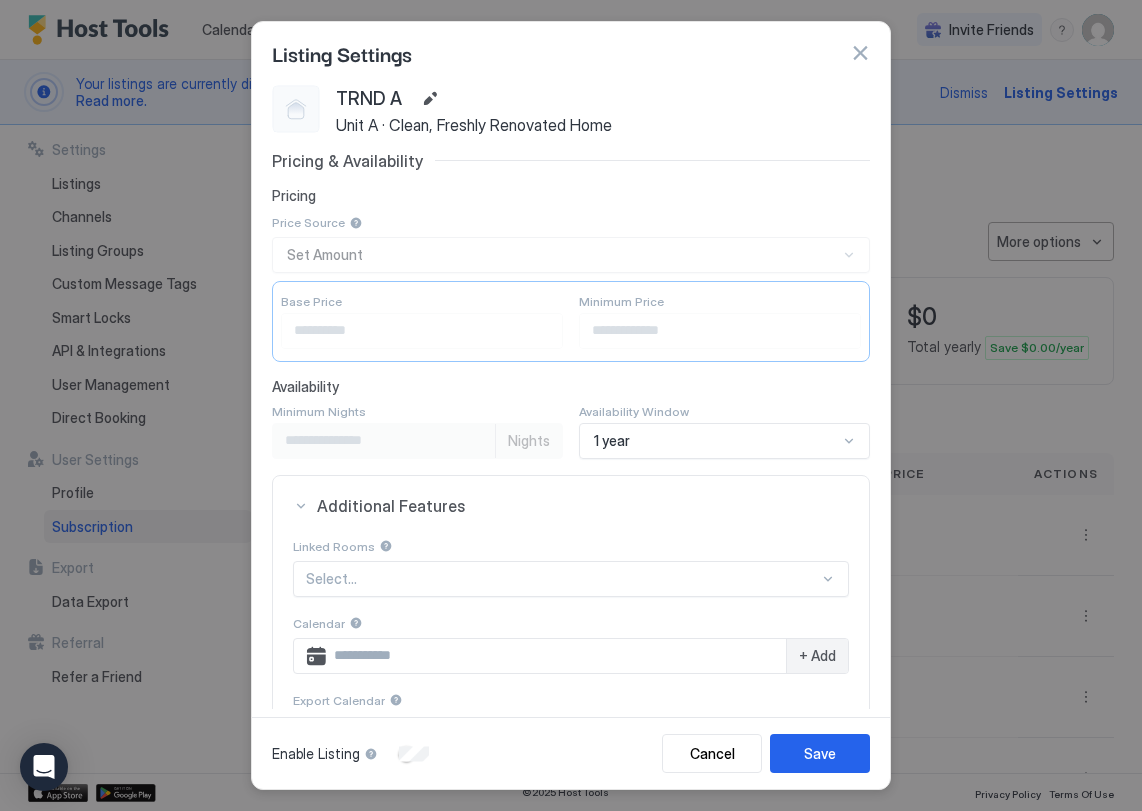 scroll, scrollTop: 271, scrollLeft: 0, axis: vertical 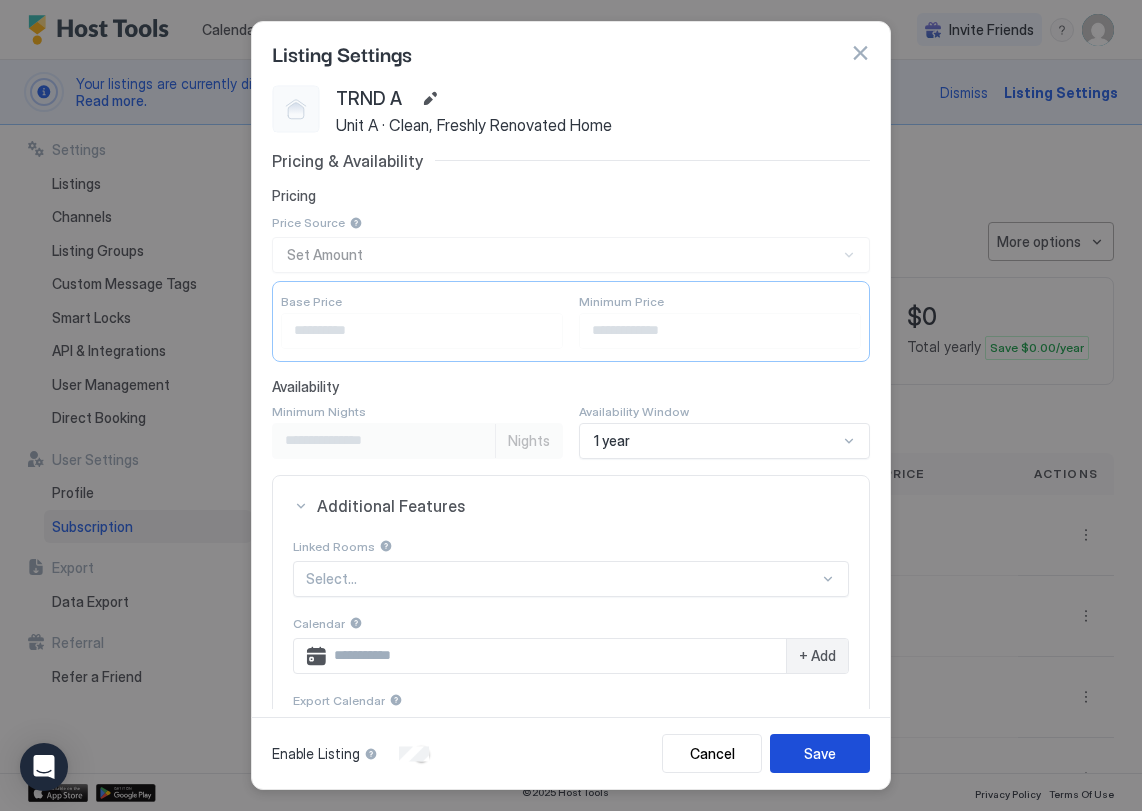 click on "Save" at bounding box center [820, 753] 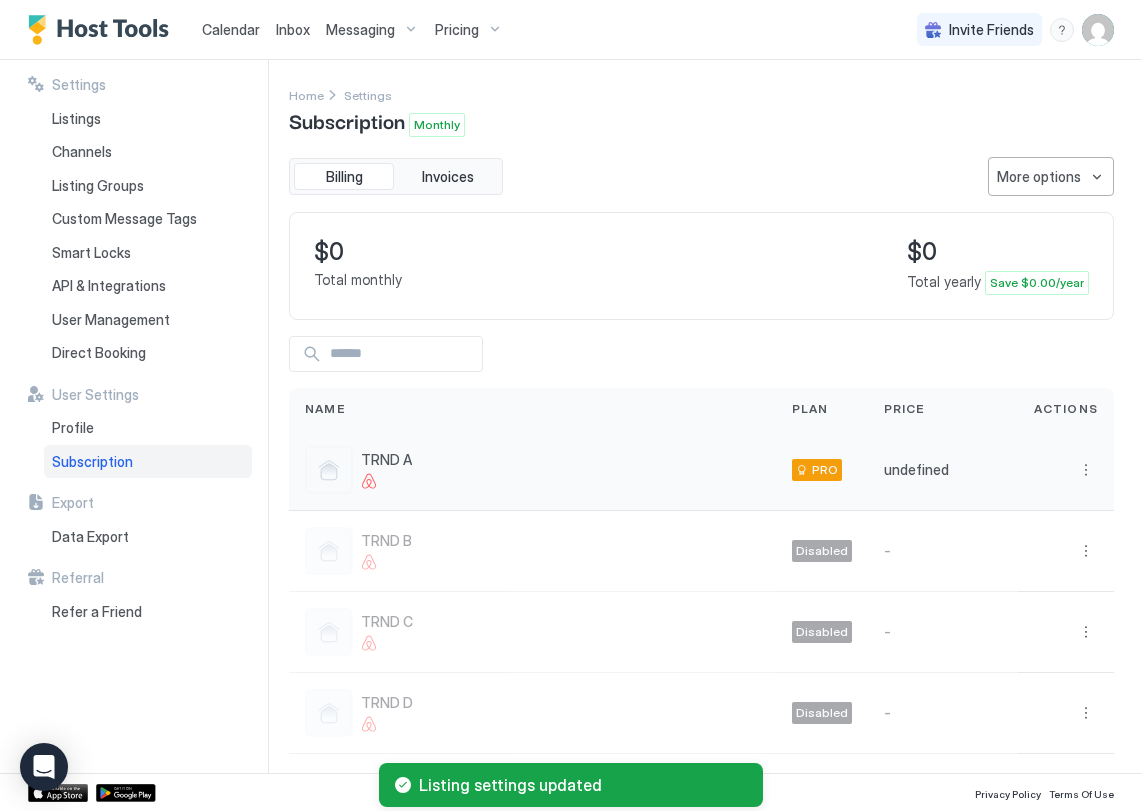 click at bounding box center (1086, 470) 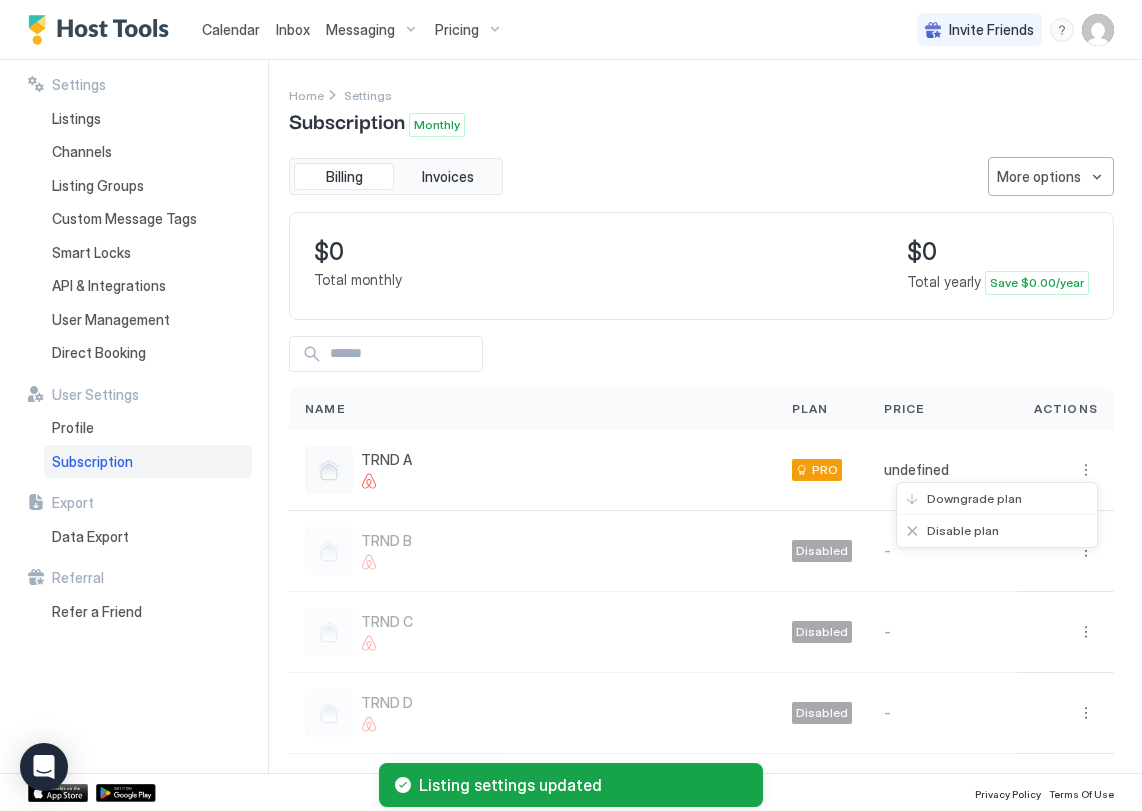 click on "Downgrade plan" at bounding box center [997, 499] 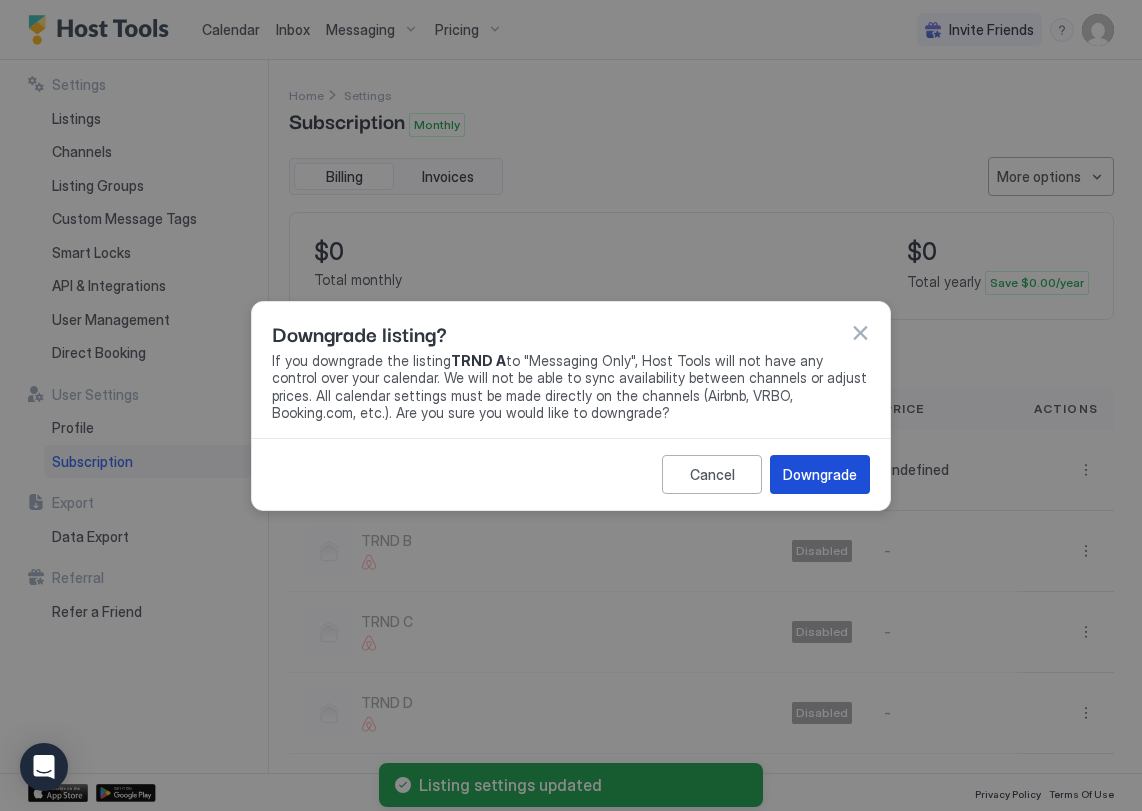 click on "Downgrade" at bounding box center [820, 474] 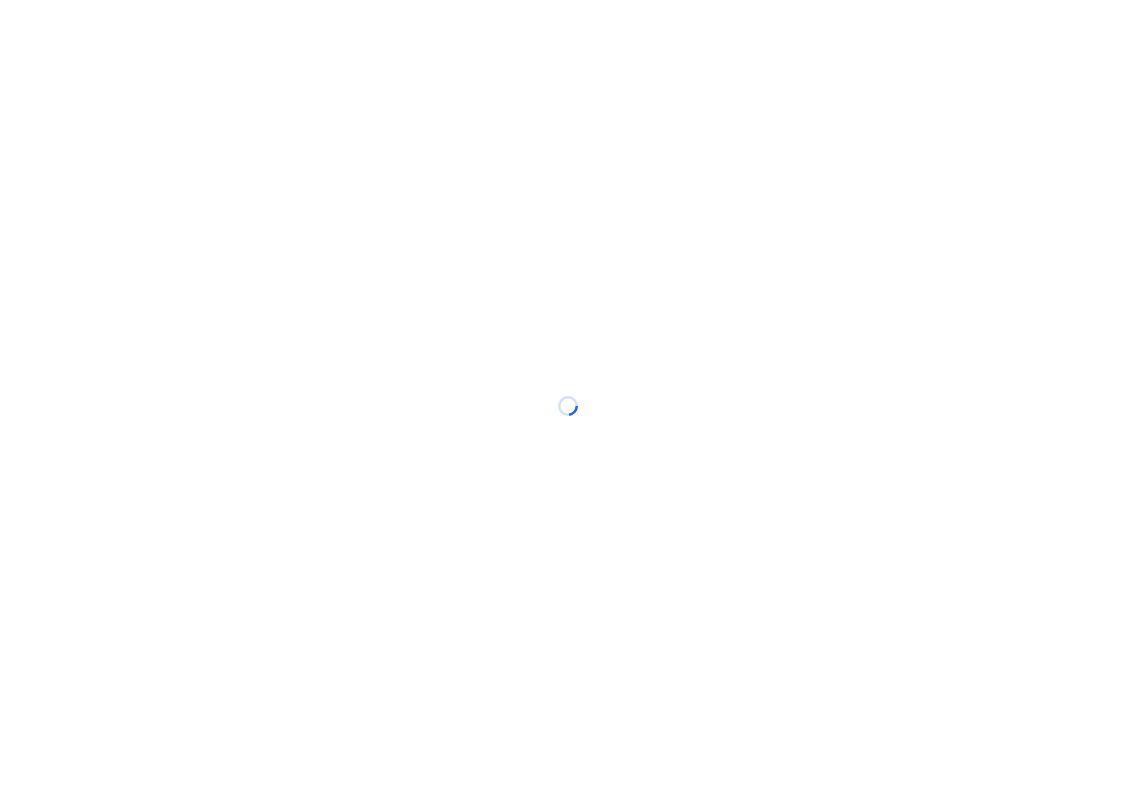 scroll, scrollTop: 0, scrollLeft: 0, axis: both 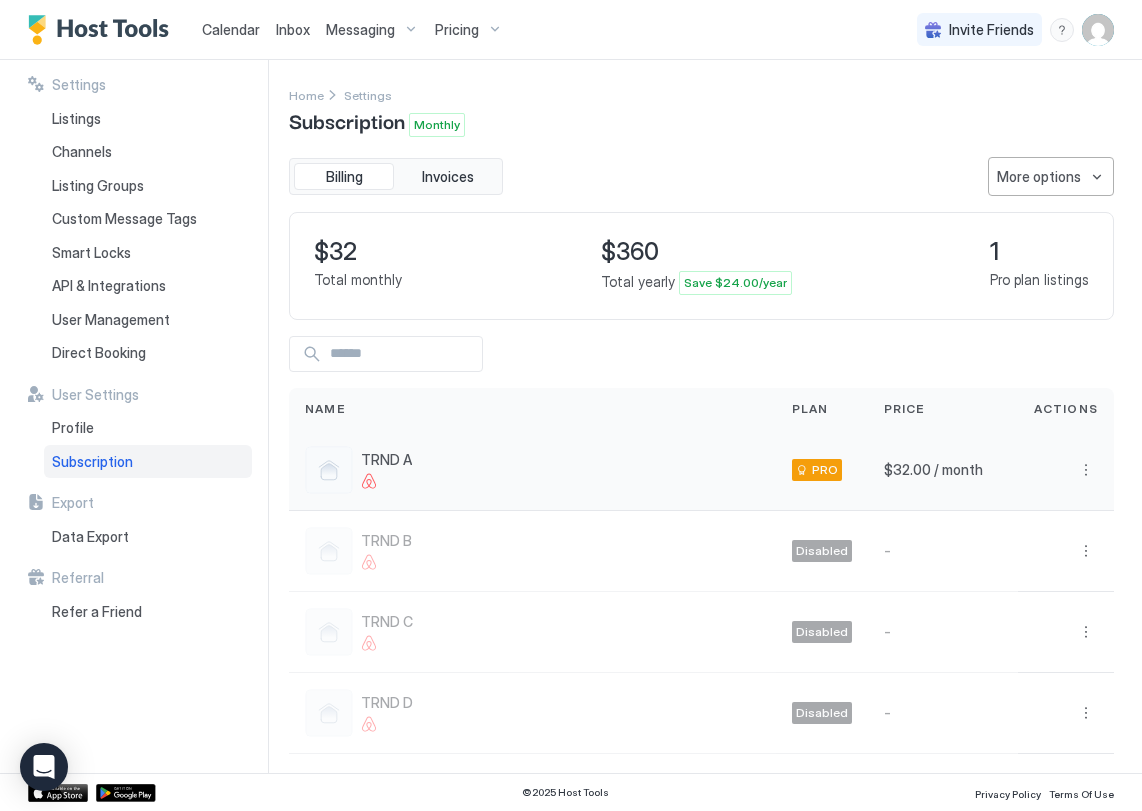 click on "PRO" at bounding box center [817, 470] 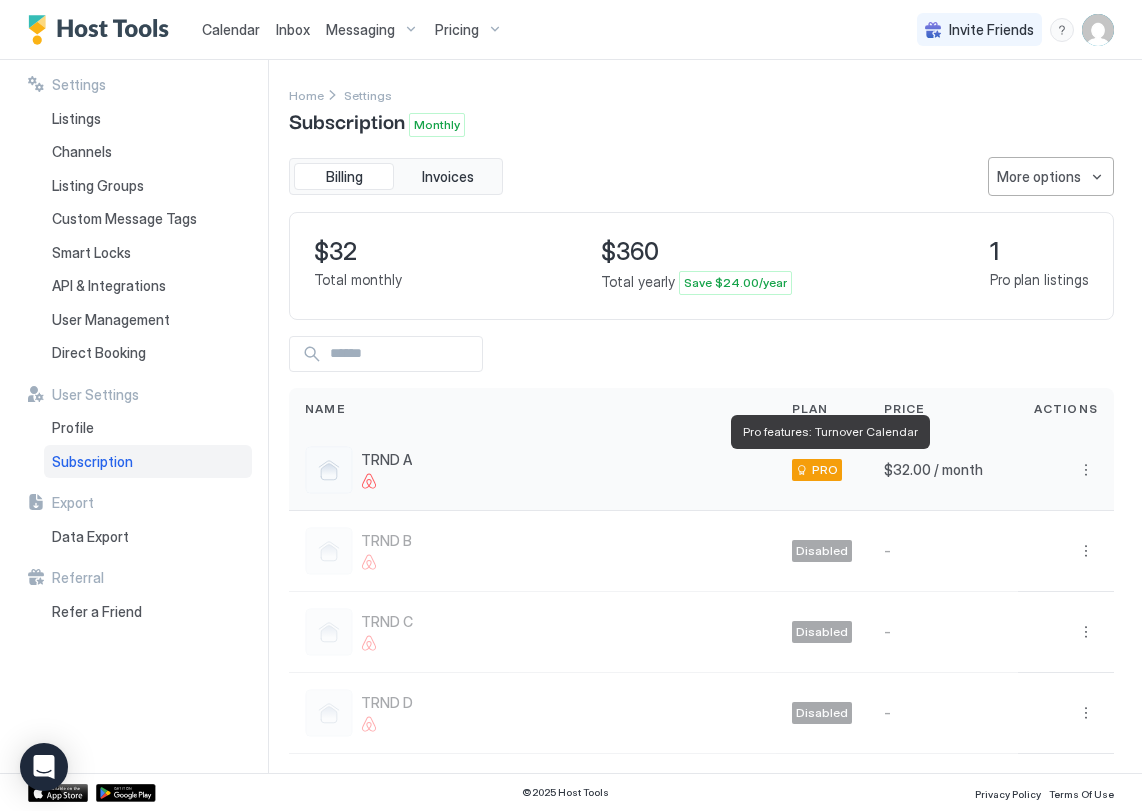 click on "PRO" at bounding box center [817, 470] 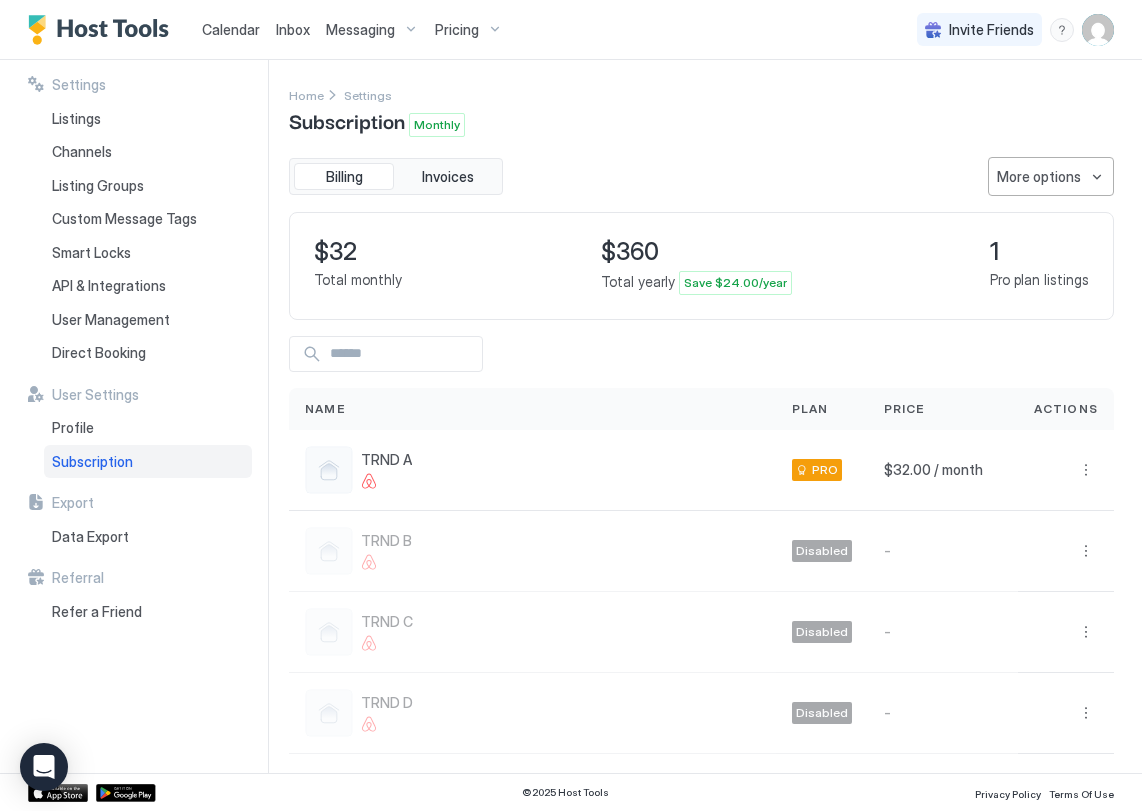 click on "Billing Invoices More options $32 Total monthly $360 Total yearly Save $24.00/year 1 Pro plan listings Name Plan Price Actions TRND A PRO $32.00 / month TRND B Disabled - TRND C Disabled - TRND D Disabled -" at bounding box center [701, 455] 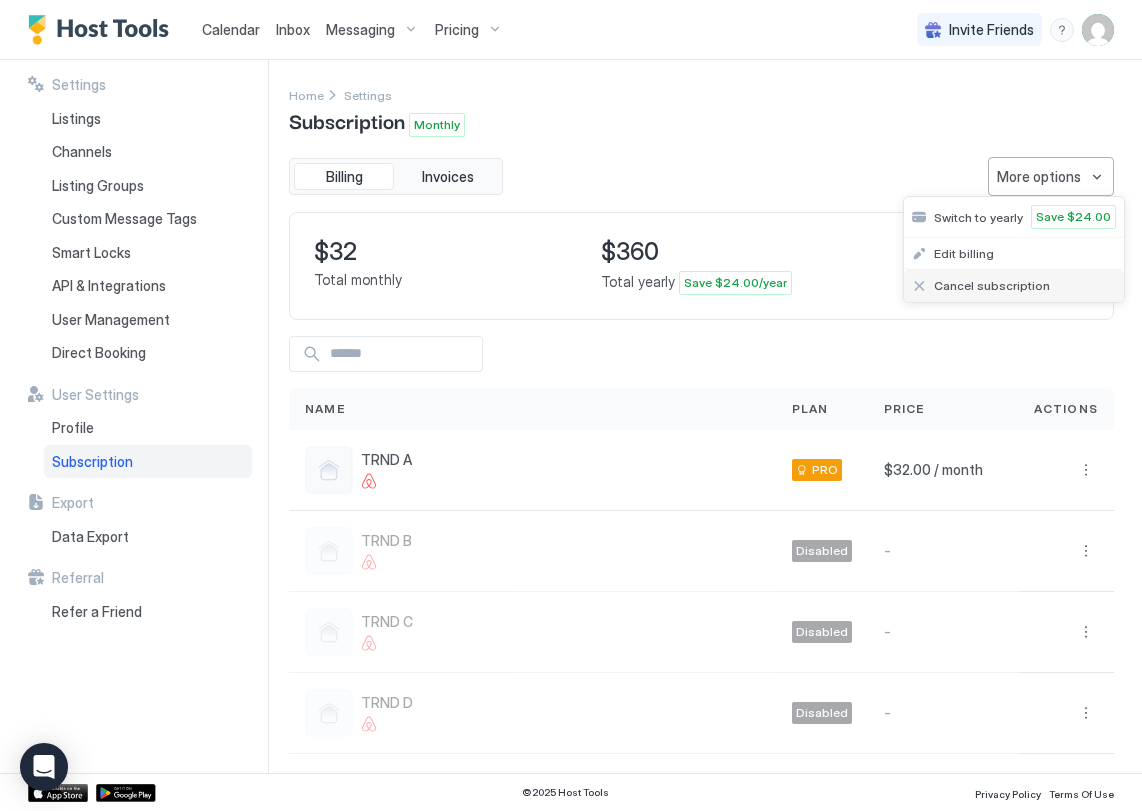 click on "Cancel subscription" at bounding box center [1014, 286] 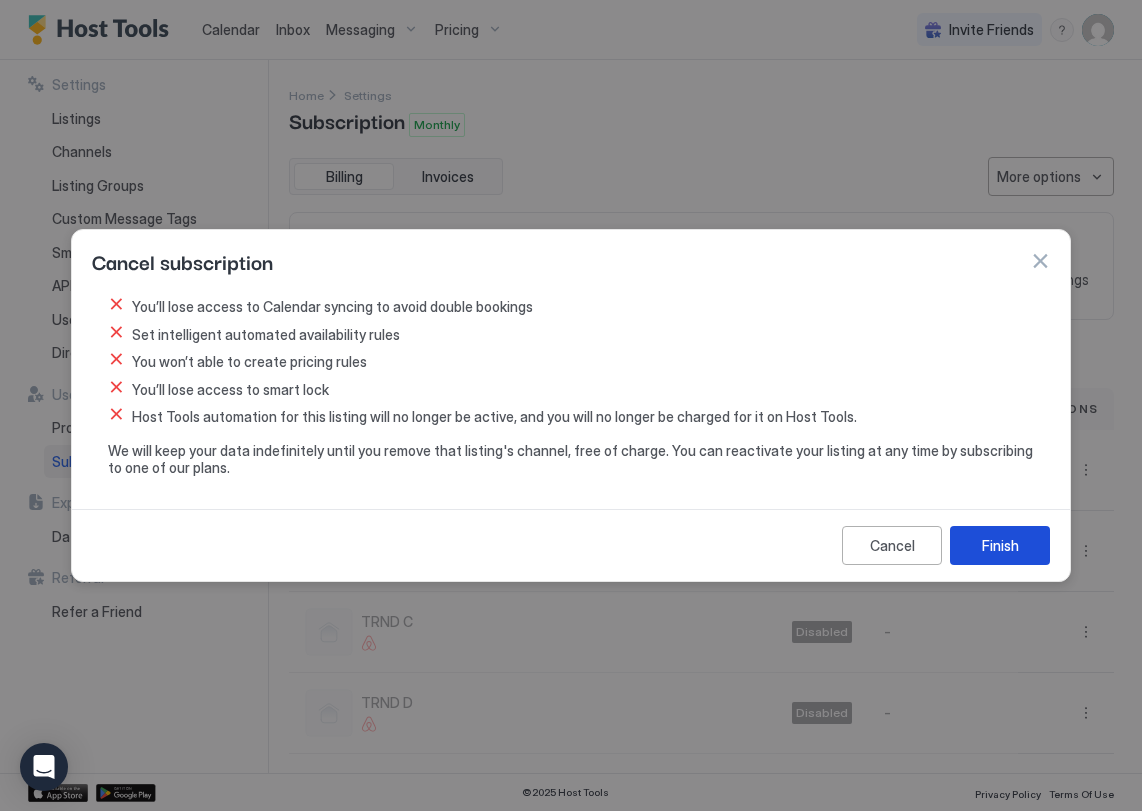 click on "Finish" at bounding box center (1000, 545) 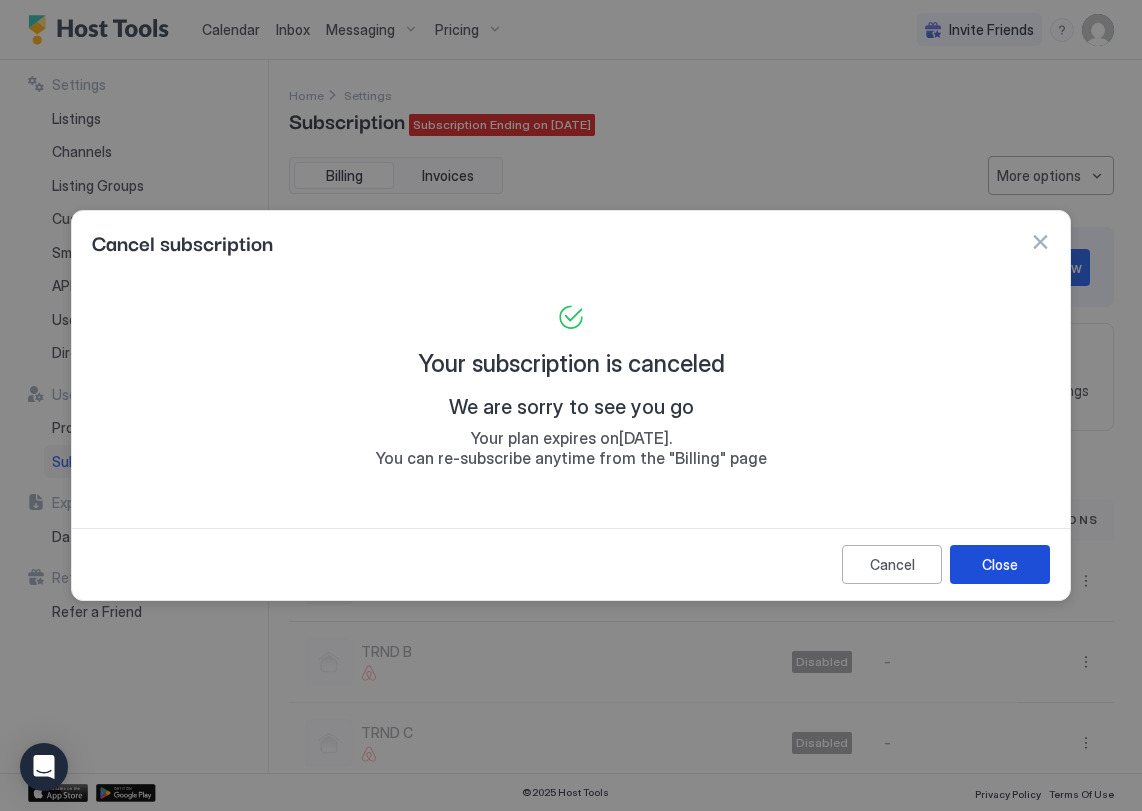 click on "Close" at bounding box center (1000, 564) 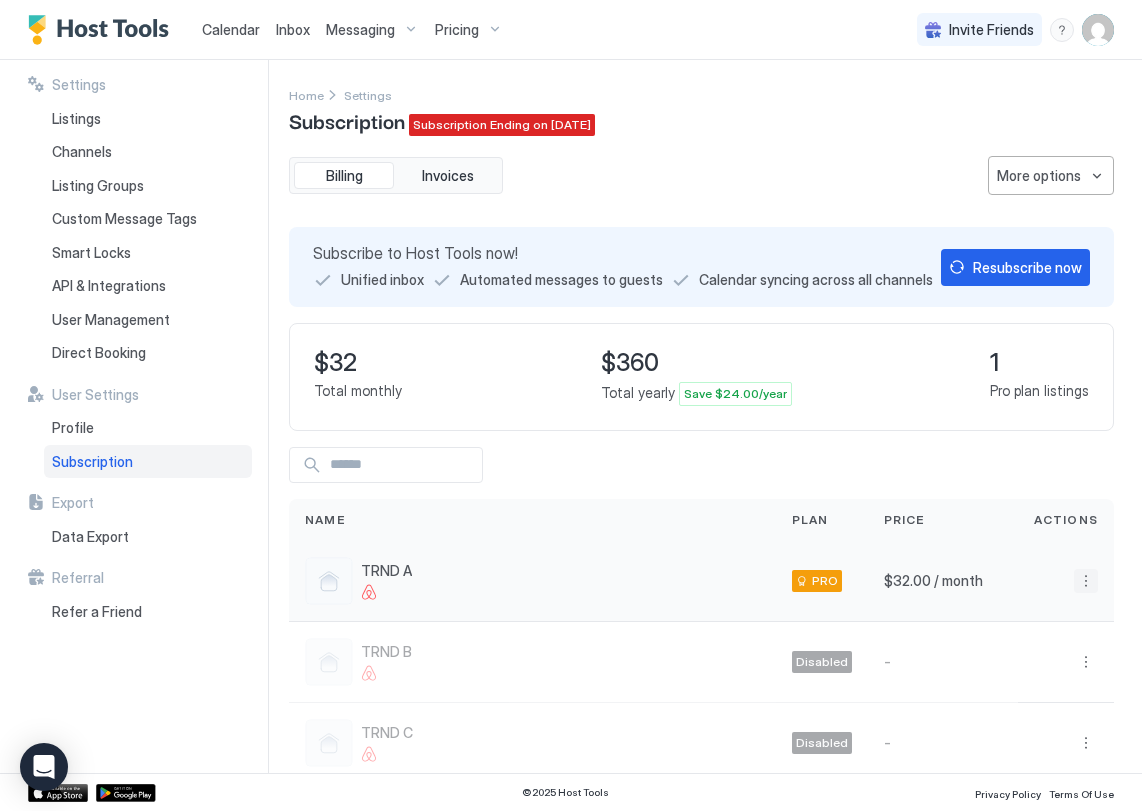click at bounding box center [1086, 581] 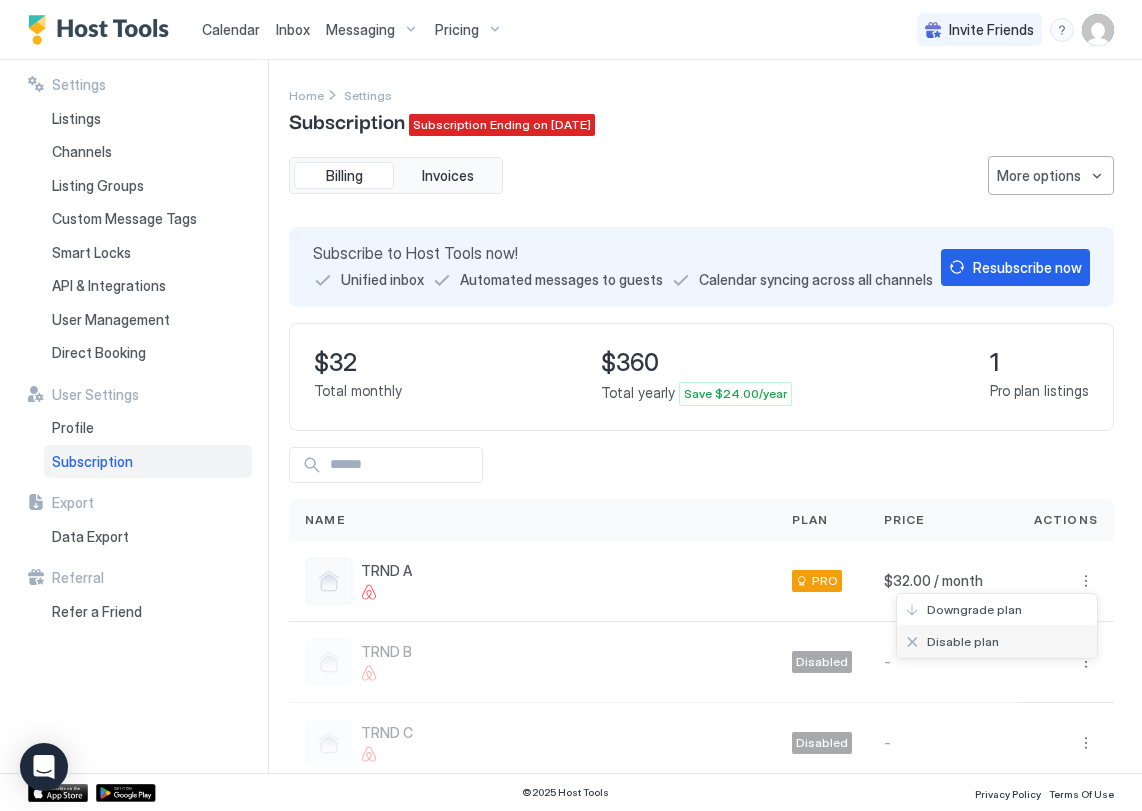 click on "Disable plan" at bounding box center [997, 642] 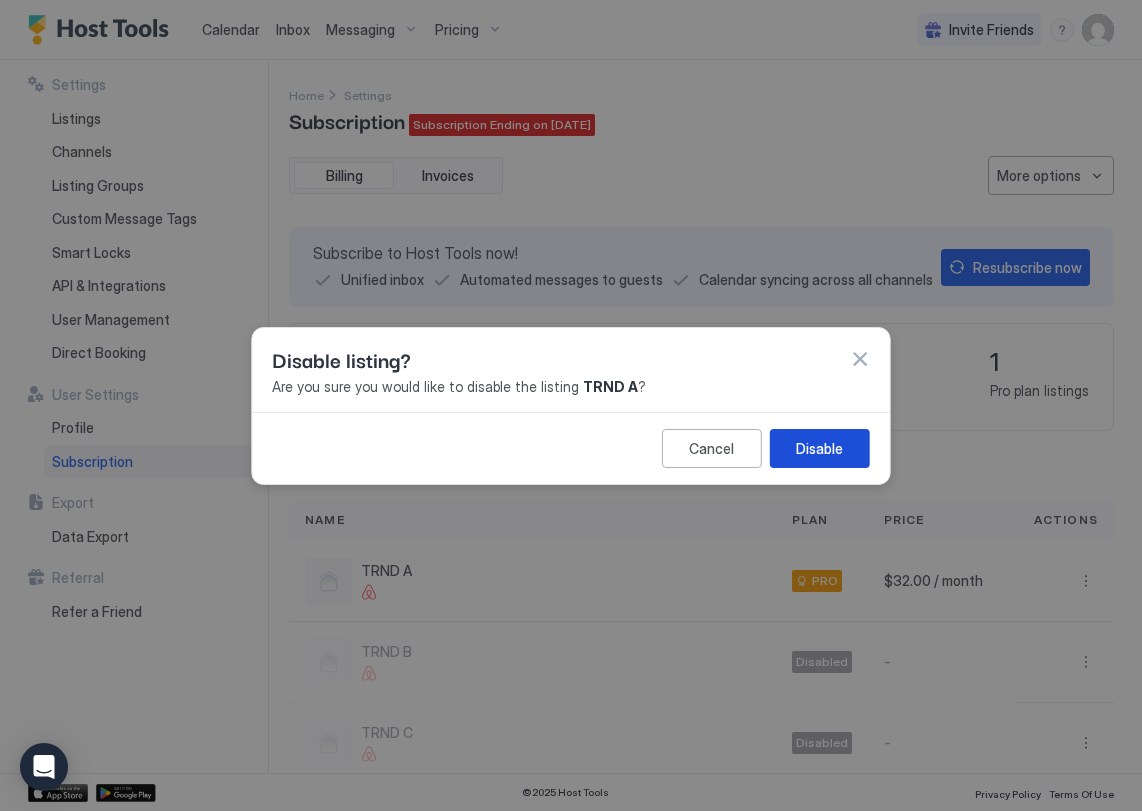 click on "Disable" at bounding box center [820, 447] 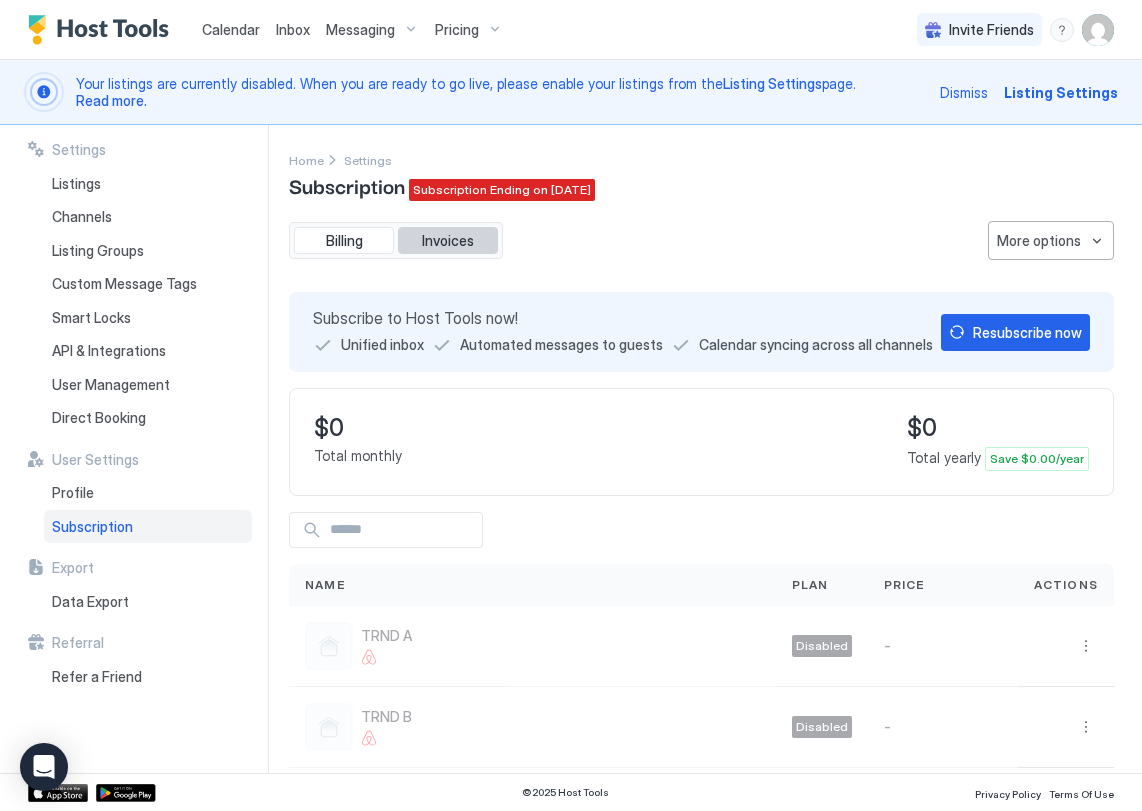 click on "Invoices" at bounding box center [448, 241] 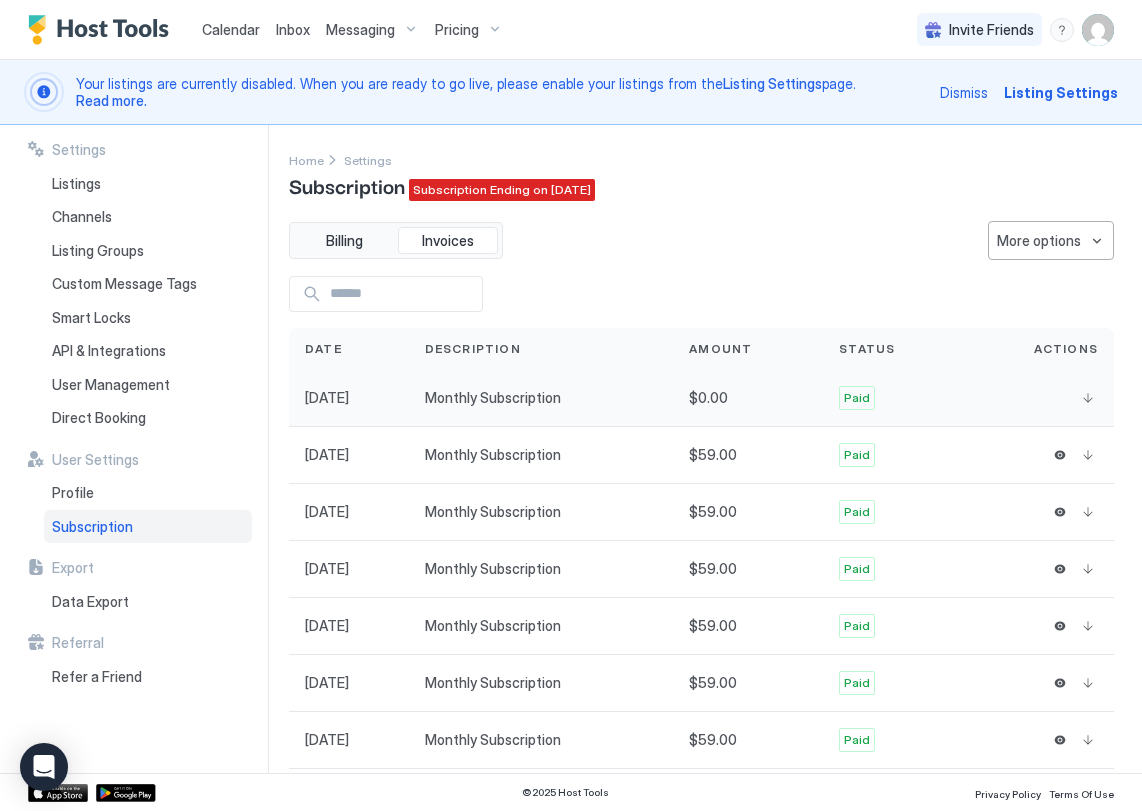 click on "Monthly Subscription" at bounding box center [541, 398] 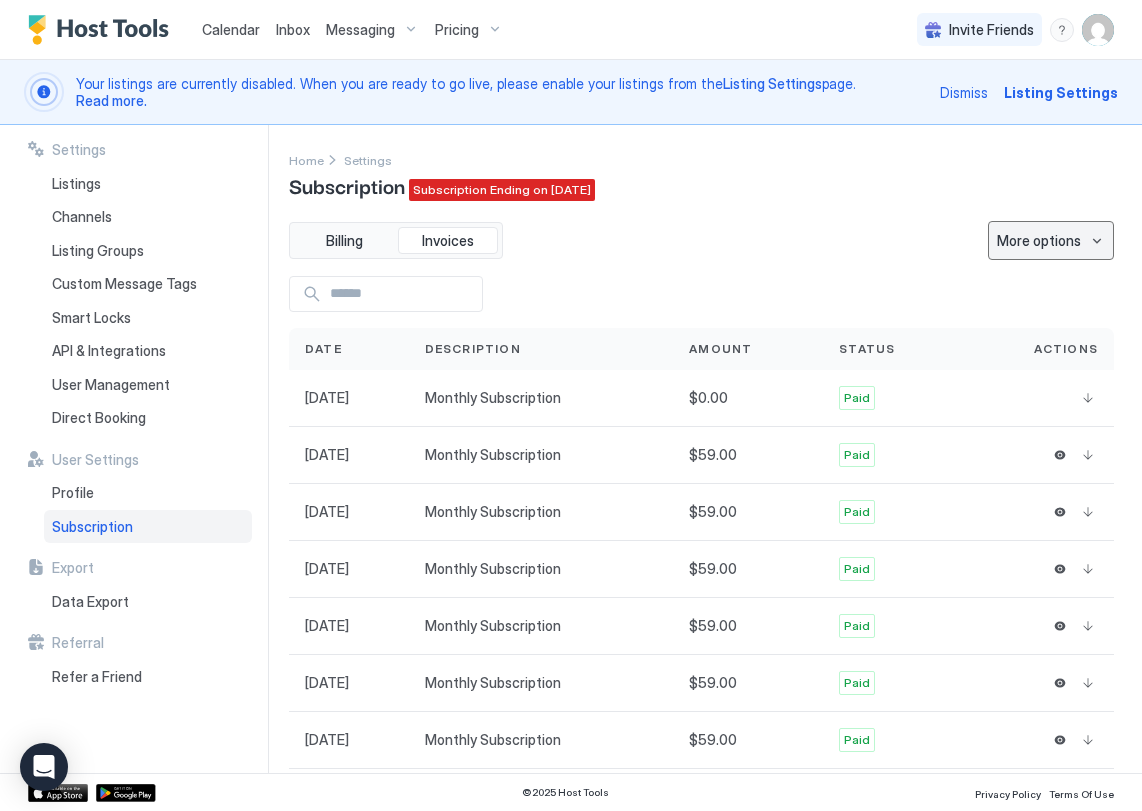 click on "More options" at bounding box center [1039, 240] 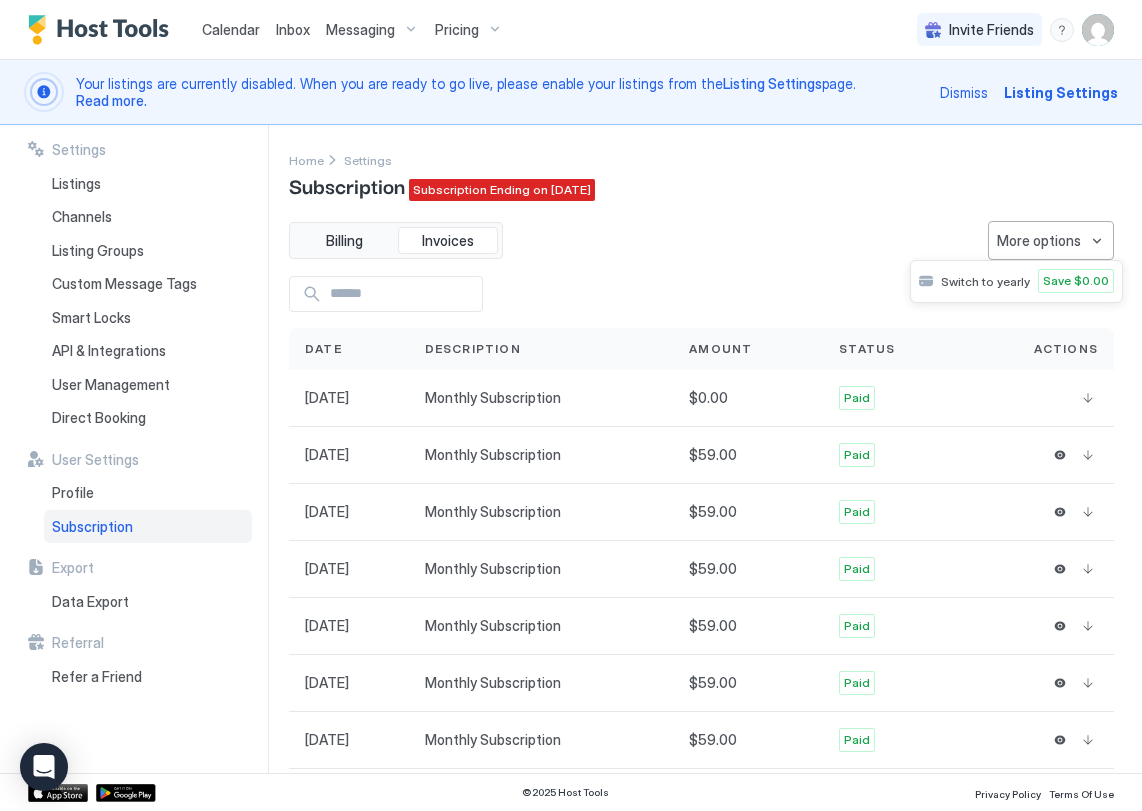 click at bounding box center (571, 405) 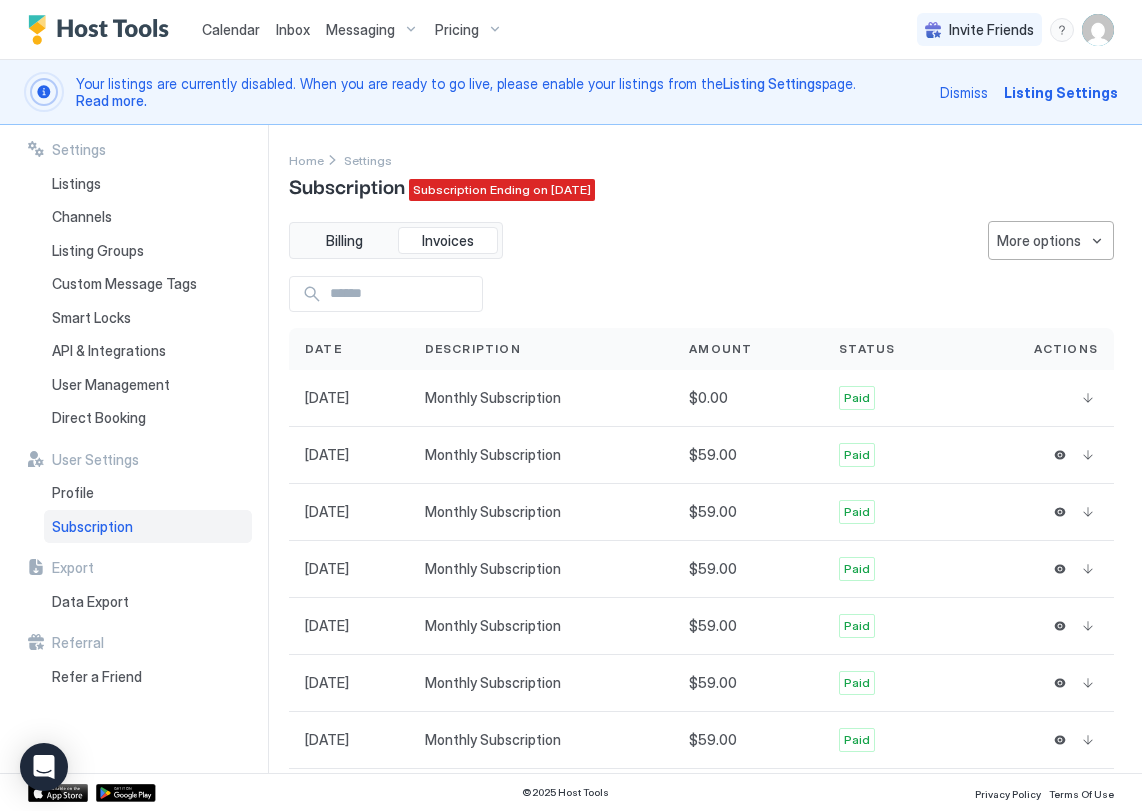 click on "Subscription" at bounding box center (92, 527) 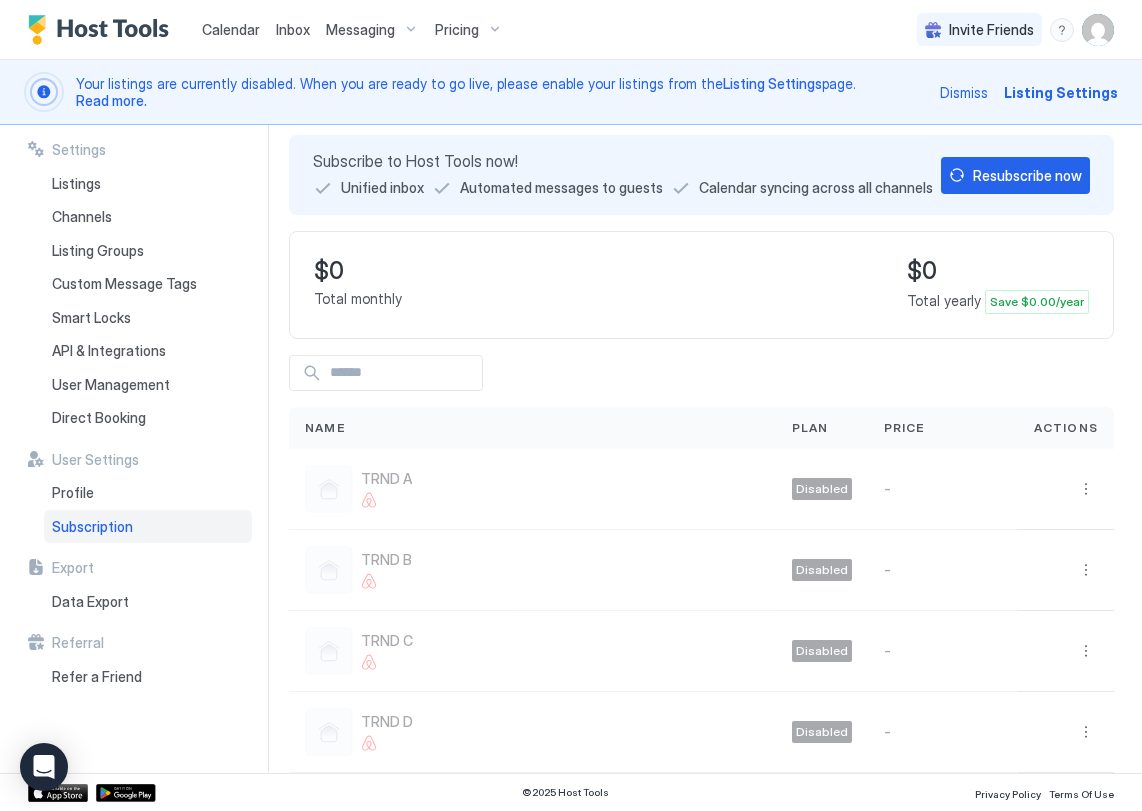 scroll, scrollTop: 0, scrollLeft: 0, axis: both 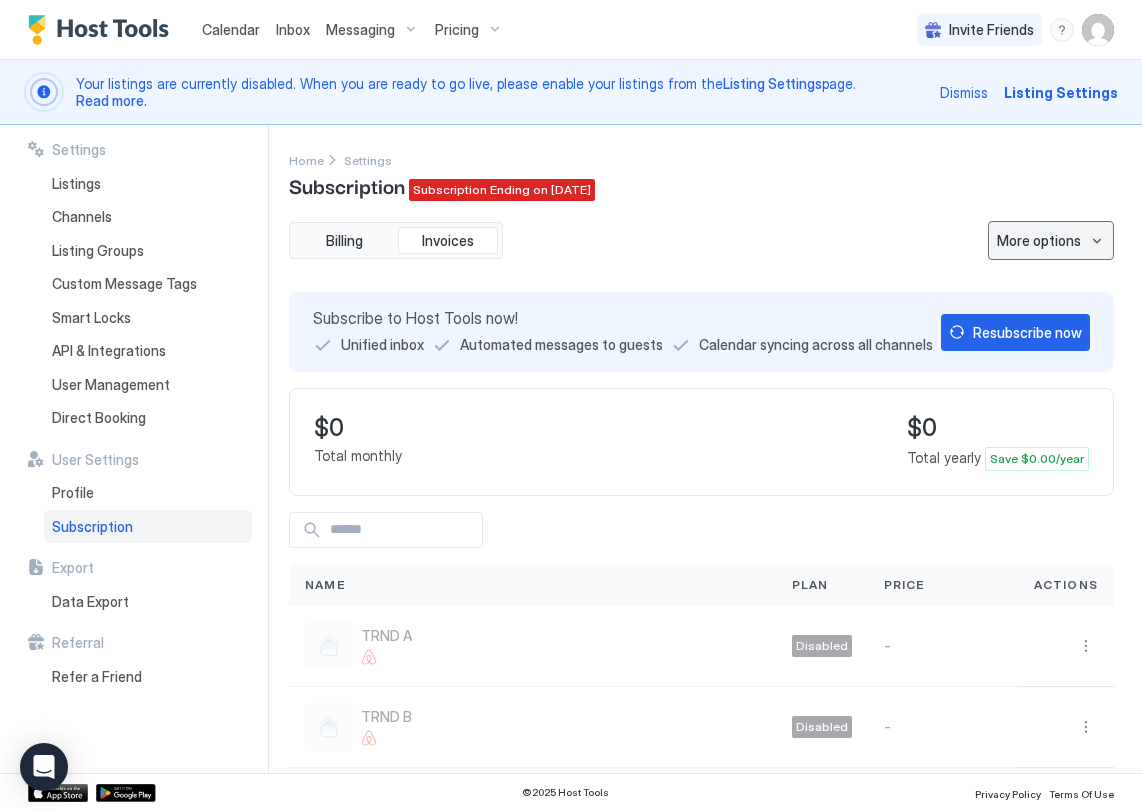 click on "More options" at bounding box center (1039, 240) 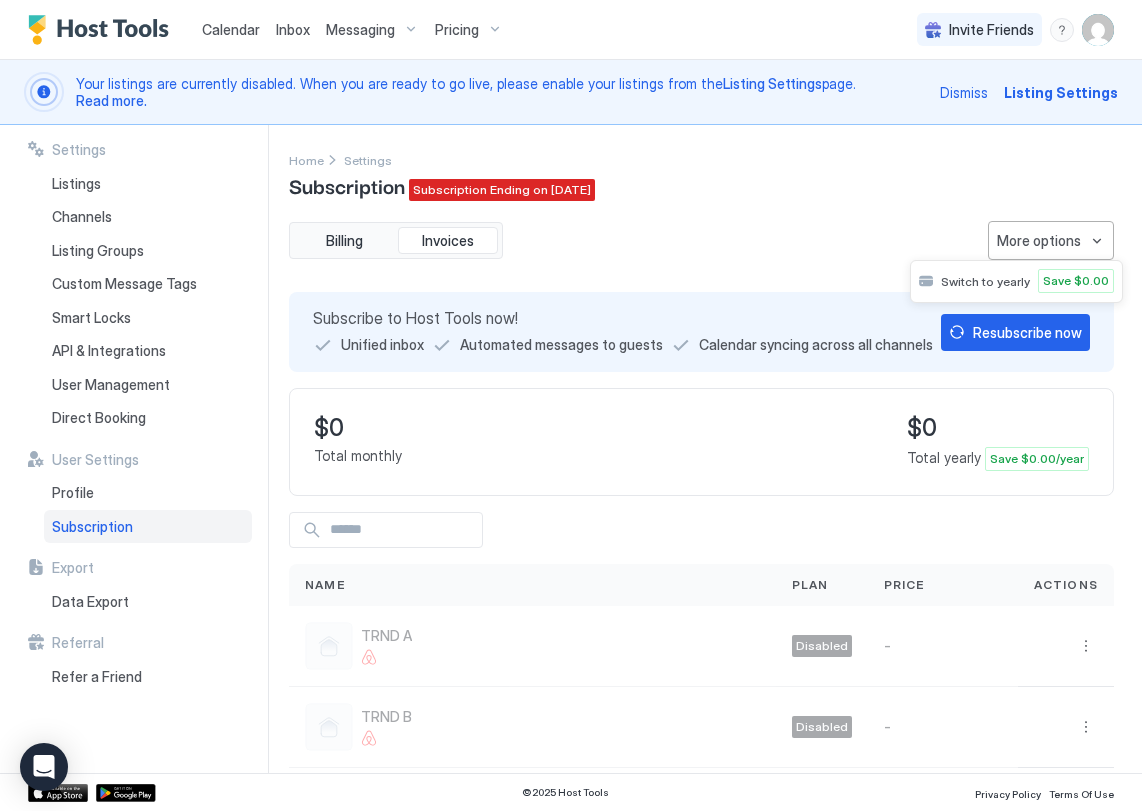 click at bounding box center (571, 405) 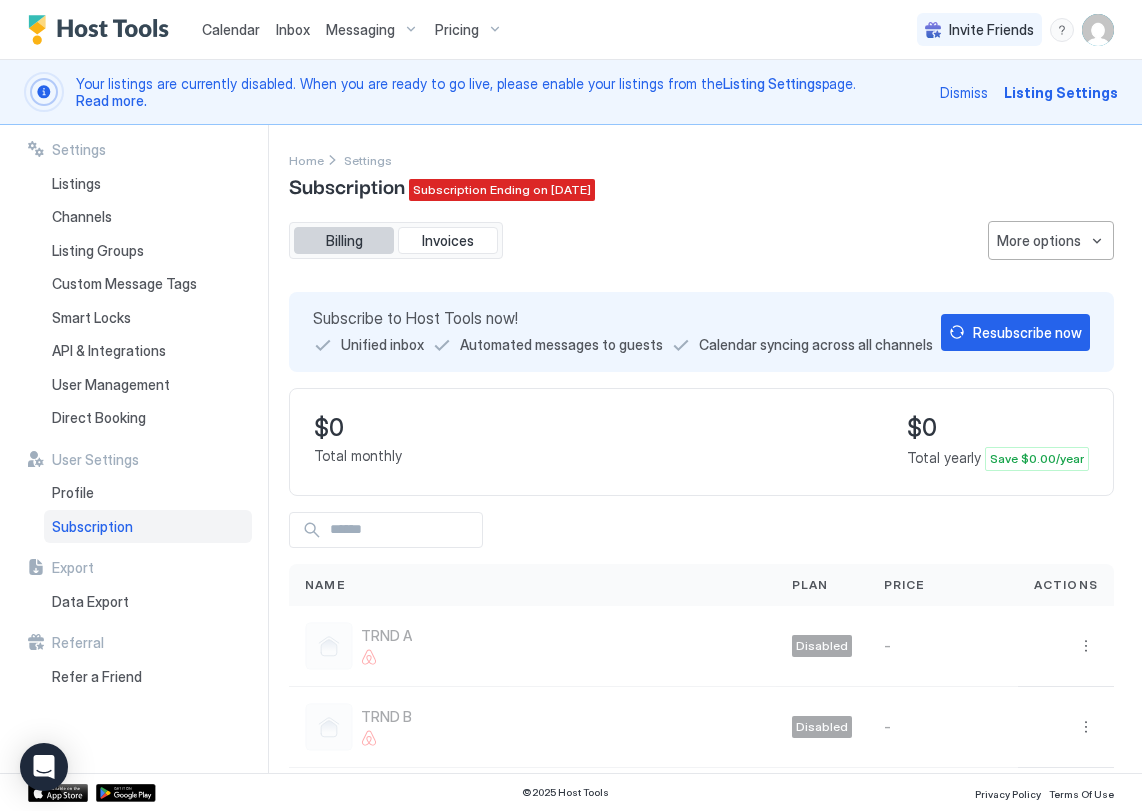 click on "Billing" at bounding box center [344, 241] 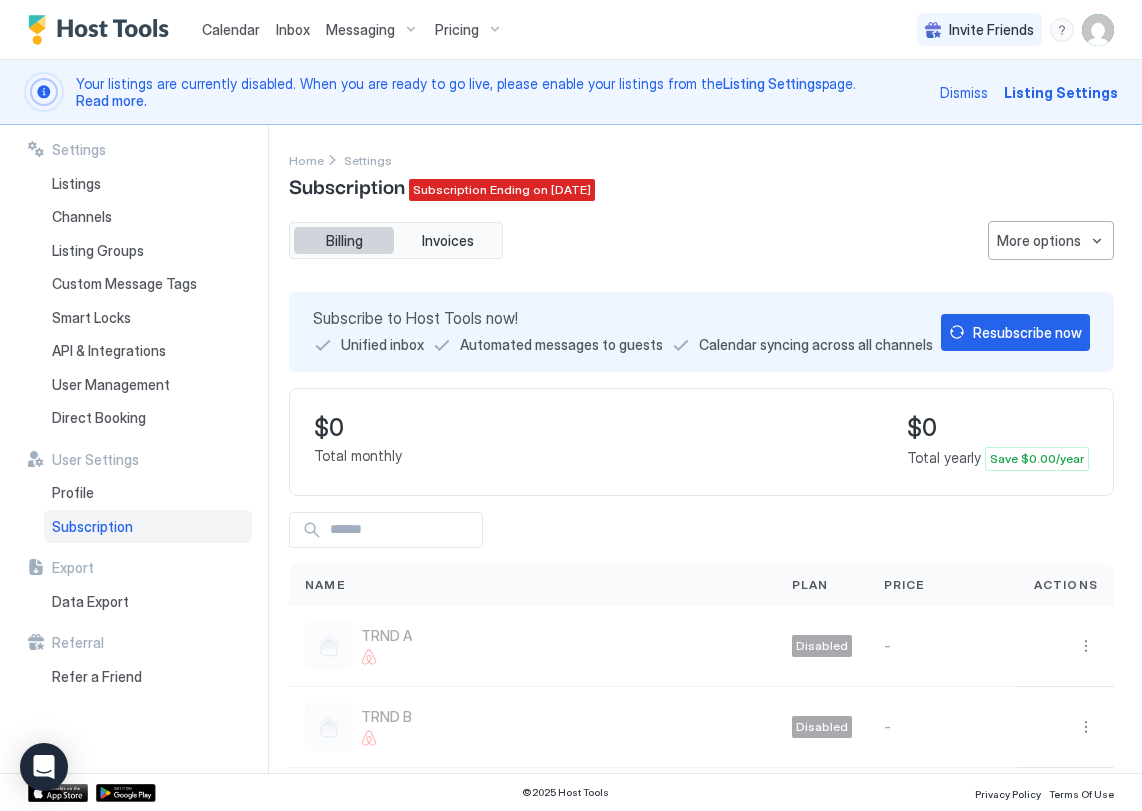 click on "Billing" at bounding box center (344, 241) 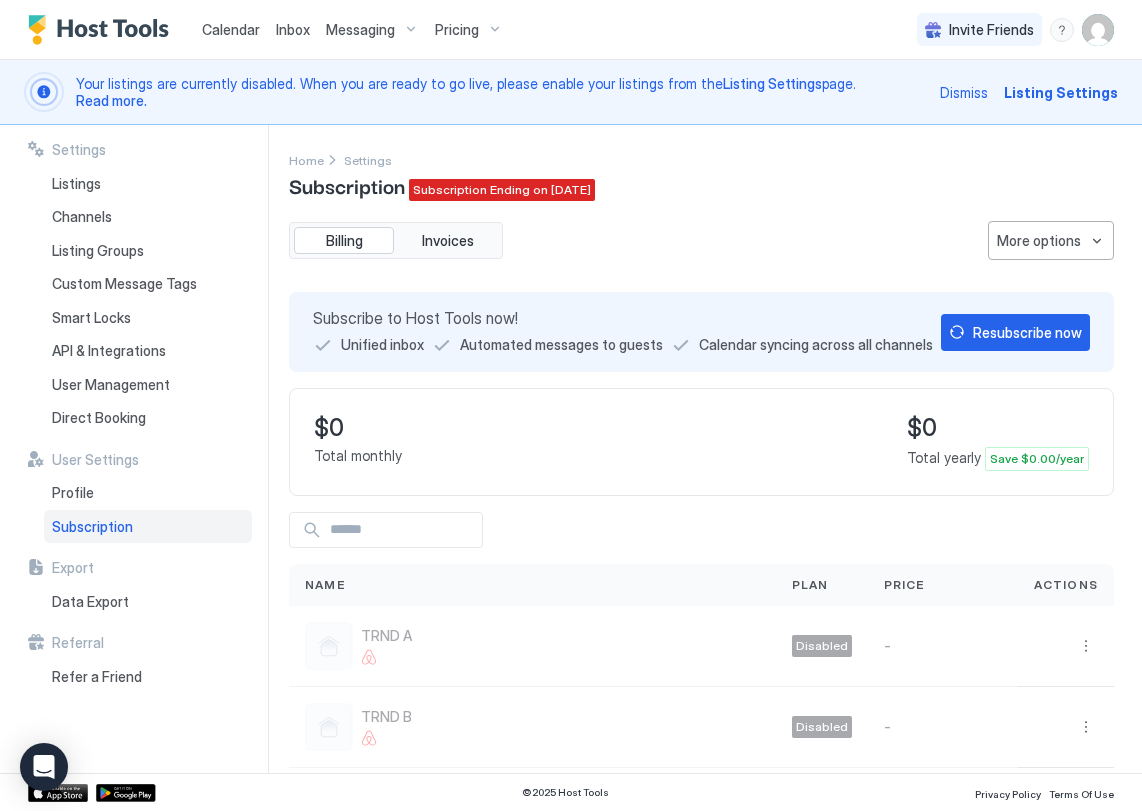 scroll, scrollTop: 157, scrollLeft: 0, axis: vertical 